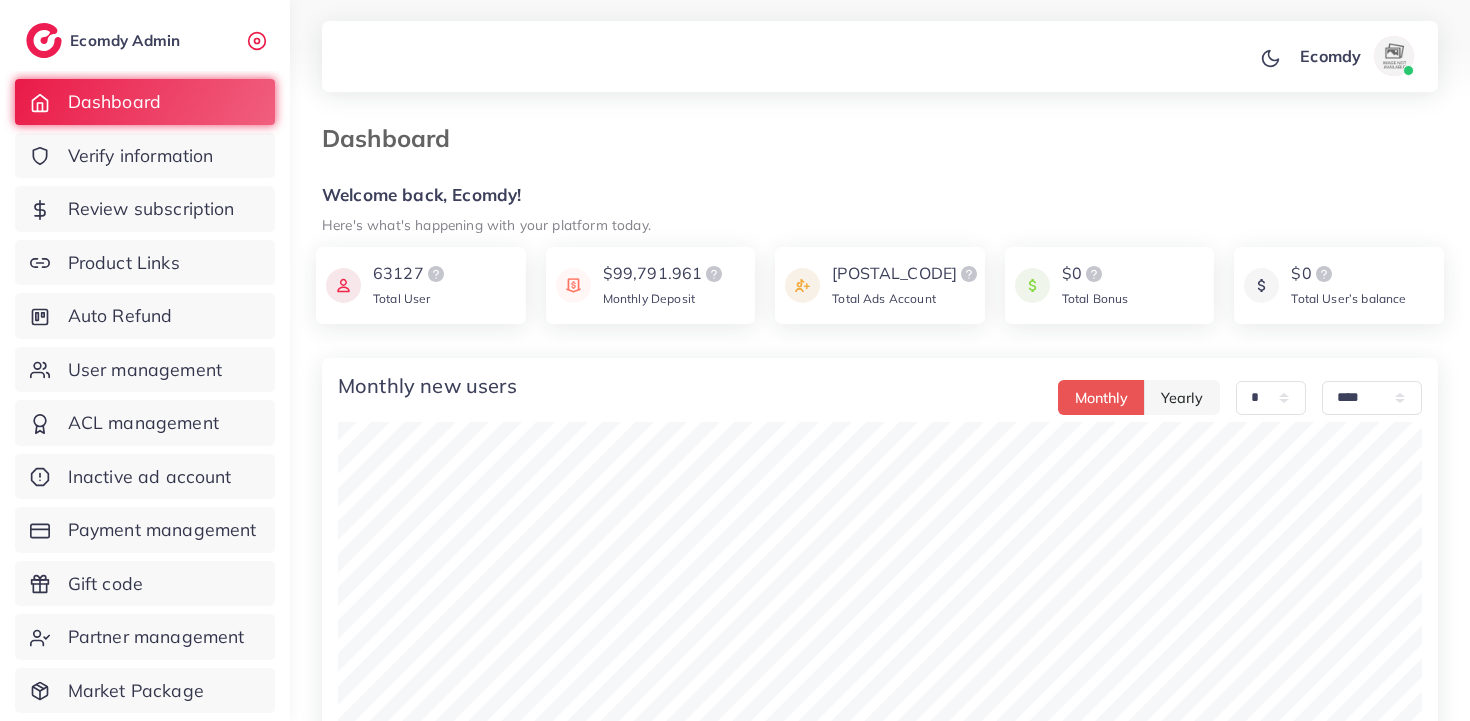 select on "*" 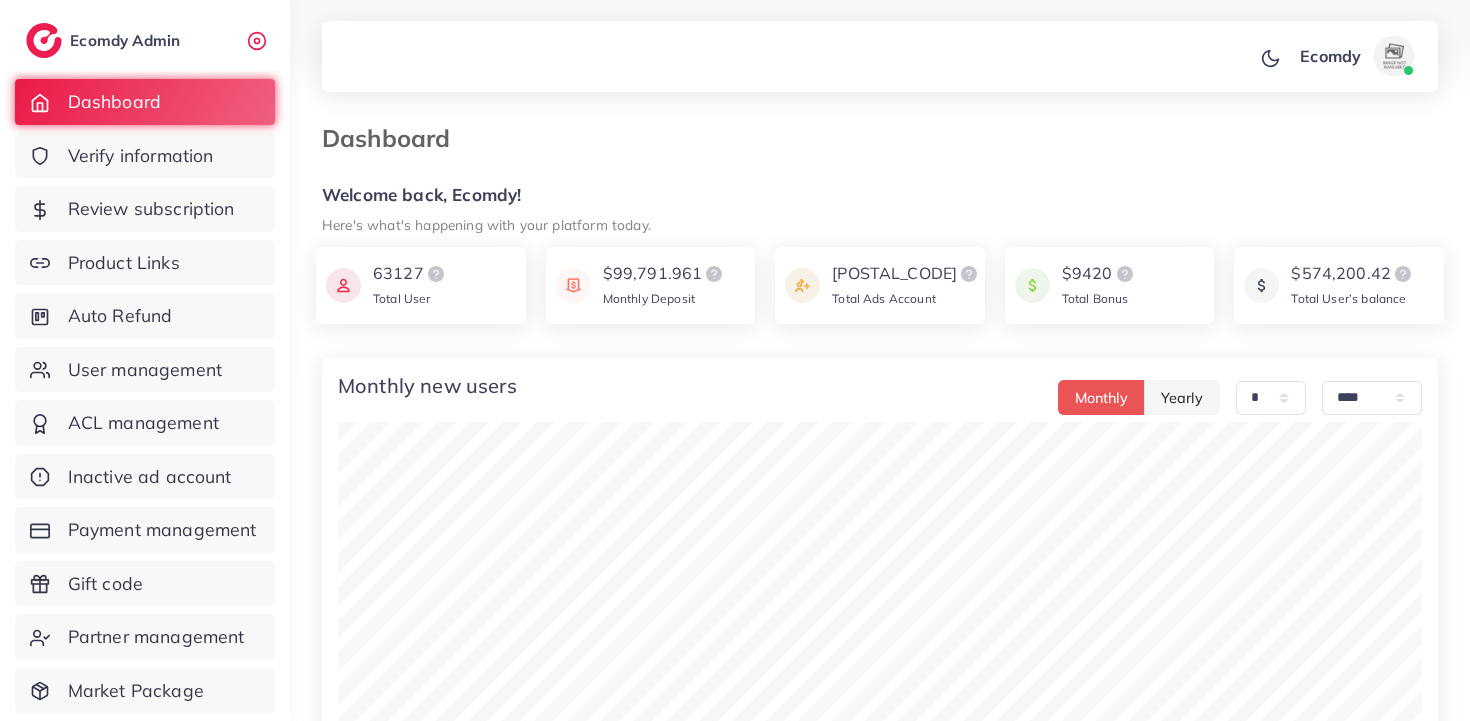 click on "Monthly new users   Monthly   Yearly  * * * * * * * * * ** ** ** **** **** **** **** **** **** 4 Activated users: 6 Blocked users: 2" at bounding box center (880, 598) 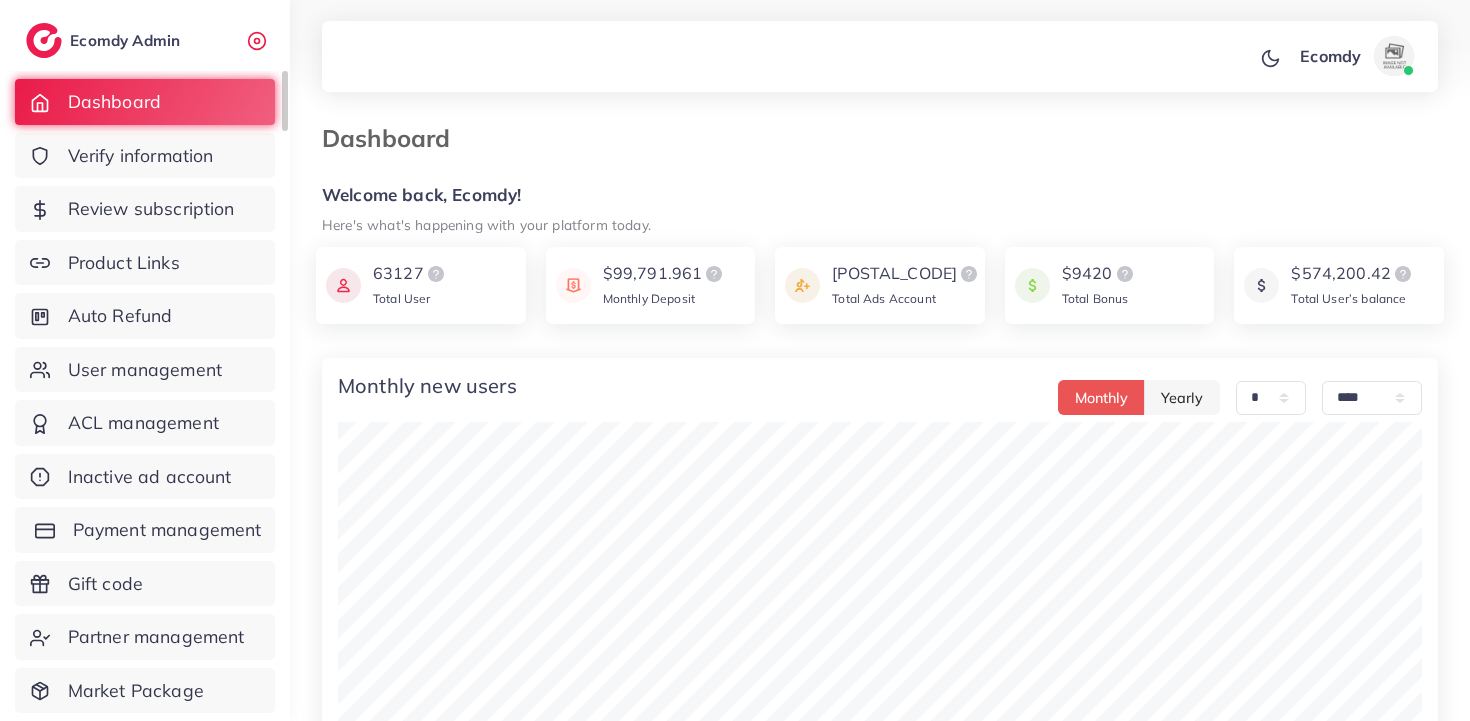 click on "Payment management" at bounding box center (167, 530) 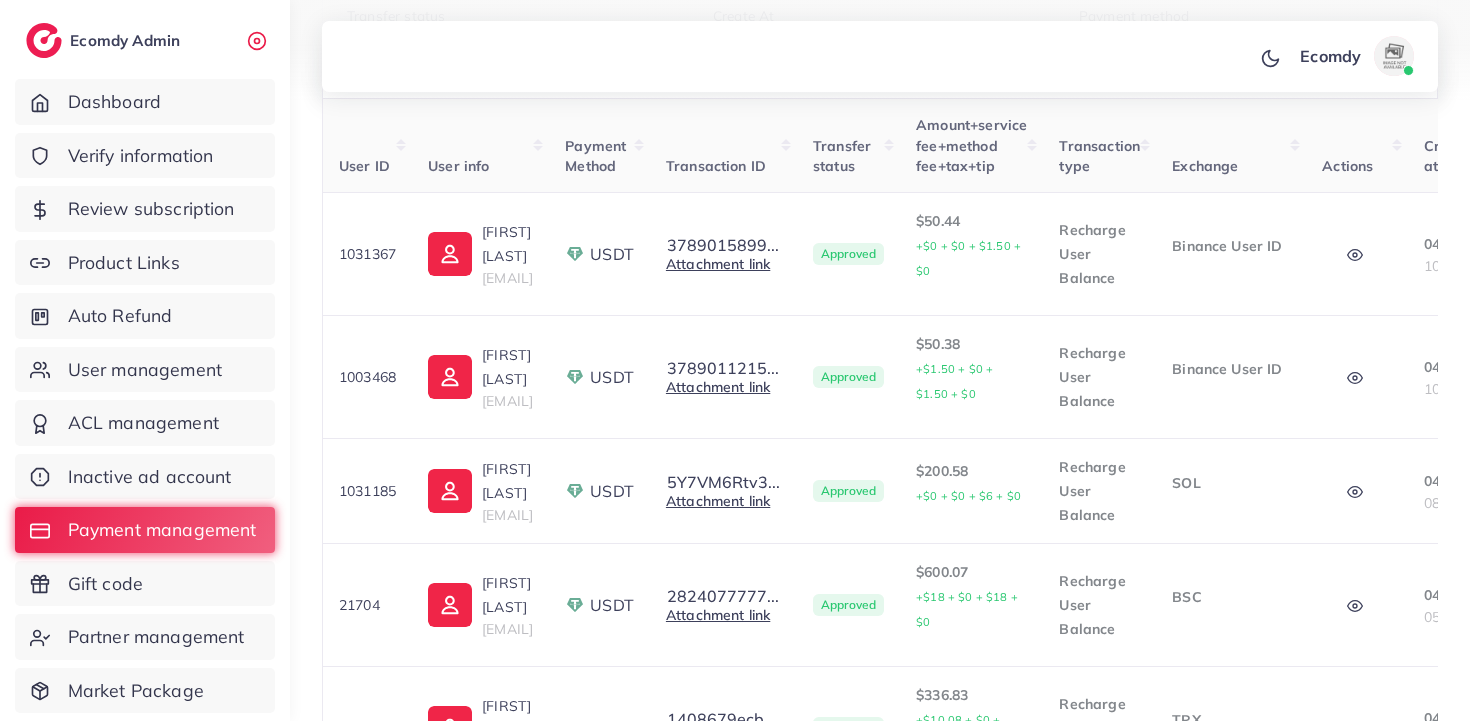 scroll, scrollTop: 336, scrollLeft: 0, axis: vertical 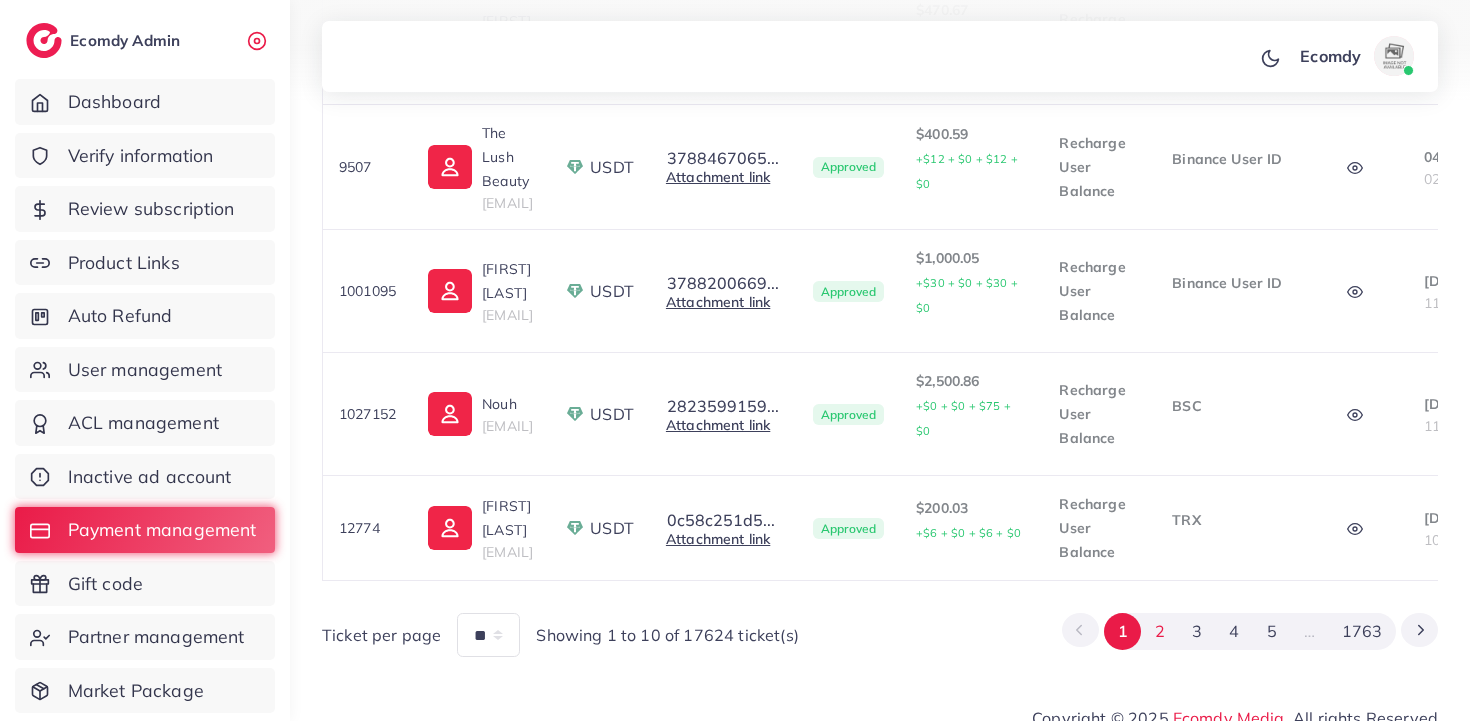 click on "2" at bounding box center [1159, 631] 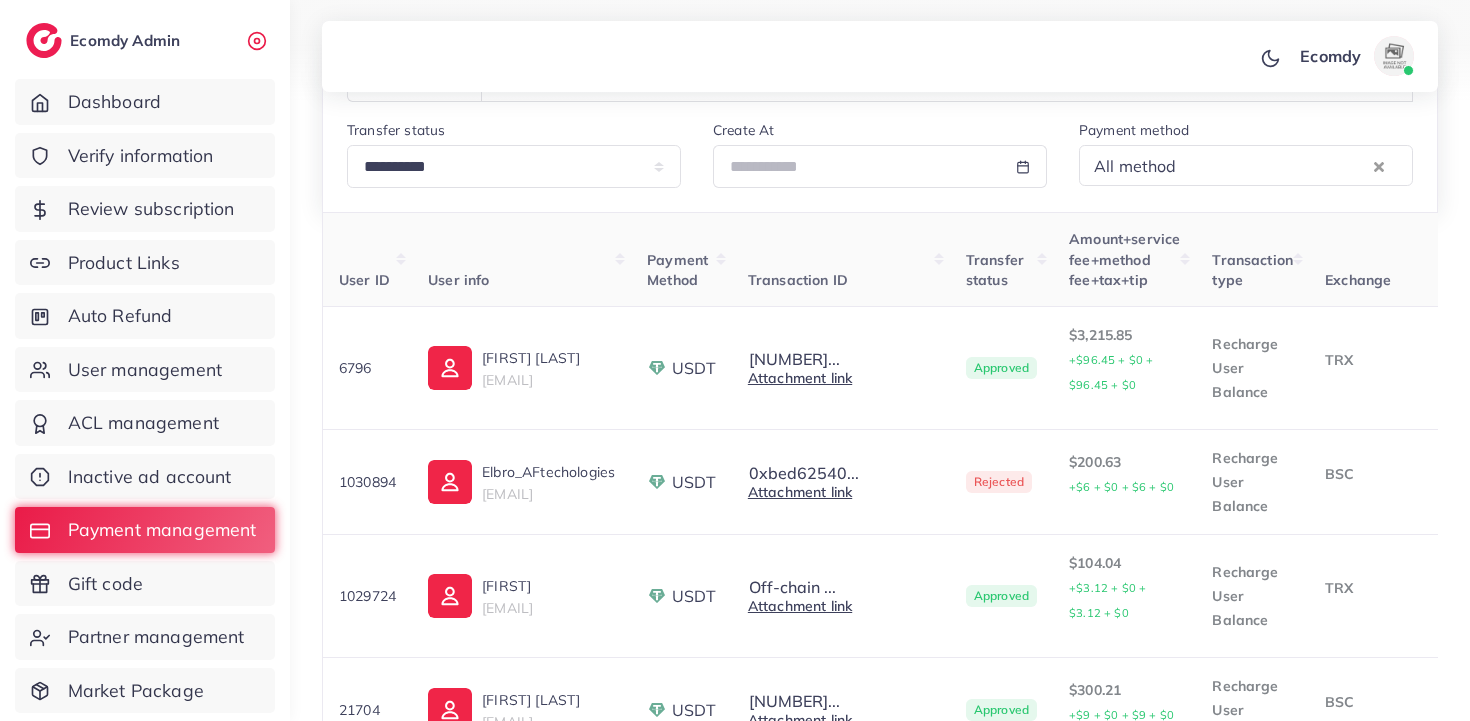 scroll, scrollTop: 24, scrollLeft: 0, axis: vertical 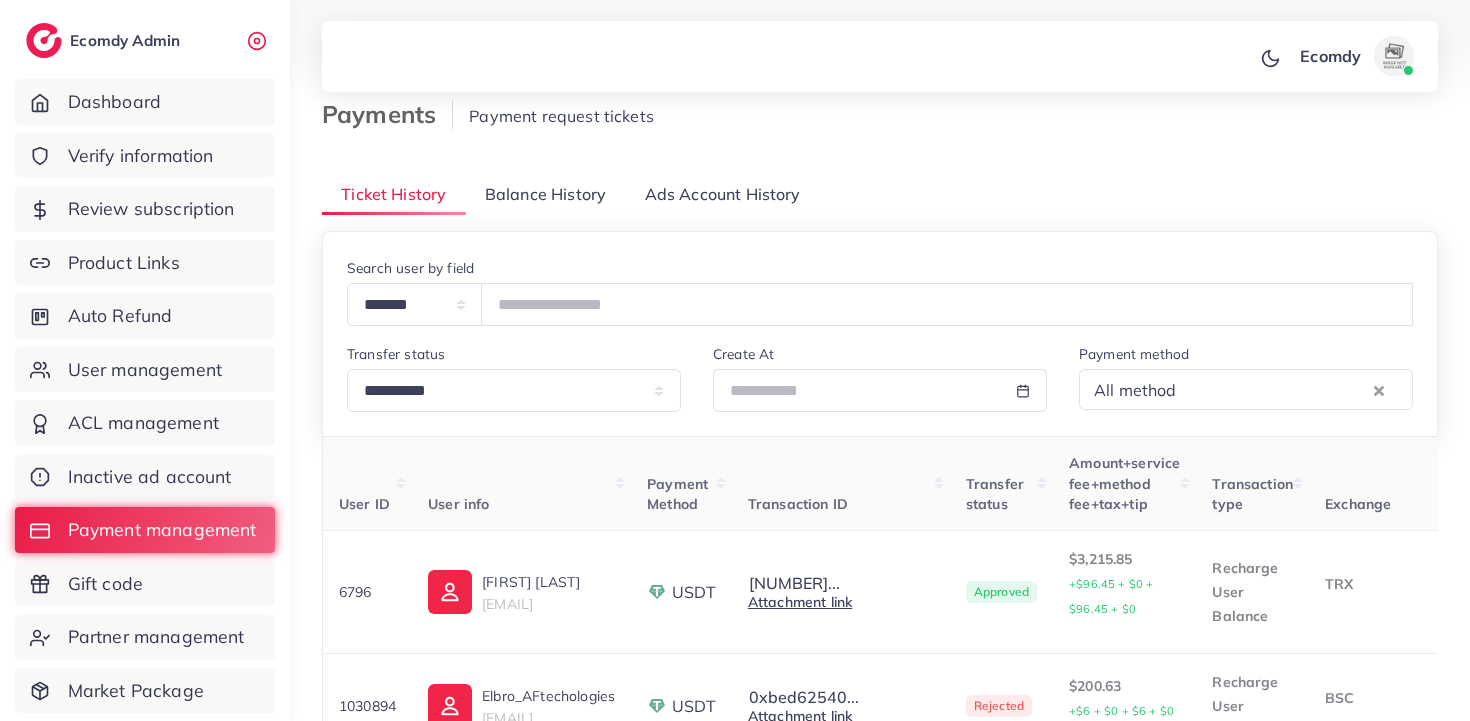 click on "Balance History" at bounding box center (545, 194) 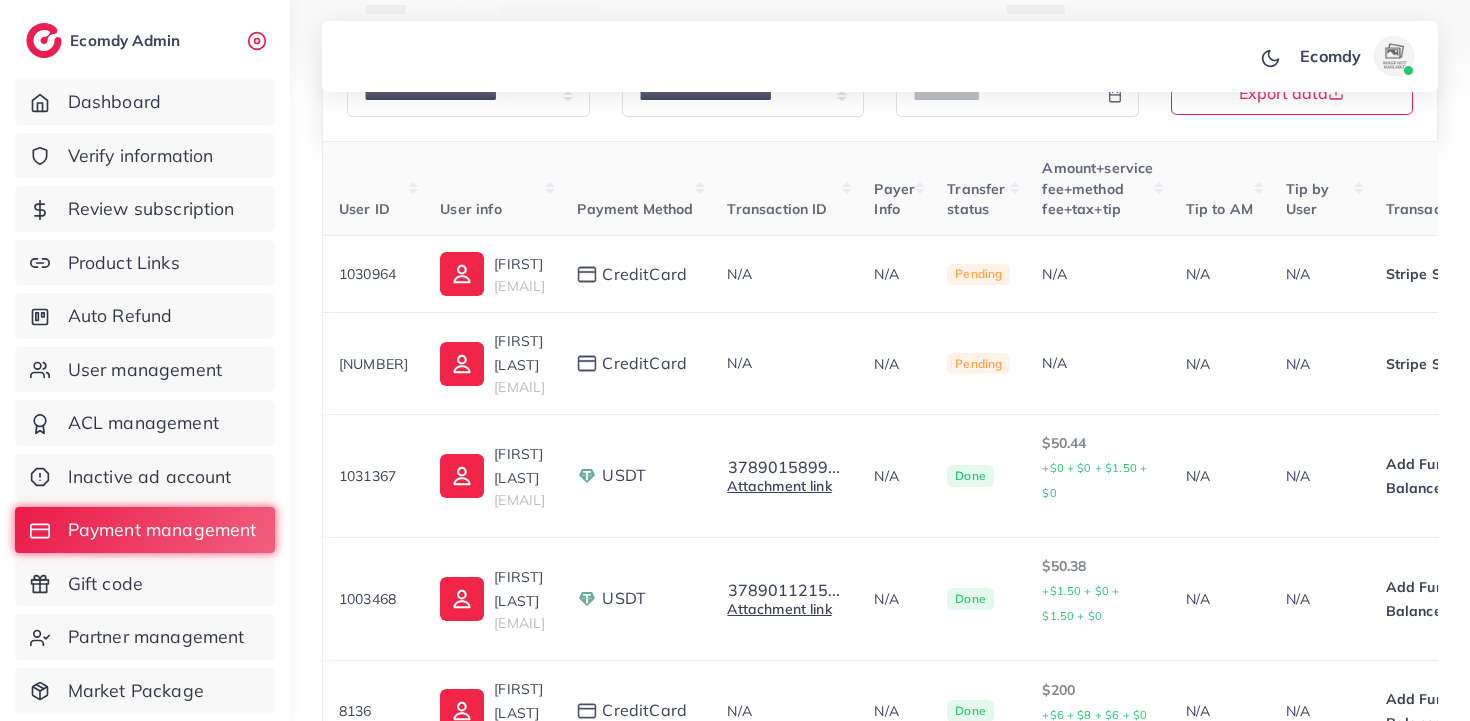 scroll, scrollTop: 312, scrollLeft: 0, axis: vertical 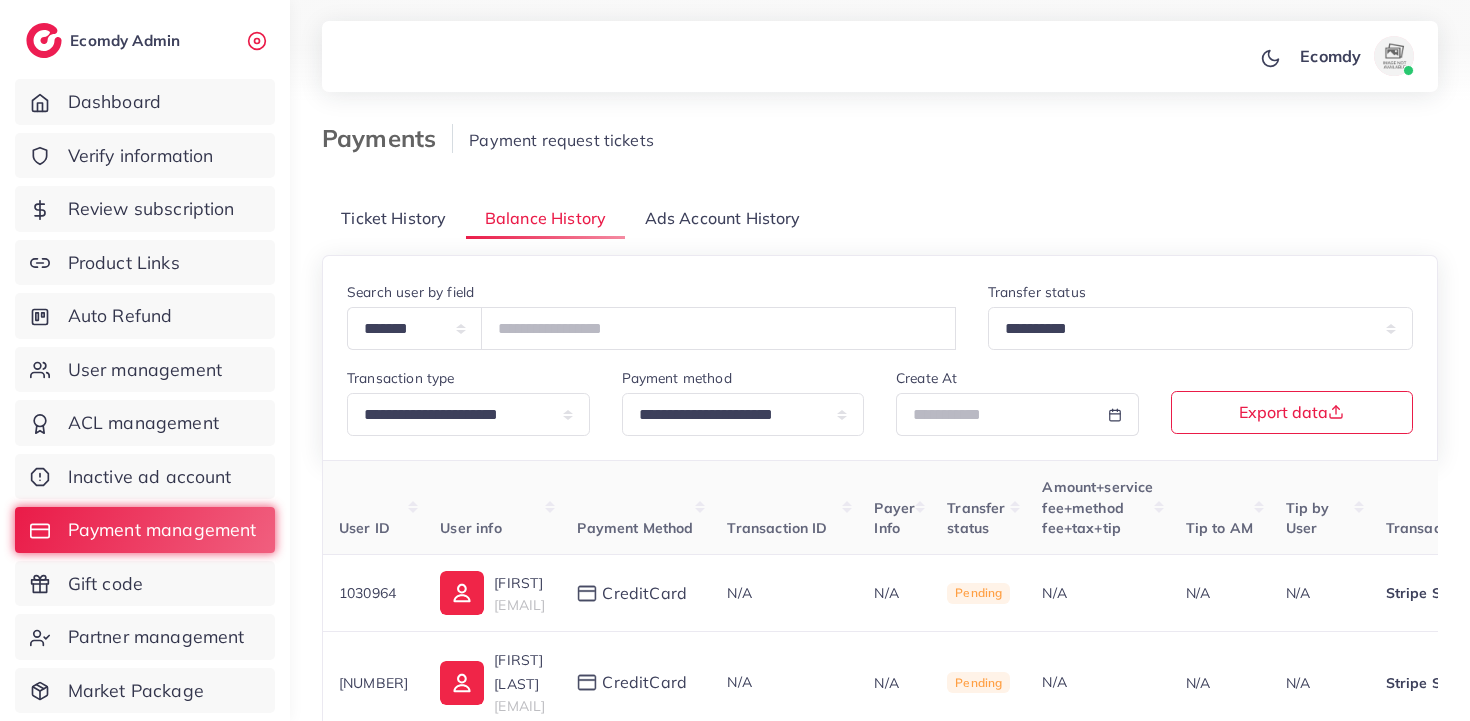 click on "Ticket History" at bounding box center [393, 218] 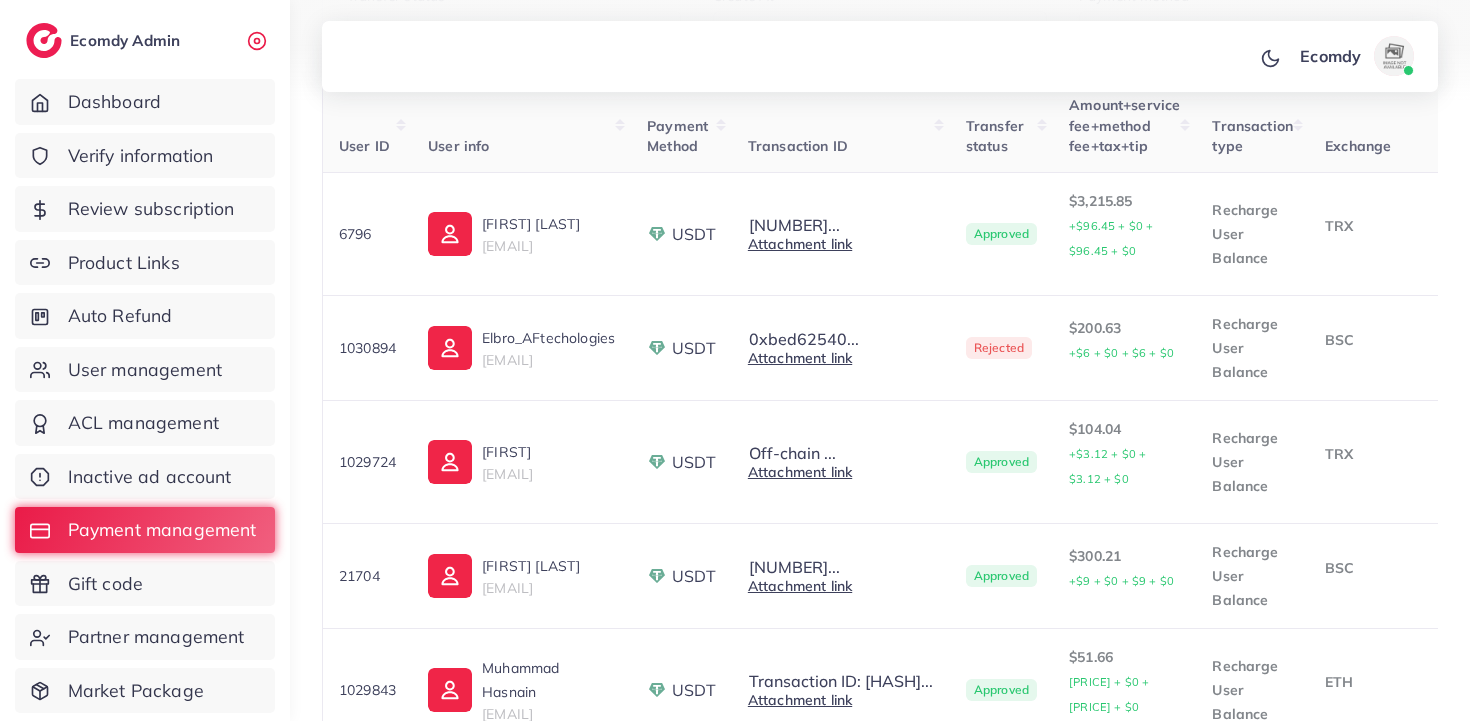 scroll, scrollTop: 380, scrollLeft: 0, axis: vertical 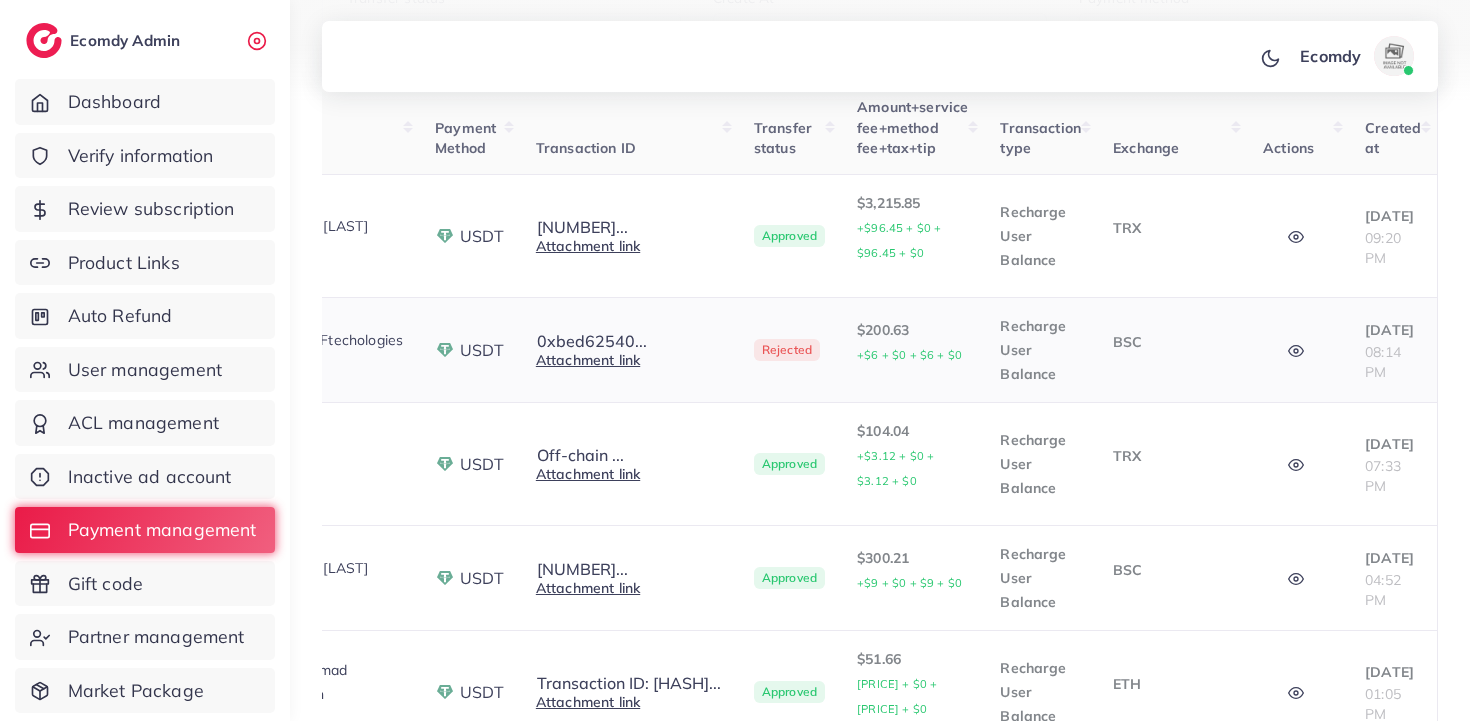 click at bounding box center [1298, 350] 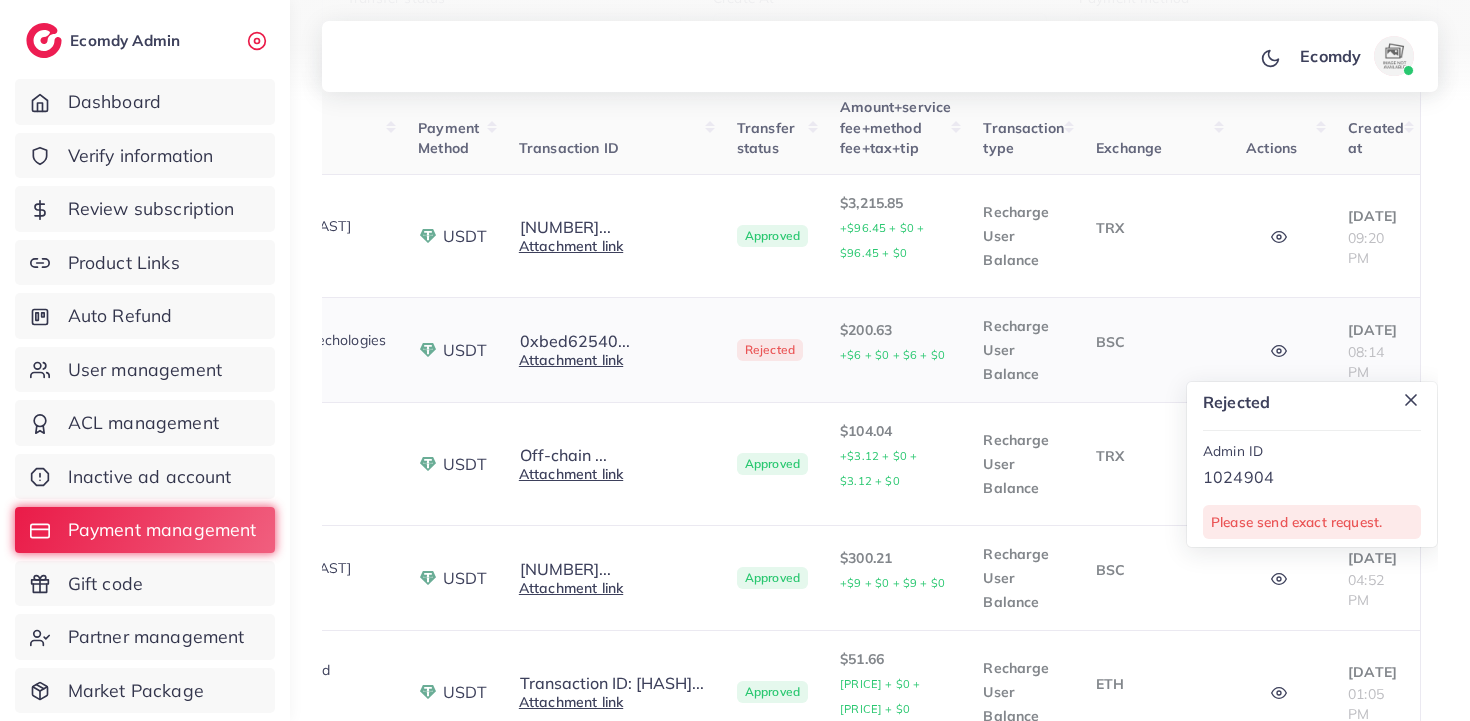 click 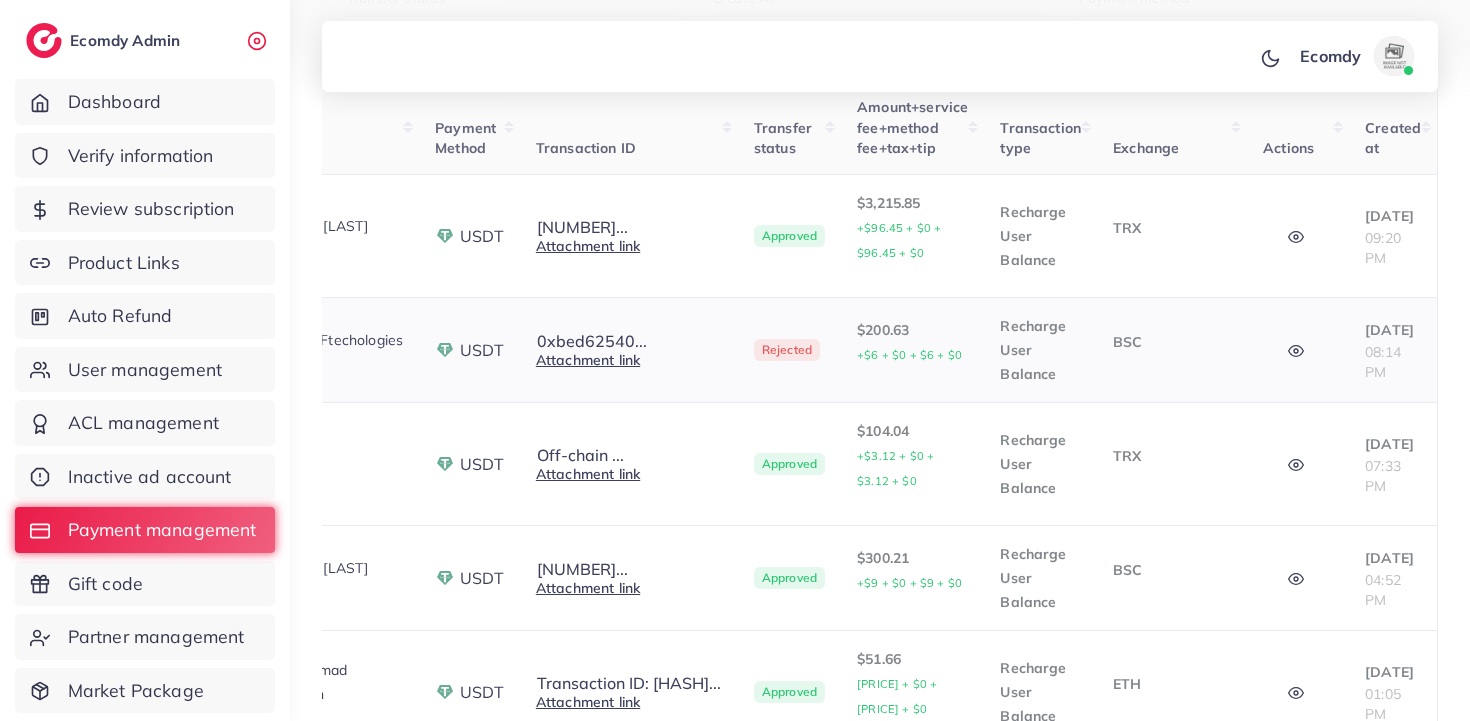 scroll, scrollTop: 0, scrollLeft: 0, axis: both 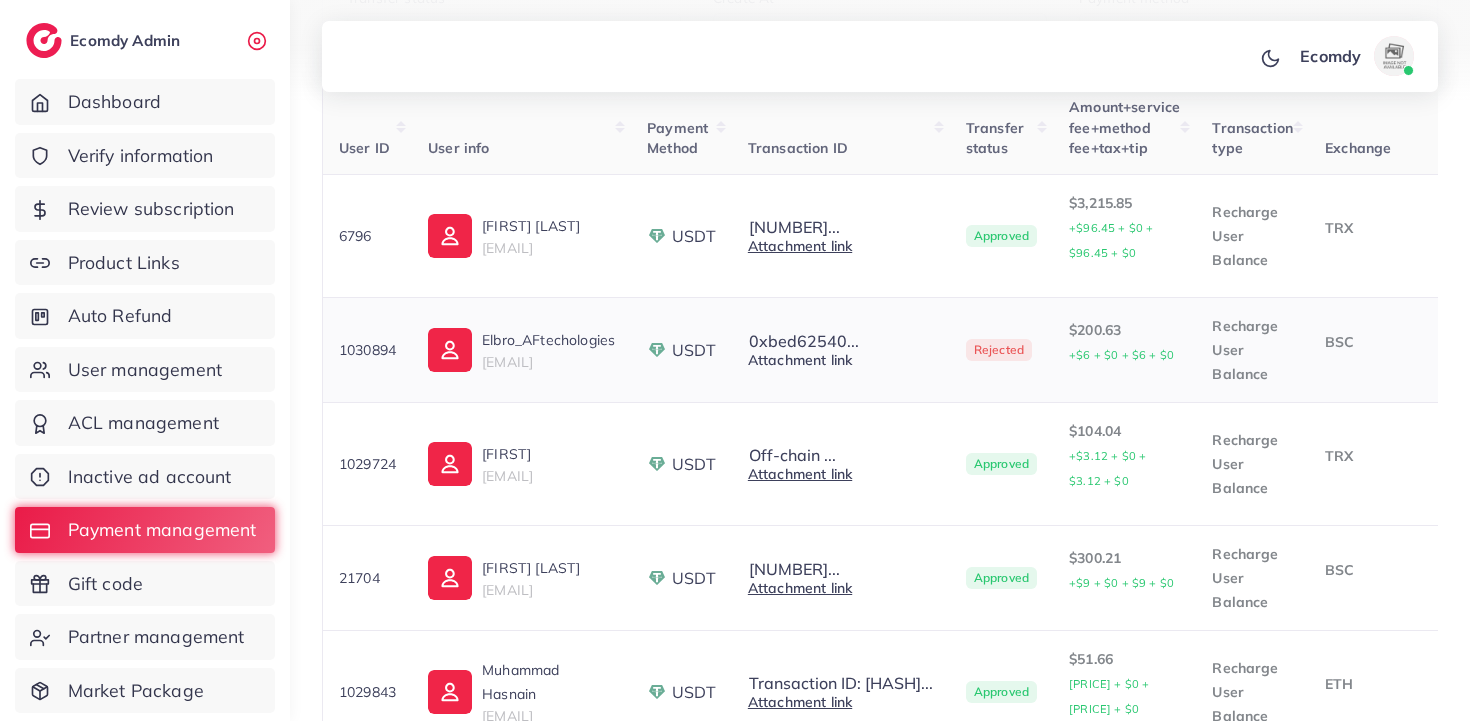 click on "Attachment link" at bounding box center [800, 360] 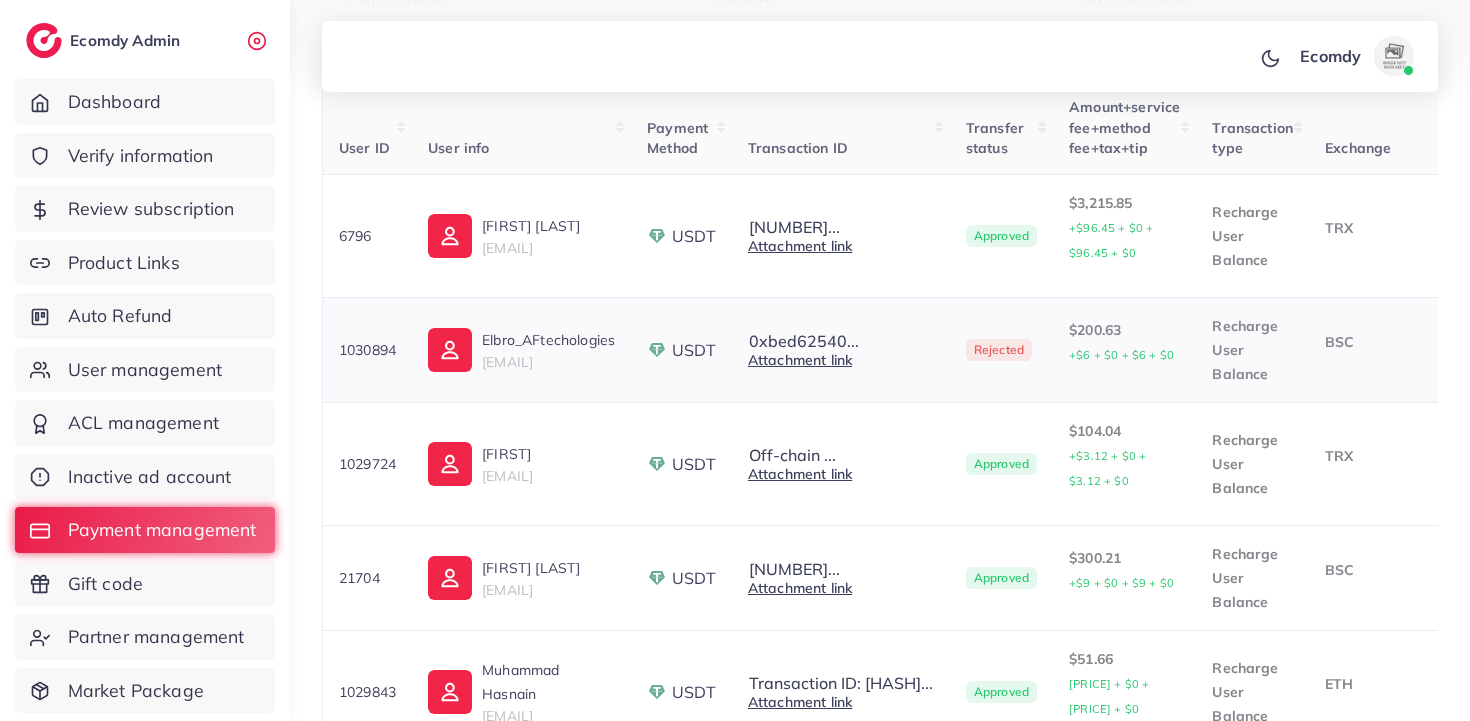click on "$200.63   +$6 + $0 + $6 + $0" at bounding box center [1124, 350] 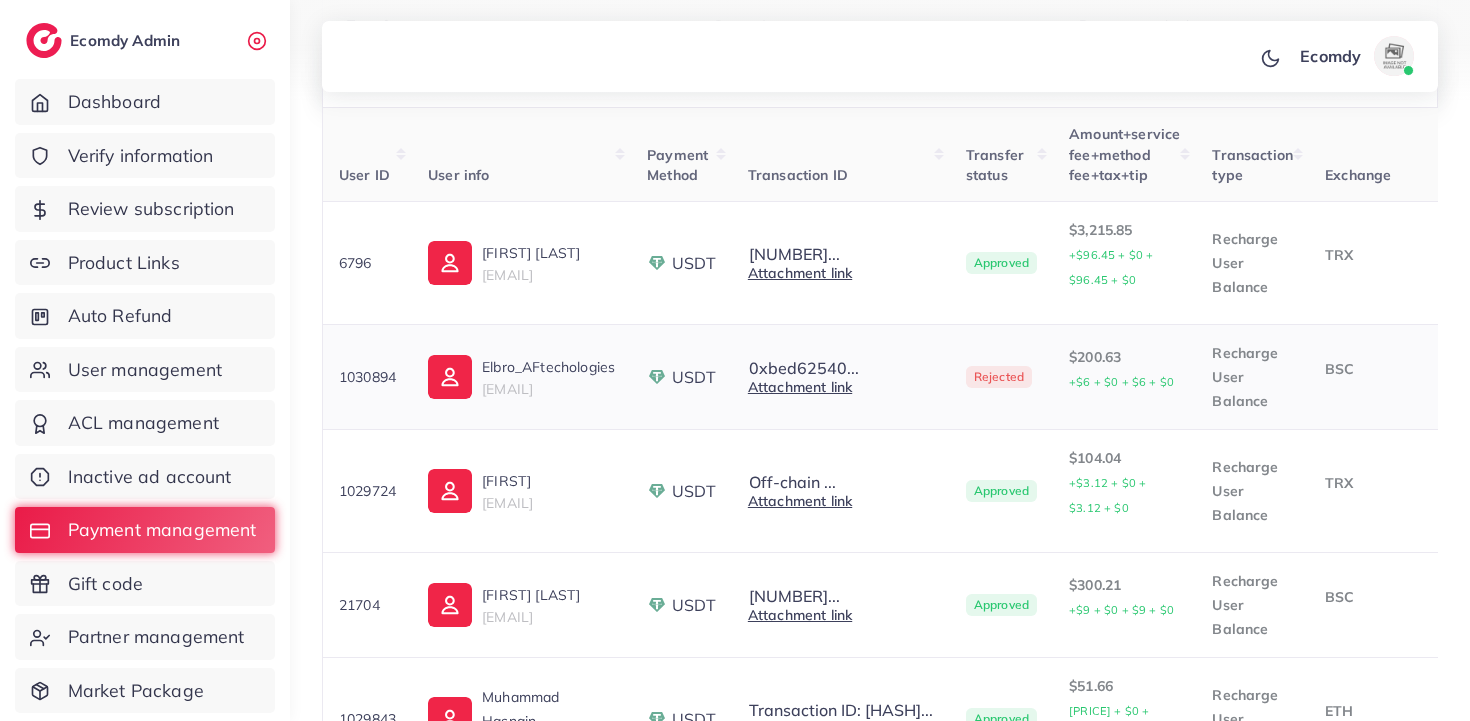 scroll, scrollTop: 472, scrollLeft: 0, axis: vertical 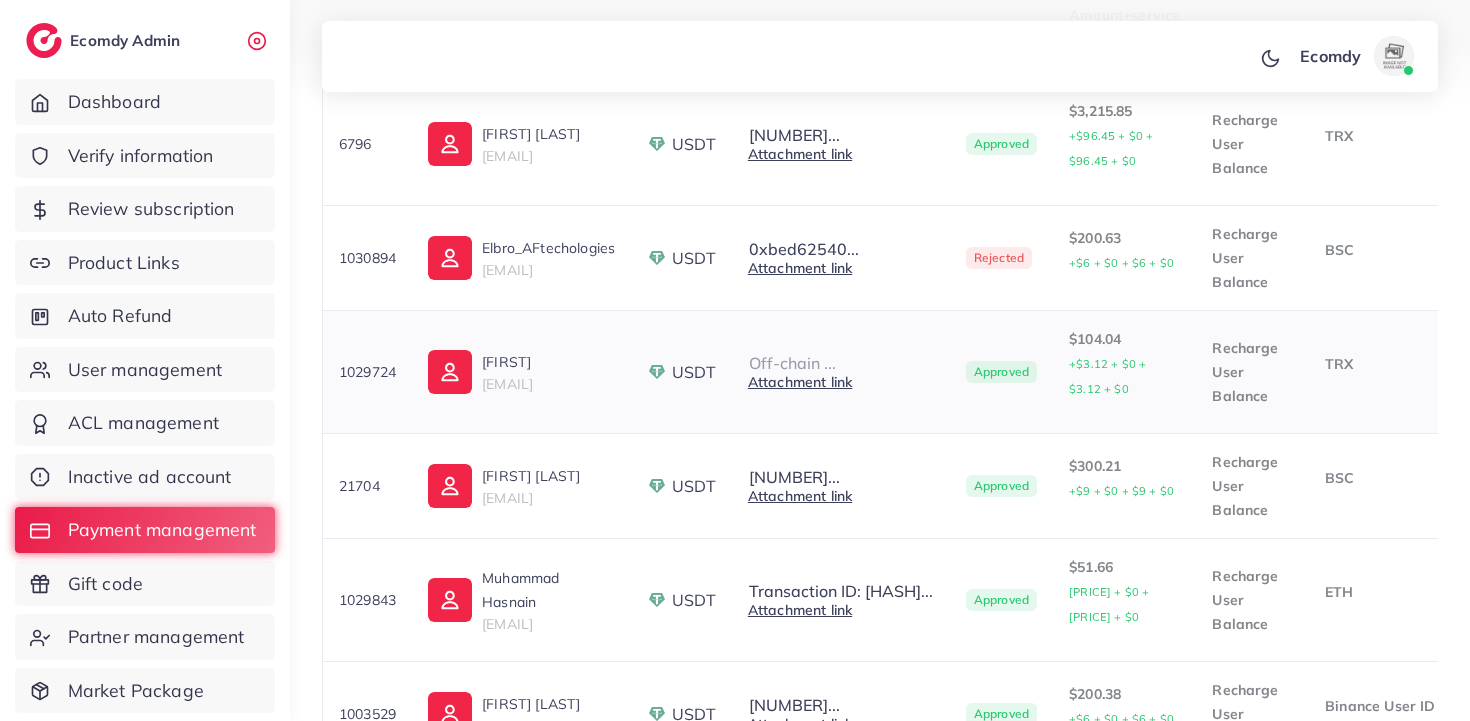 click on "Off-chain ..." at bounding box center [792, 363] 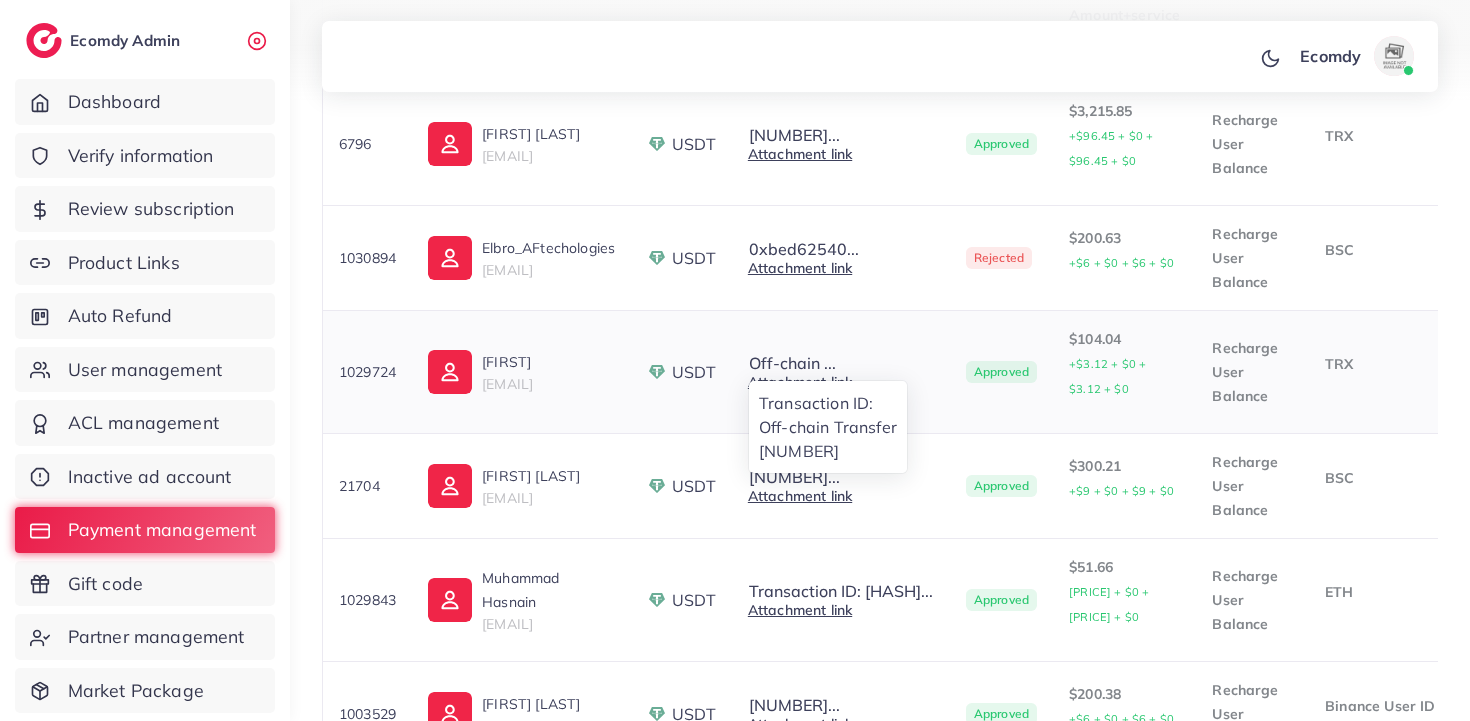 click on "$104.04   +$3.12 + $0 + $3.12 + $0" at bounding box center [1124, 372] 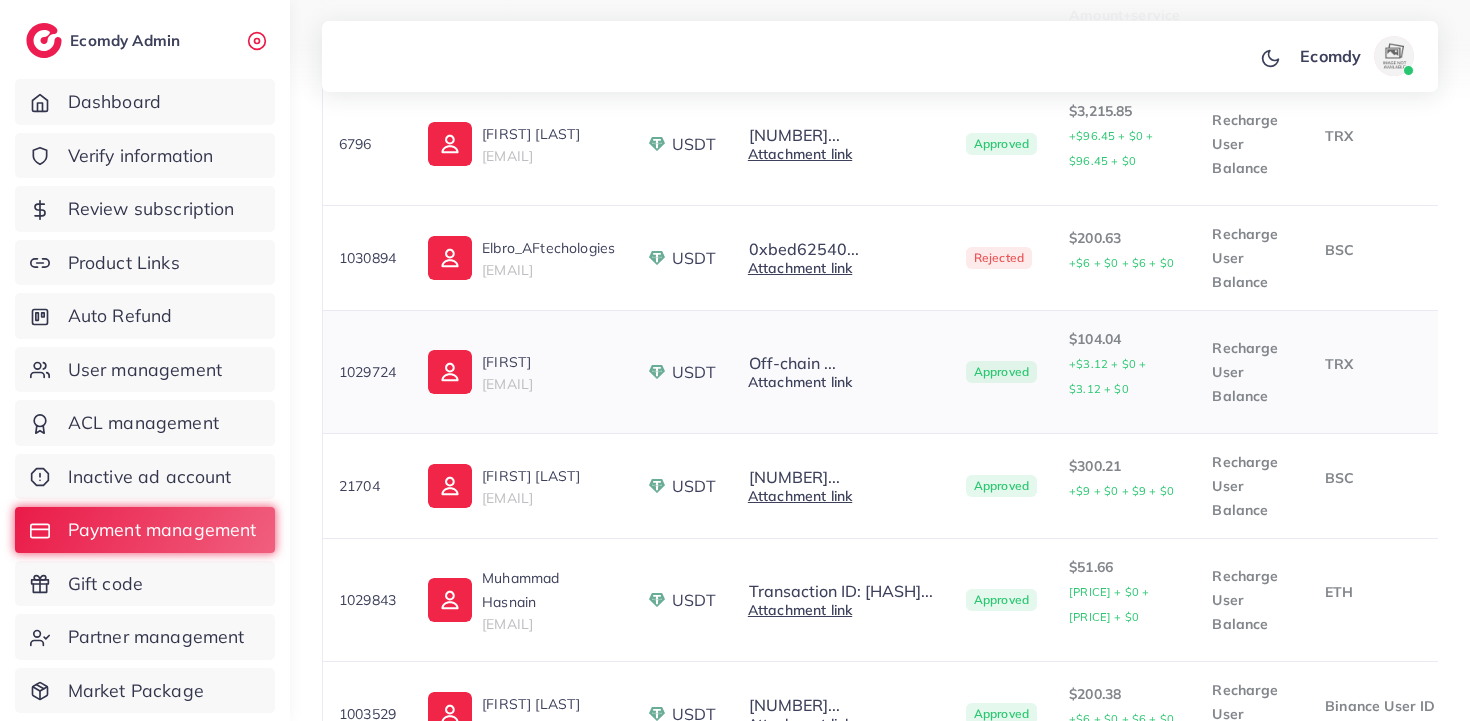 click on "Attachment link" at bounding box center (800, 382) 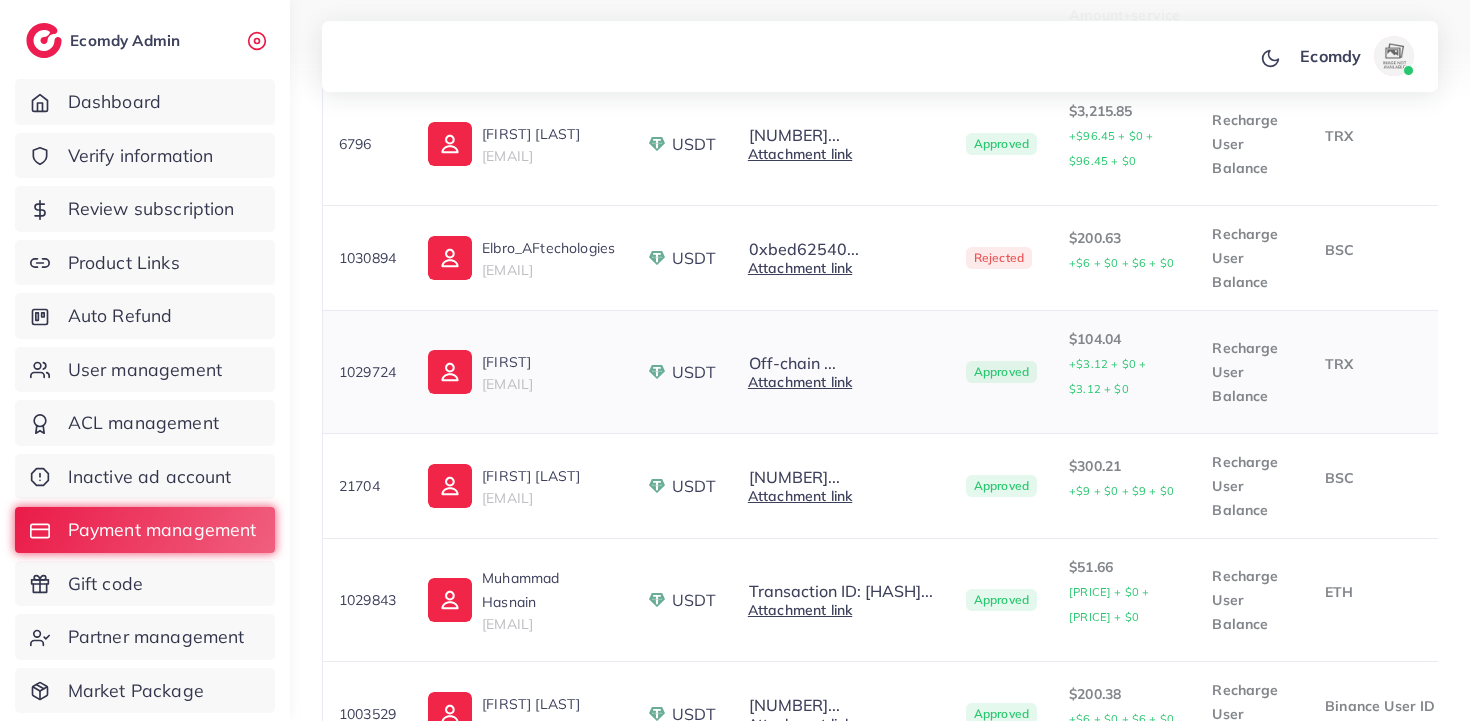 click on "$104.04   +$3.12 + $0 + $3.12 + $0" at bounding box center [1124, 364] 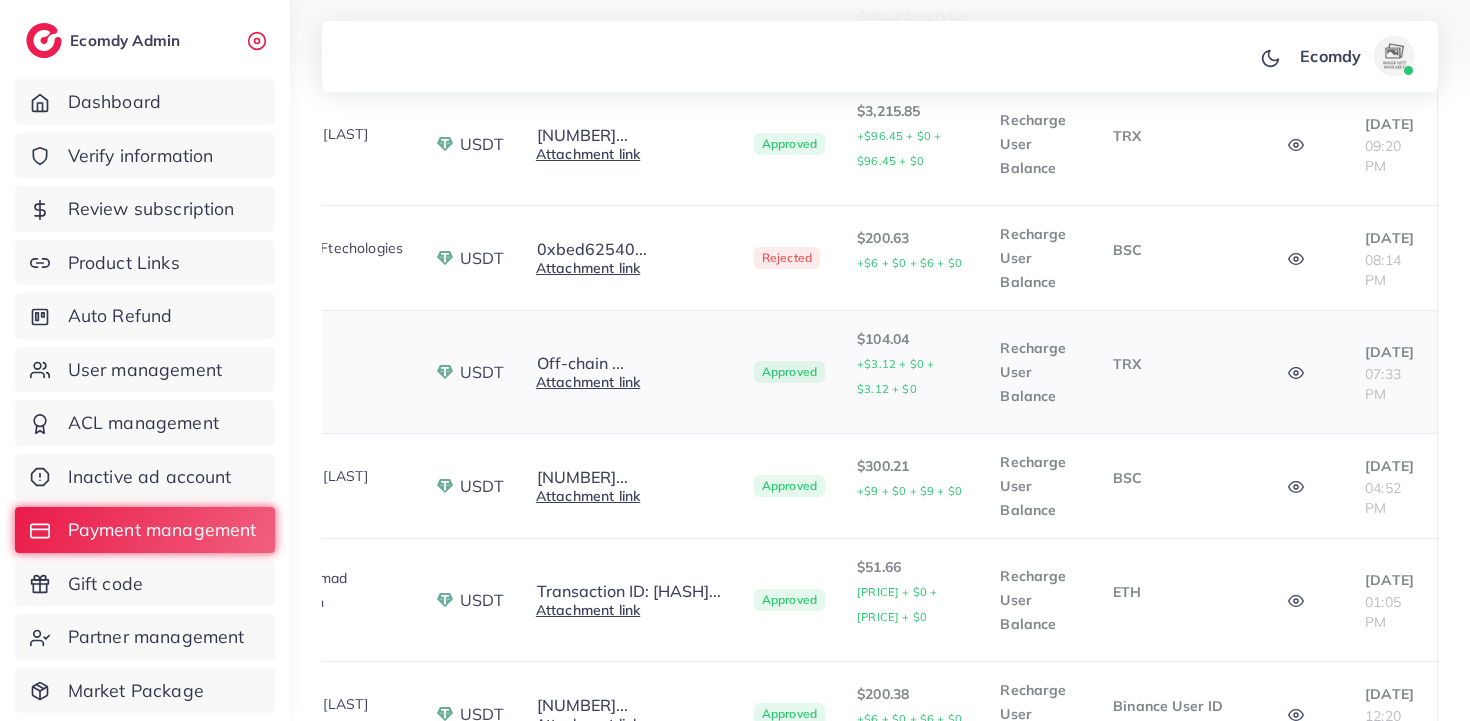 scroll, scrollTop: 0, scrollLeft: 0, axis: both 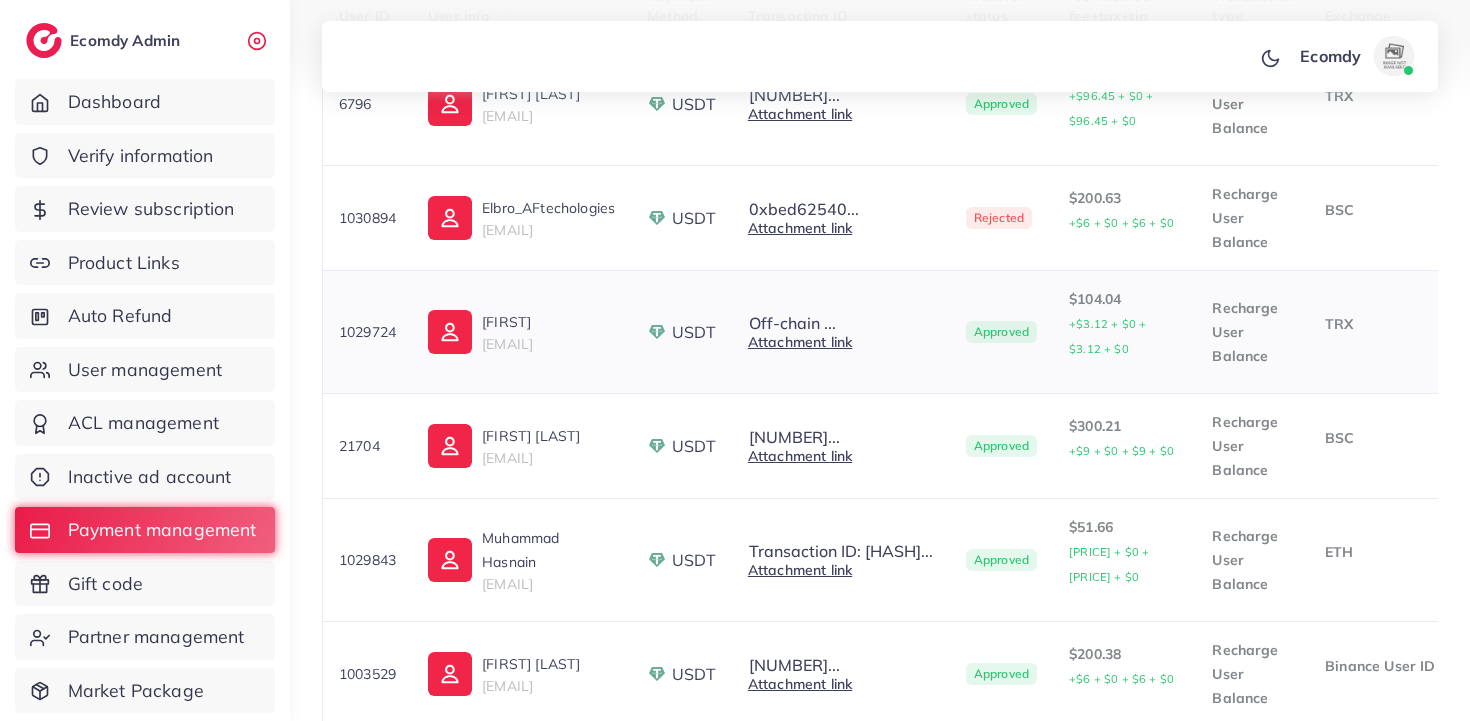 click on "$300.21   +$9 + $0 + $9 + $0" at bounding box center [1124, 446] 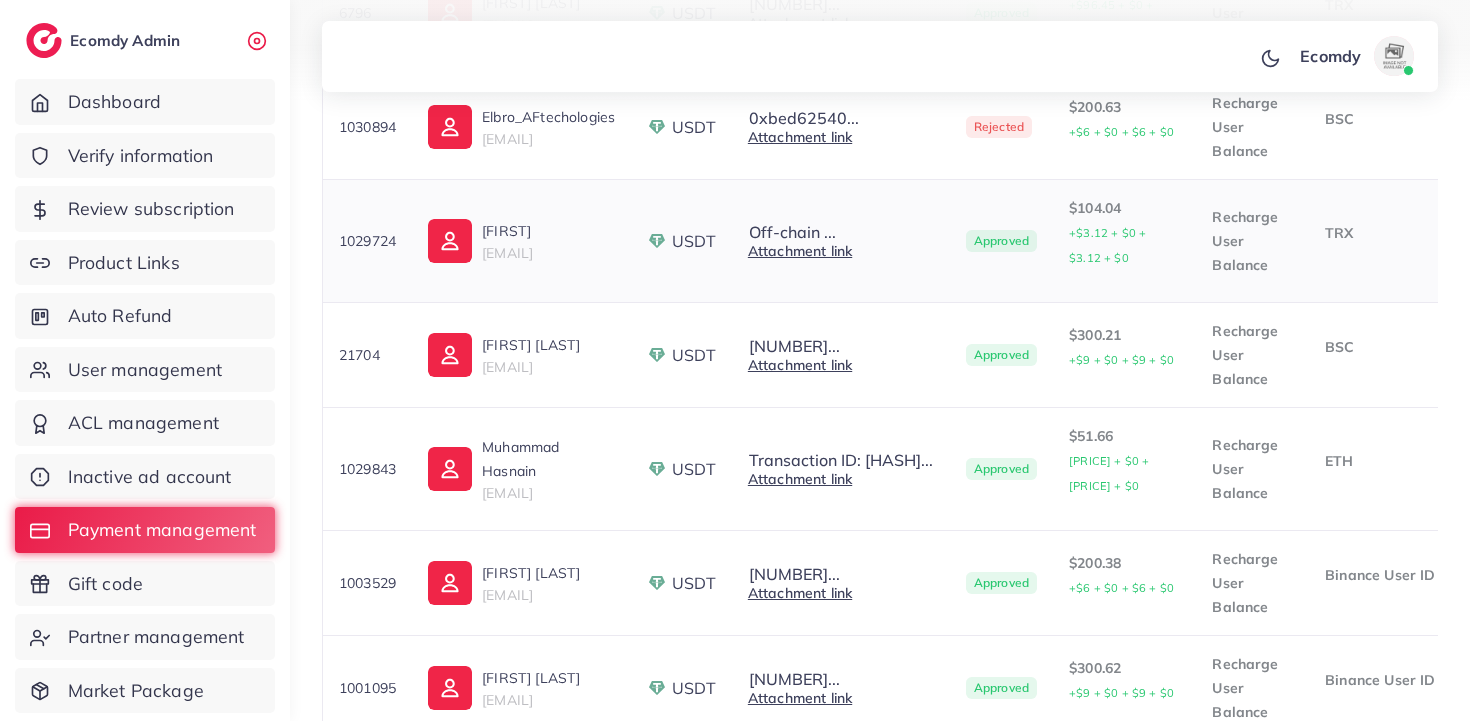 scroll, scrollTop: 1118, scrollLeft: 0, axis: vertical 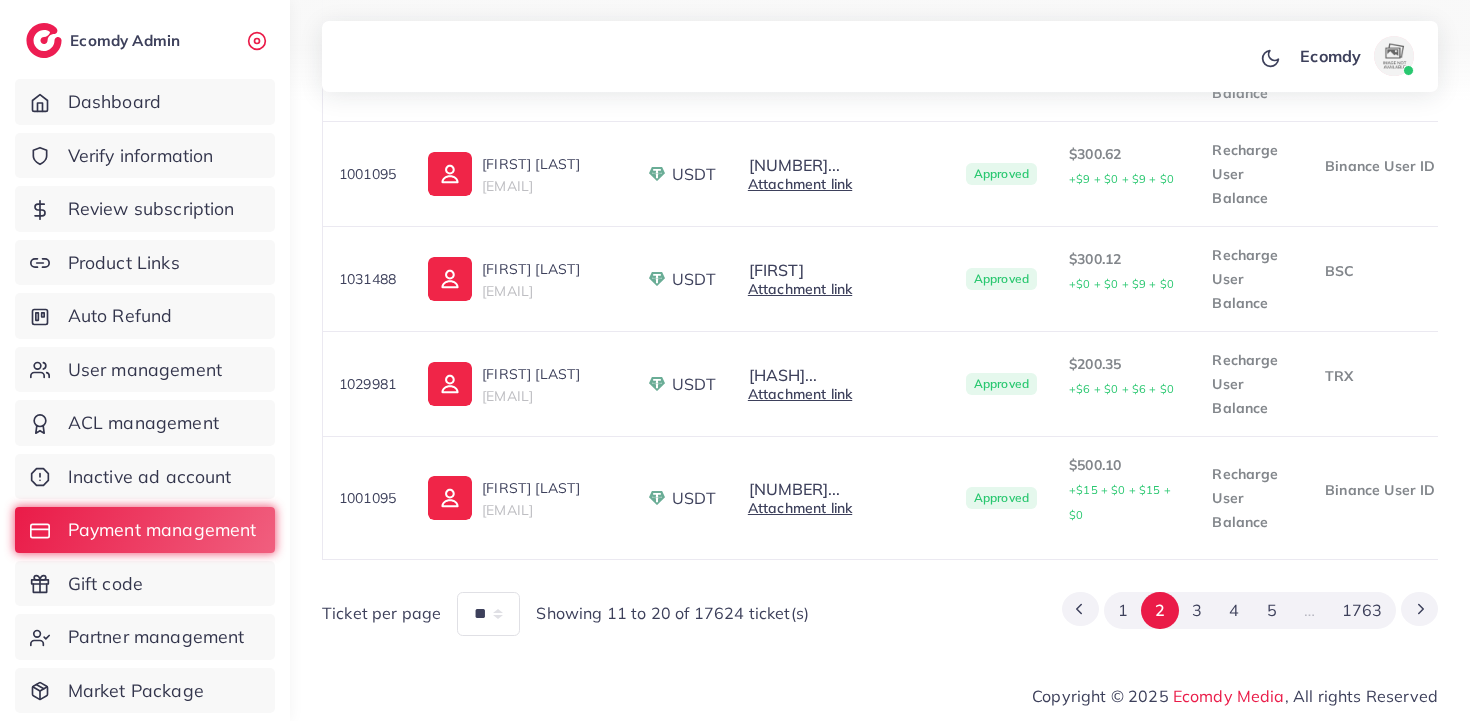 click on "$200.35   +$6 + $0 + $6 + $0" at bounding box center [1124, 384] 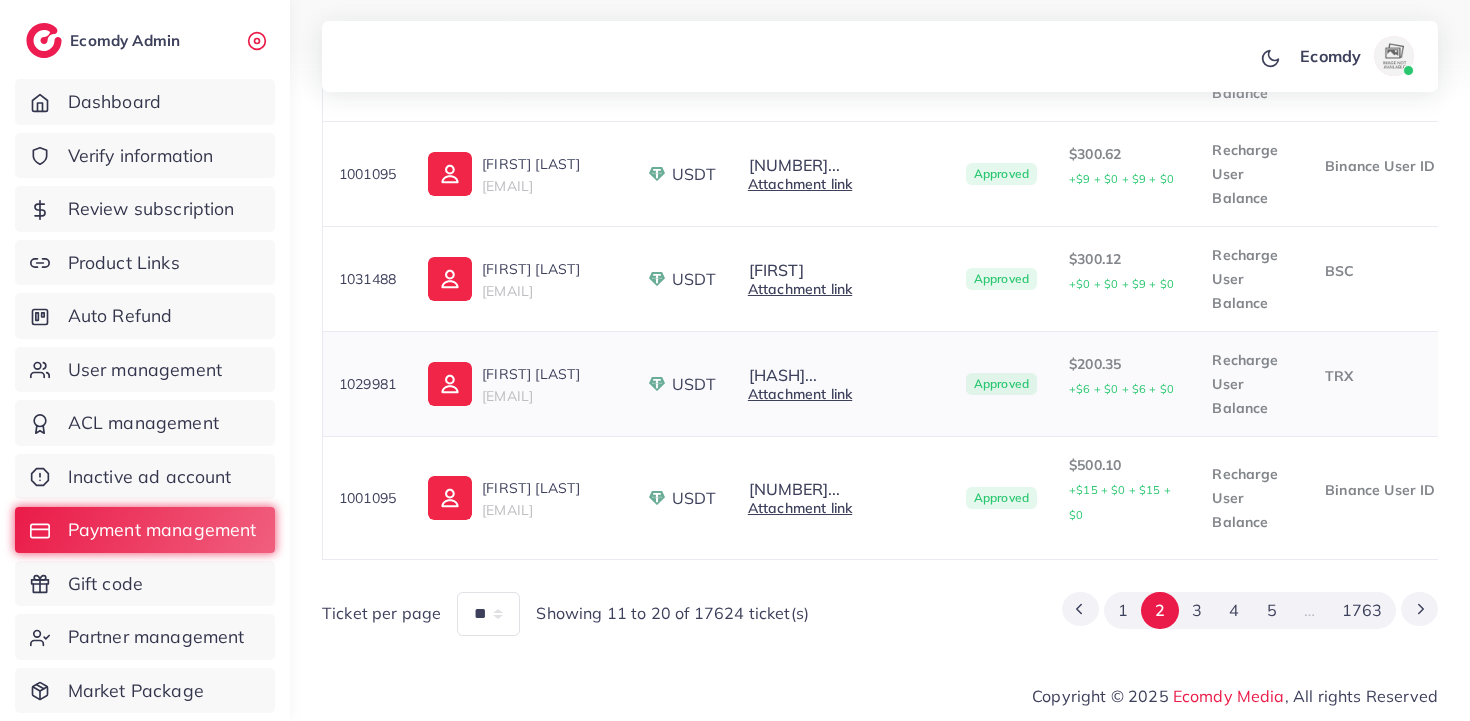 click on "$200.35   +$6 + $0 + $6 + $0" at bounding box center (1124, 376) 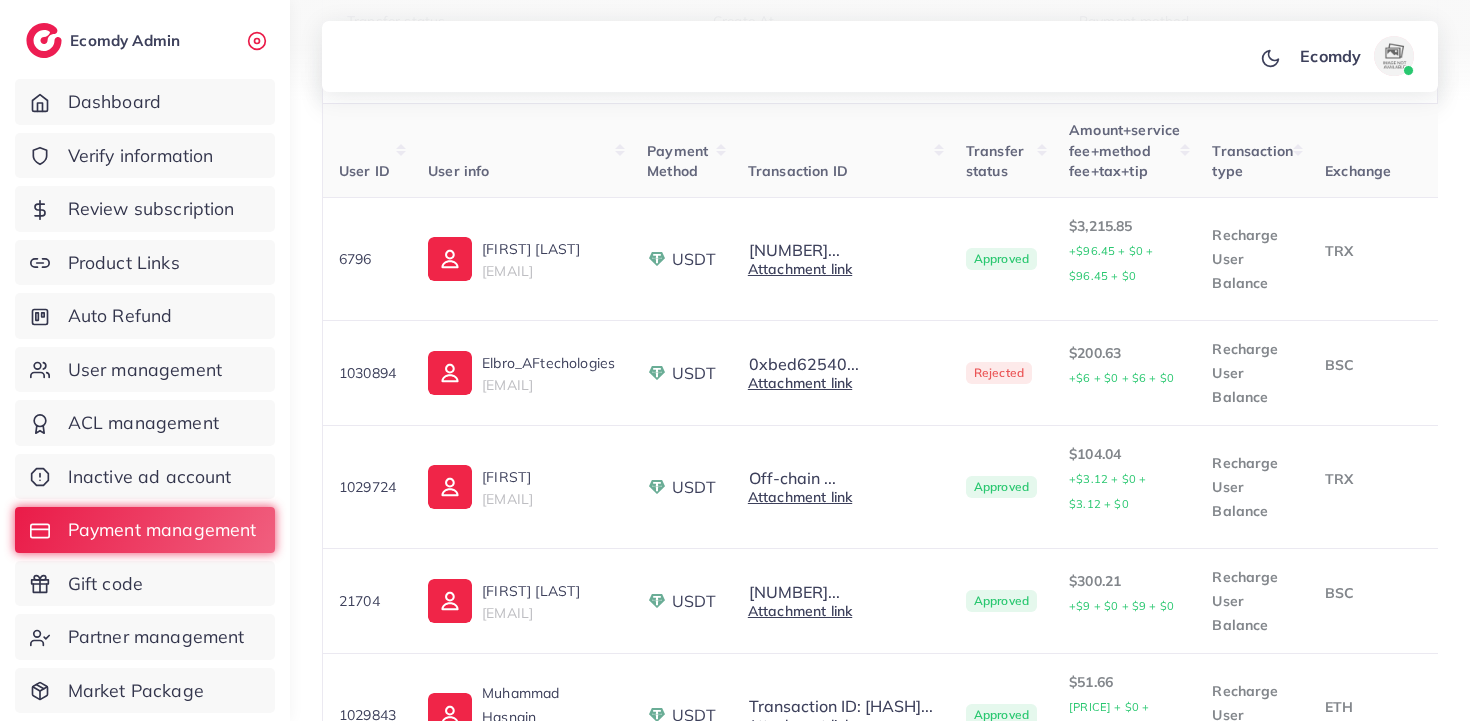 scroll, scrollTop: 260, scrollLeft: 0, axis: vertical 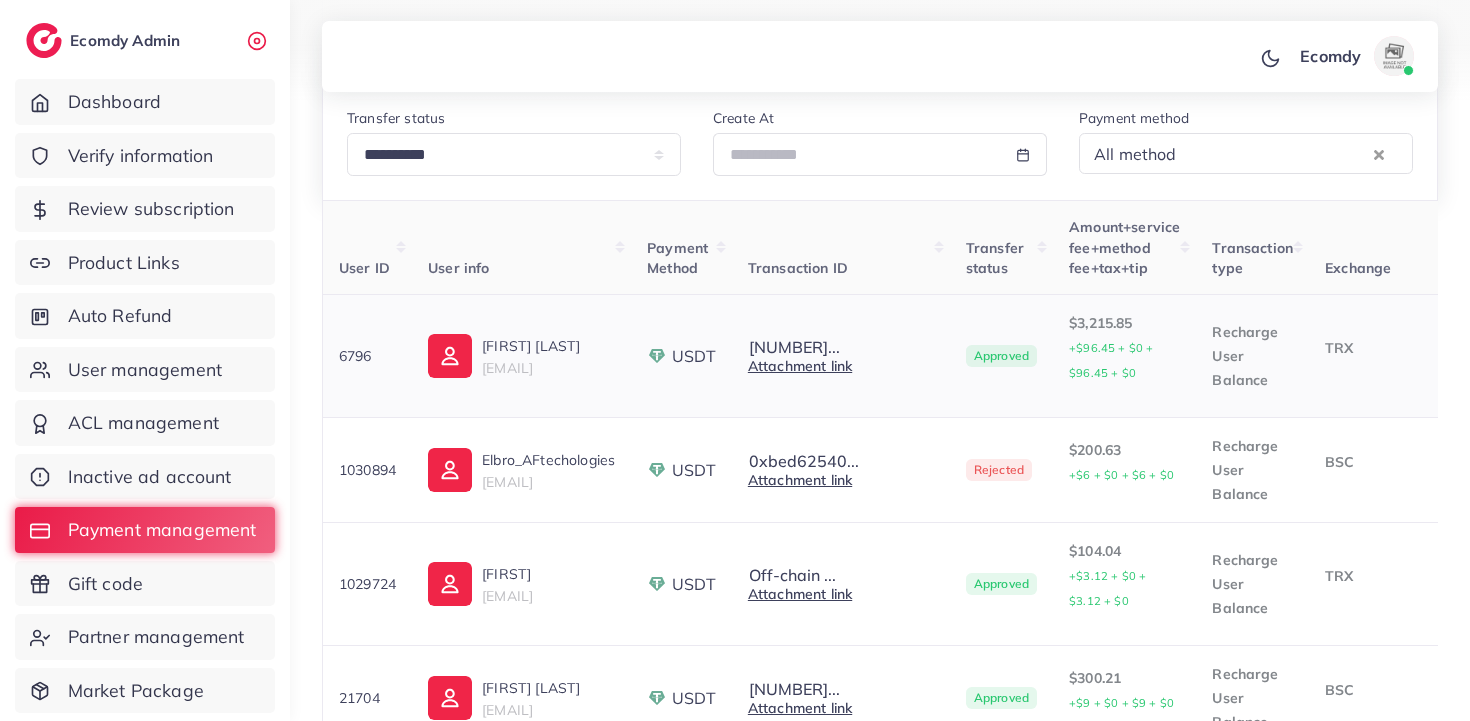 click on "+$96.45 + $0 + $96.45 + $0" at bounding box center [1111, 360] 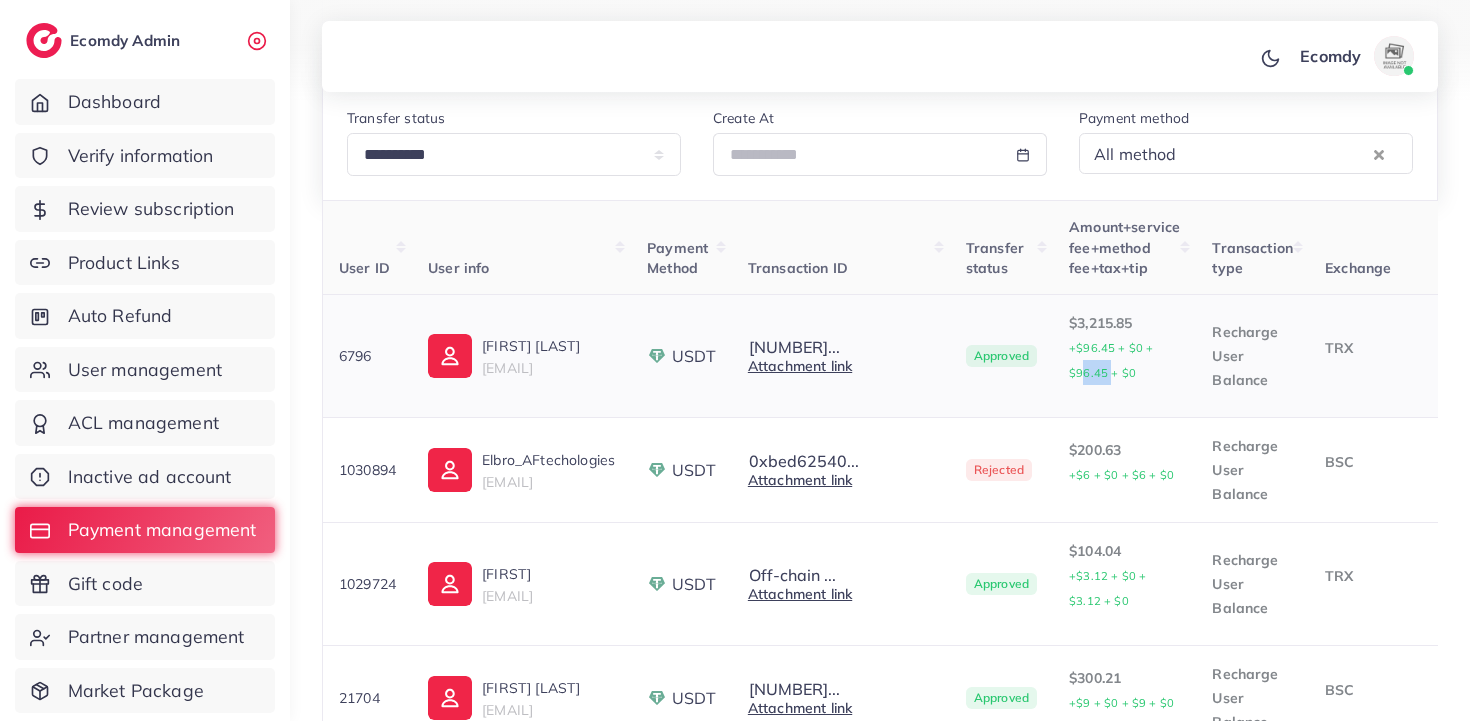 click on "+$96.45 + $0 + $96.45 + $0" at bounding box center [1111, 360] 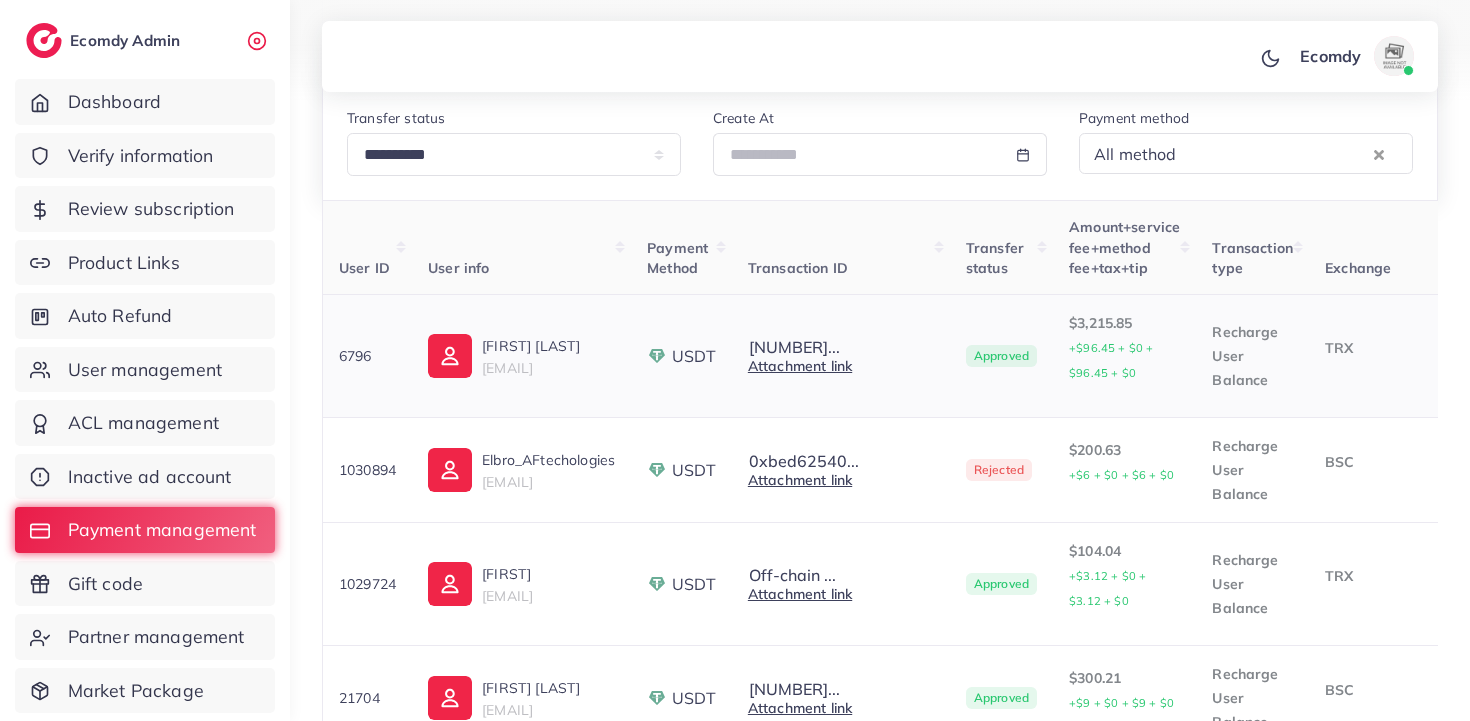 click on "$3,215.85   +$96.45 + $0 + $96.45 + $0" at bounding box center [1124, 348] 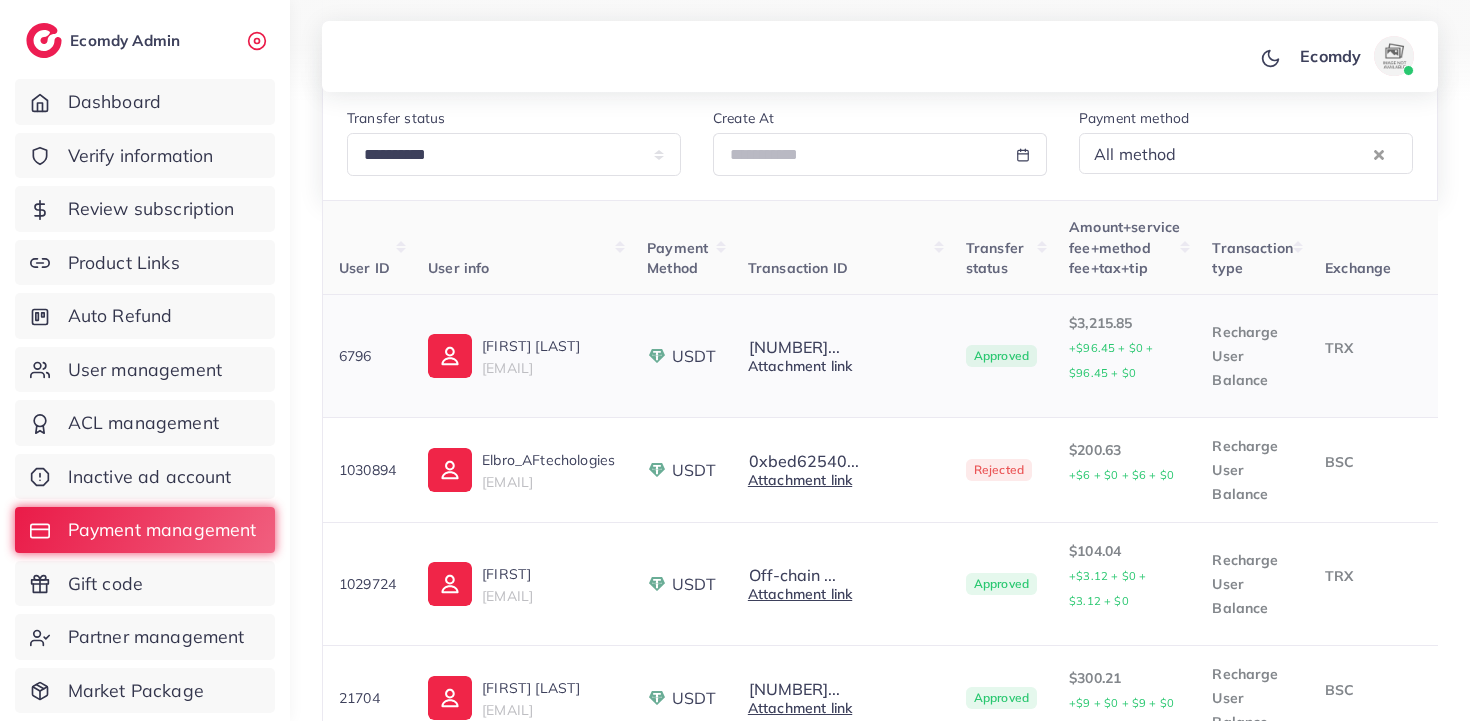 click on "Attachment link" at bounding box center [800, 366] 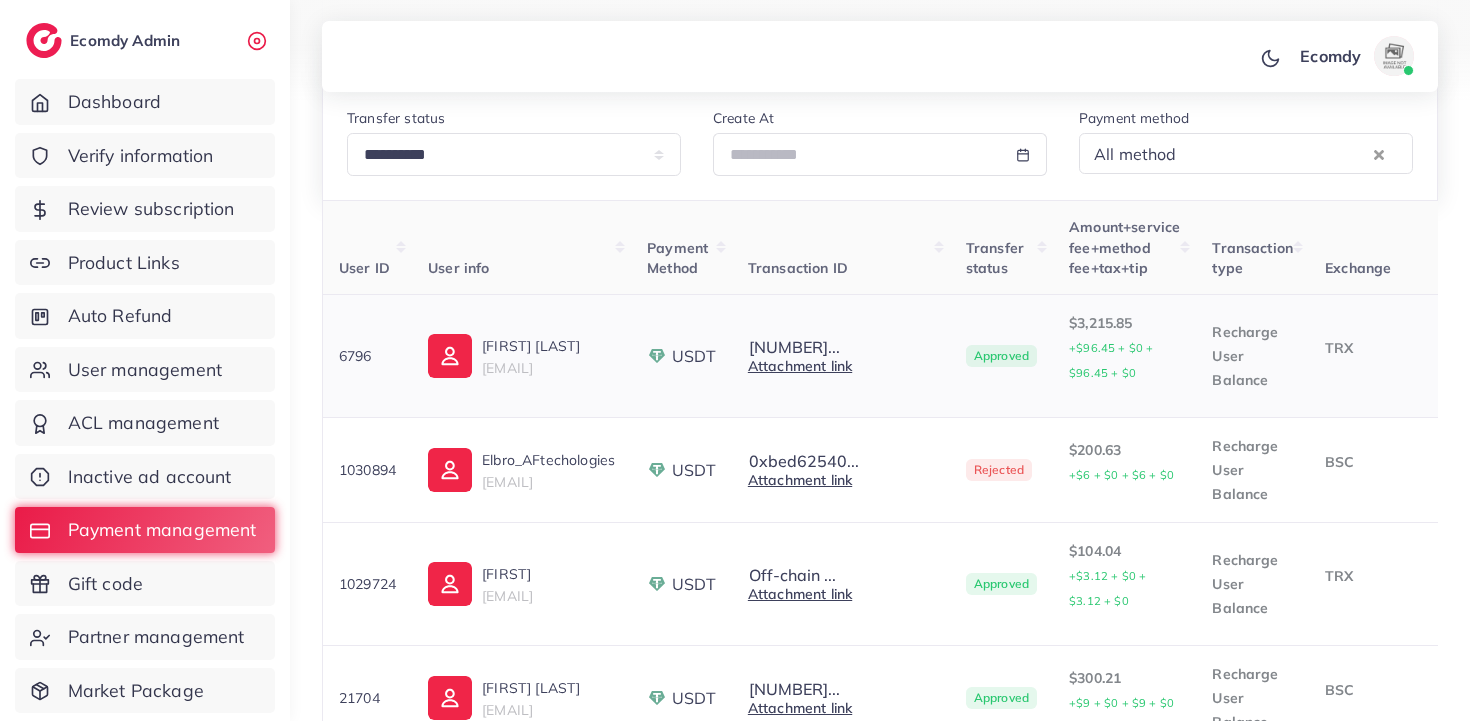 click on "$3,215.85   +$96.45 + $0 + $96.45 + $0" at bounding box center [1124, 356] 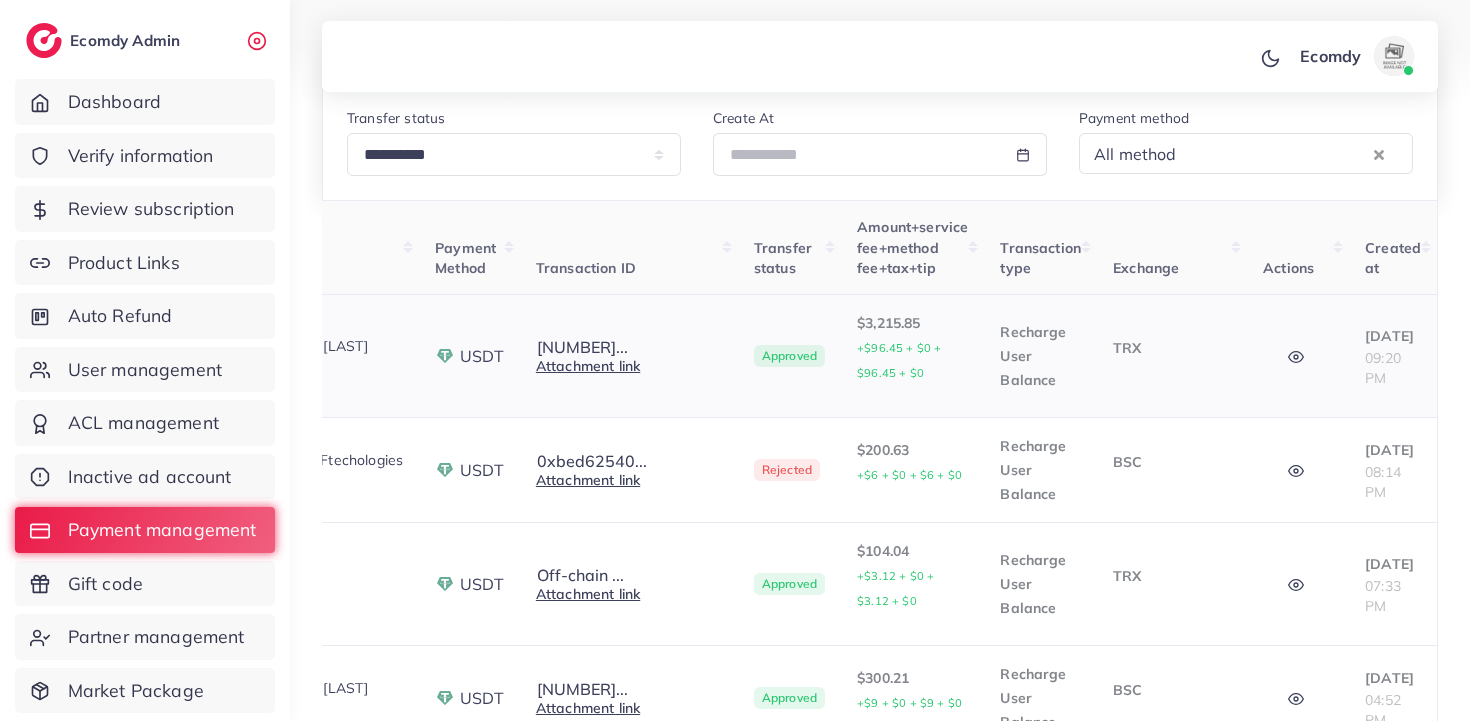 click 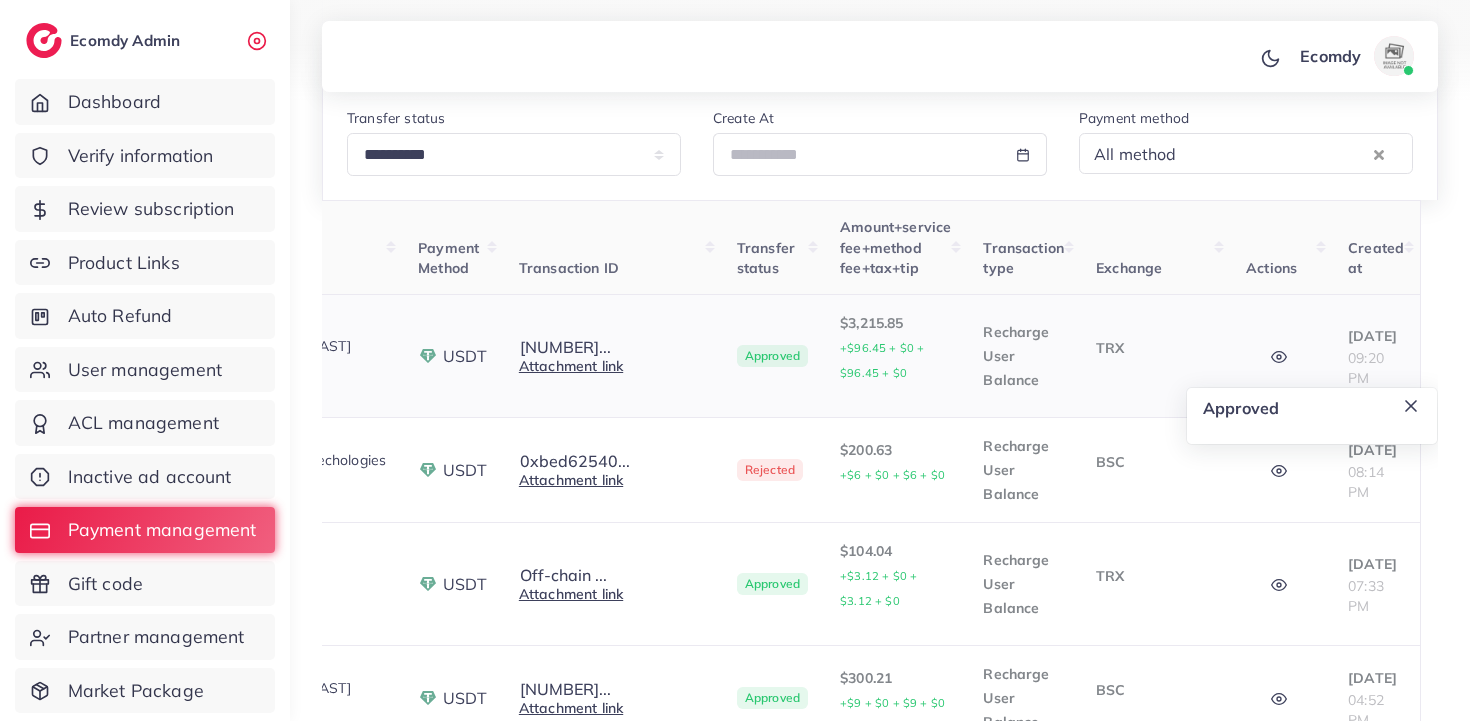 click 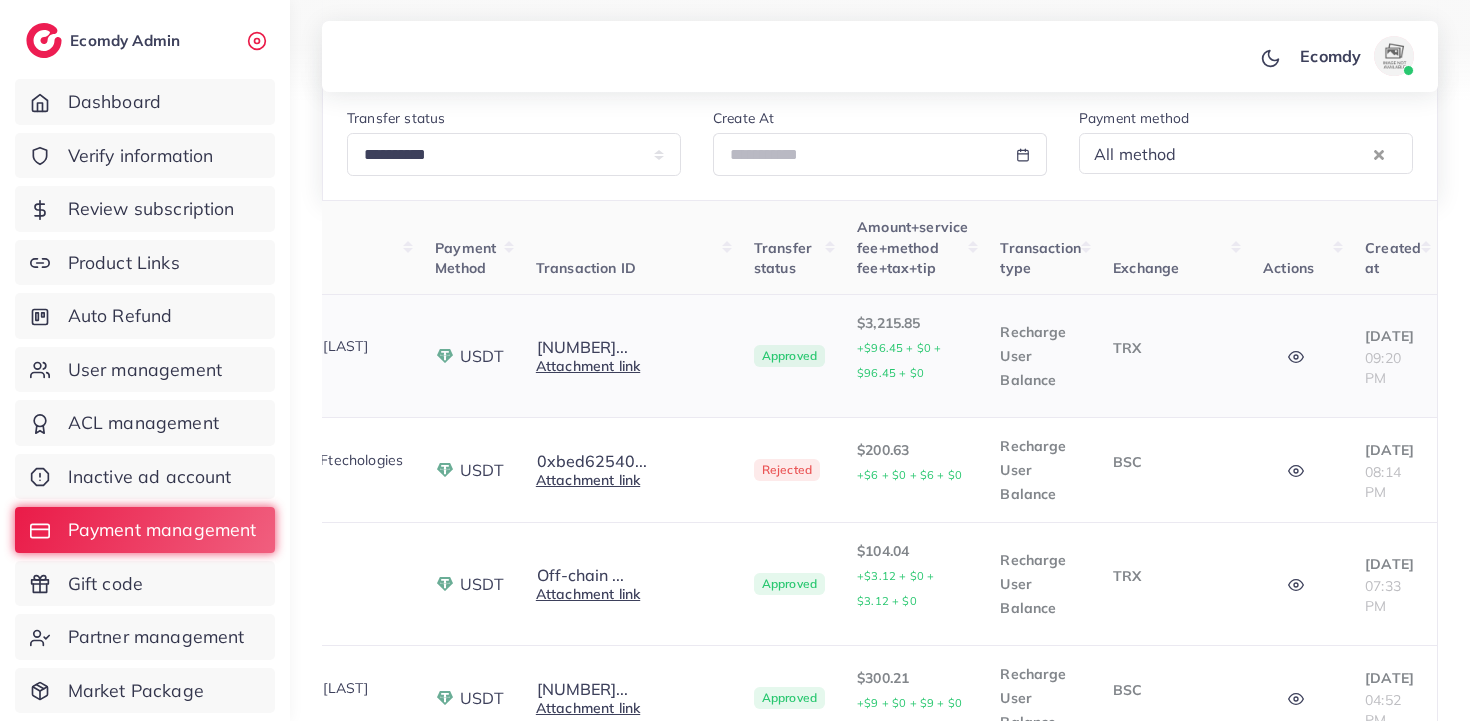 scroll, scrollTop: 0, scrollLeft: 0, axis: both 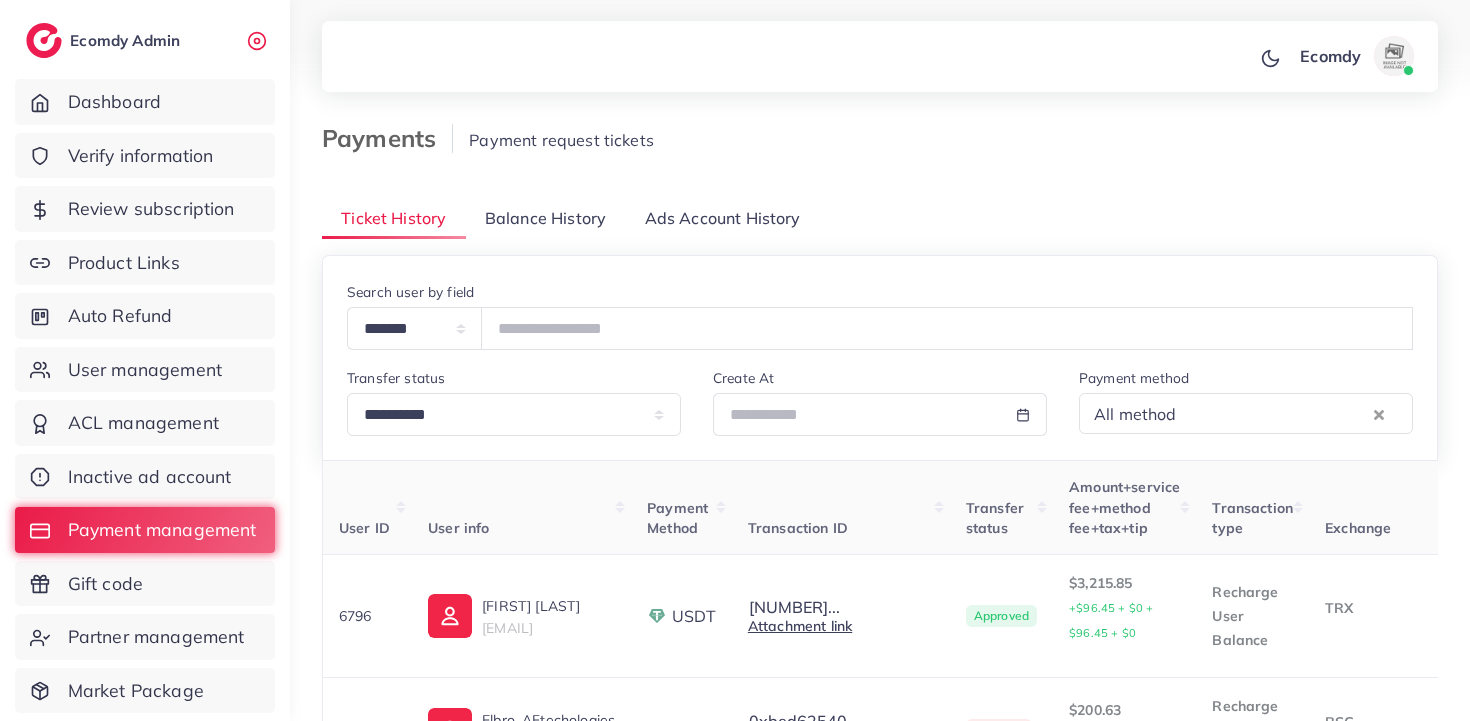 click on "Payment request tickets" at bounding box center [802, 140] 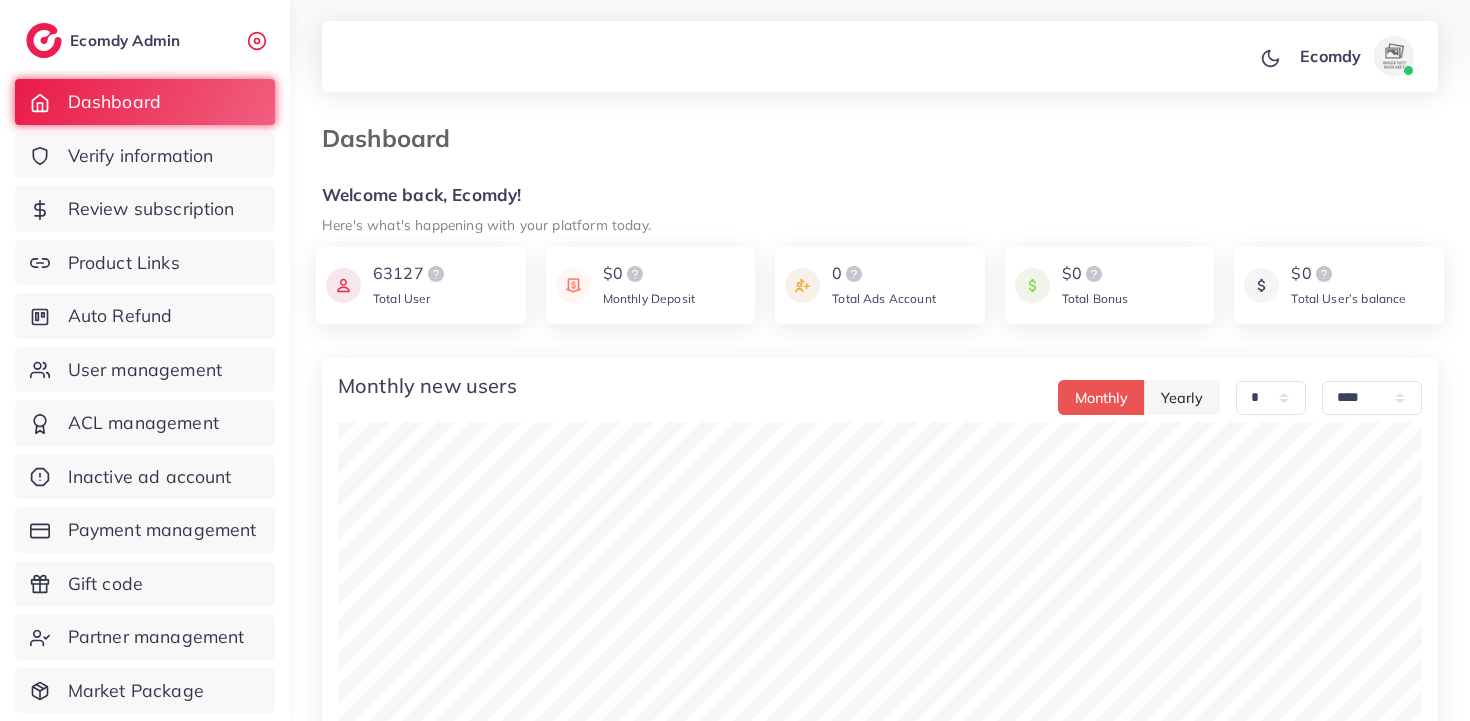 select on "*" 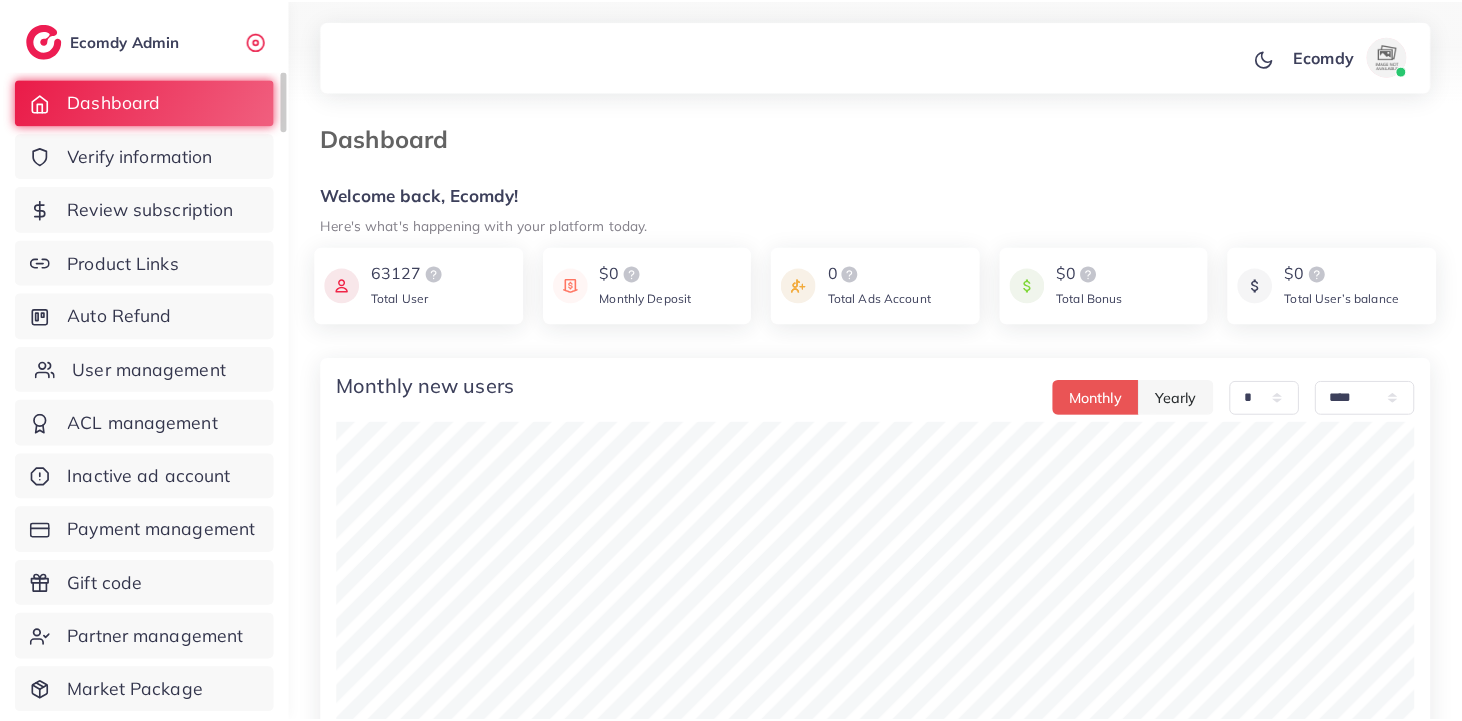 scroll, scrollTop: 0, scrollLeft: 0, axis: both 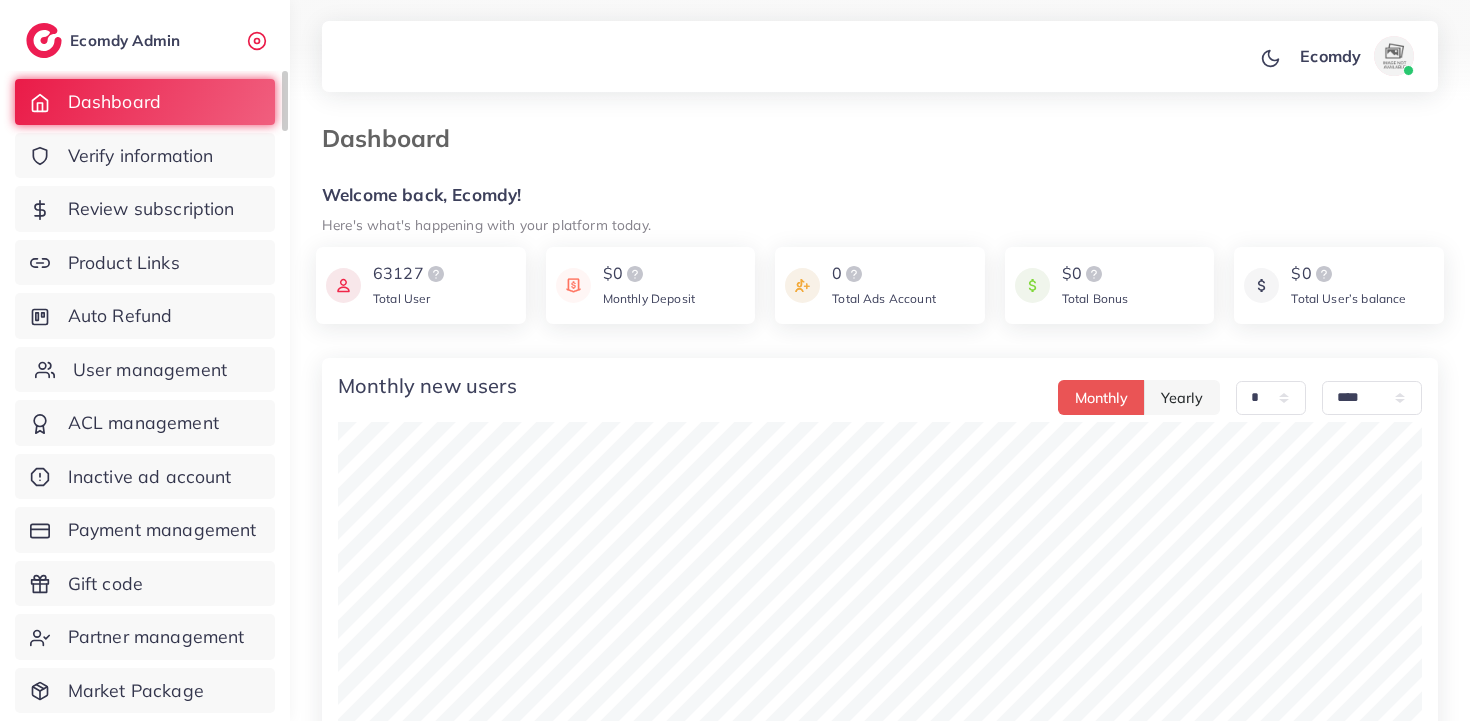 click on "User management" at bounding box center (150, 370) 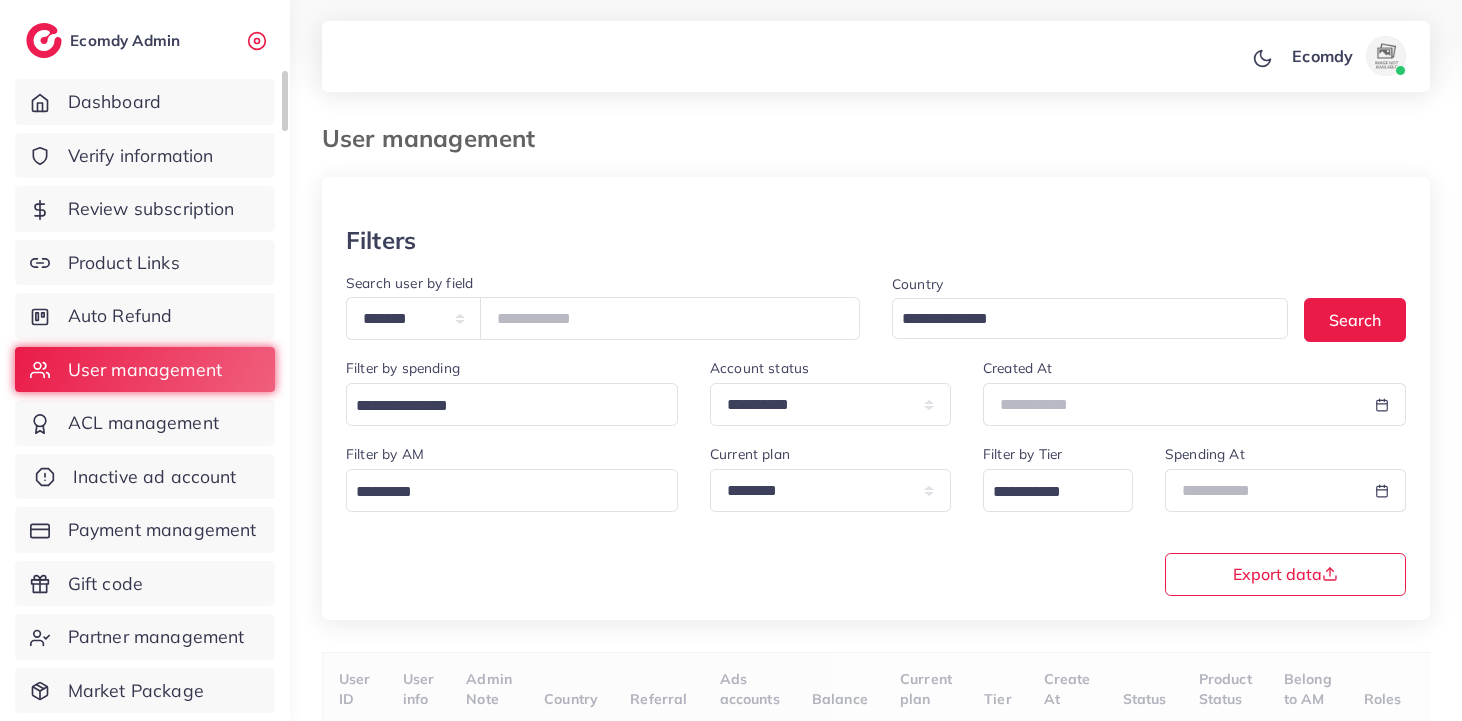 scroll, scrollTop: 172, scrollLeft: 0, axis: vertical 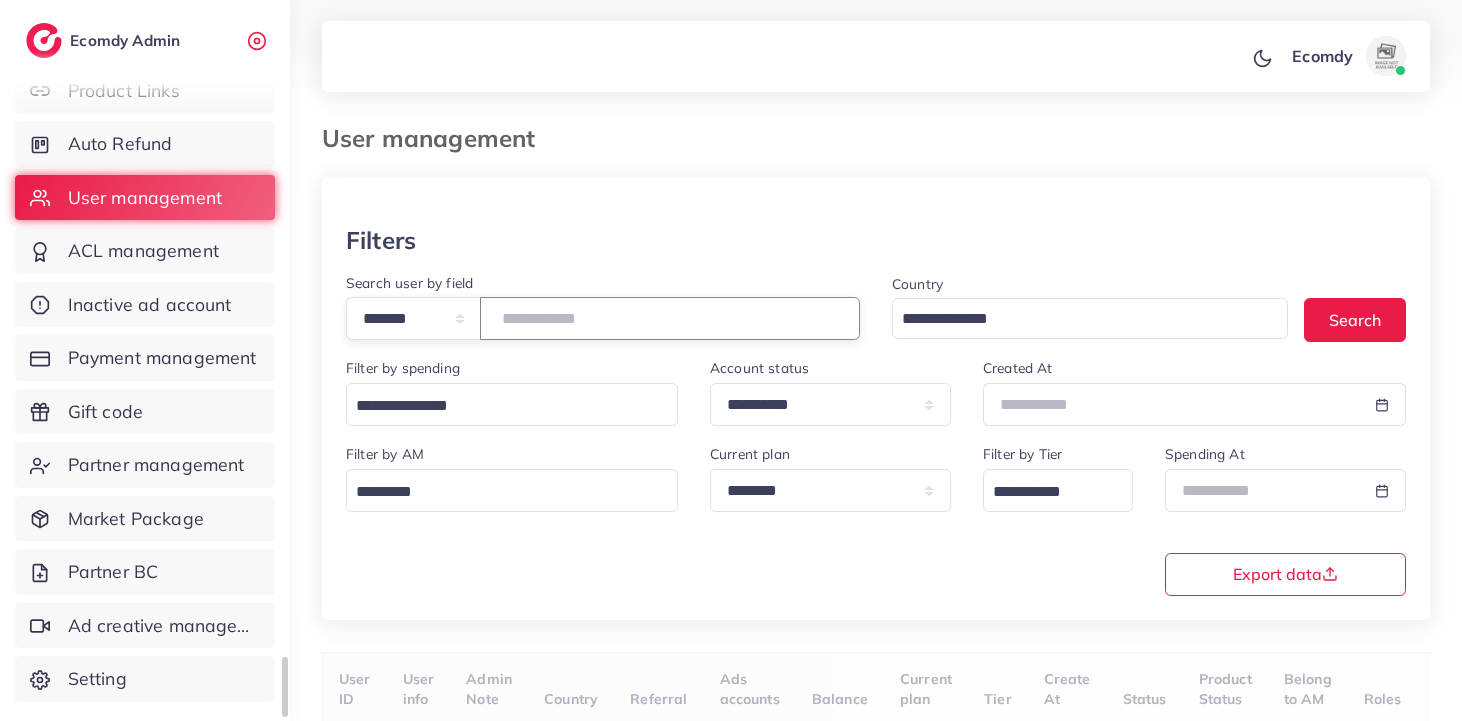 click at bounding box center (670, 318) 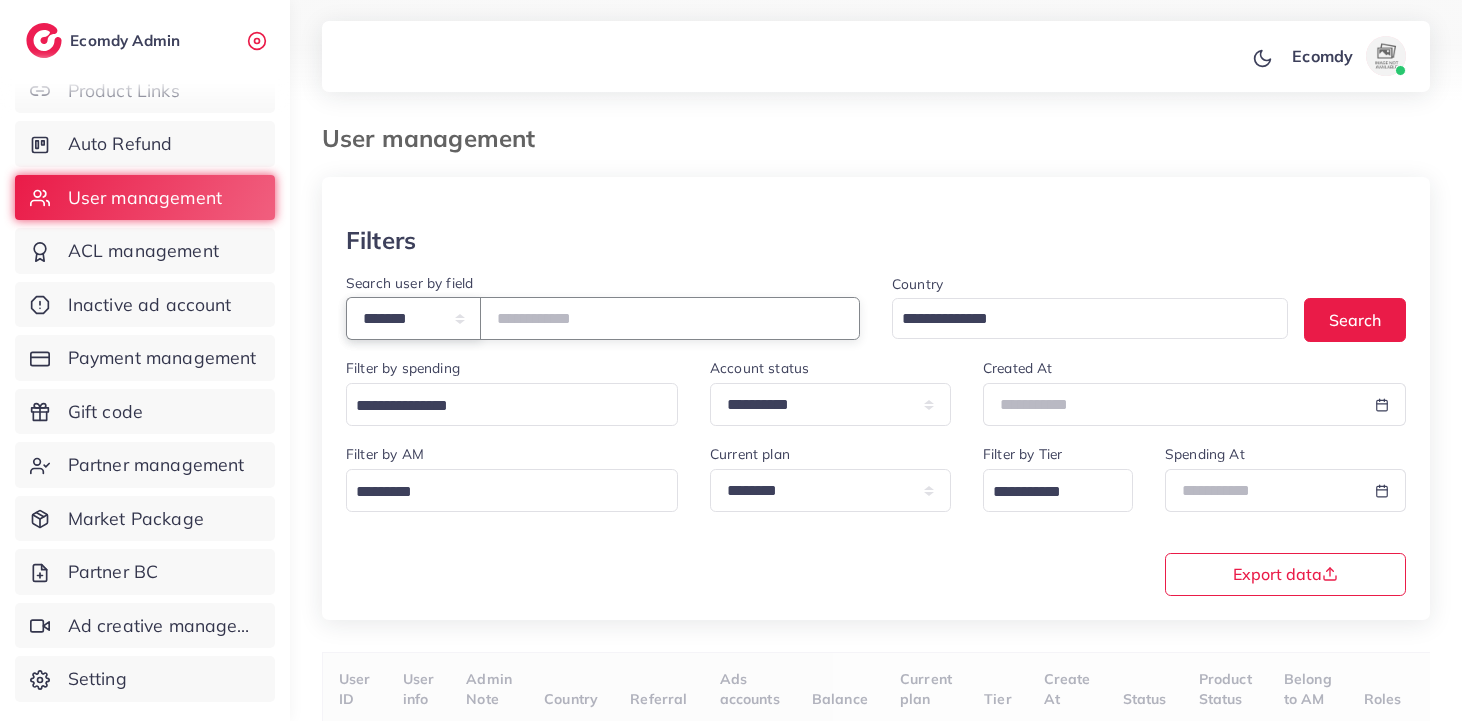 click on "**********" at bounding box center [413, 318] 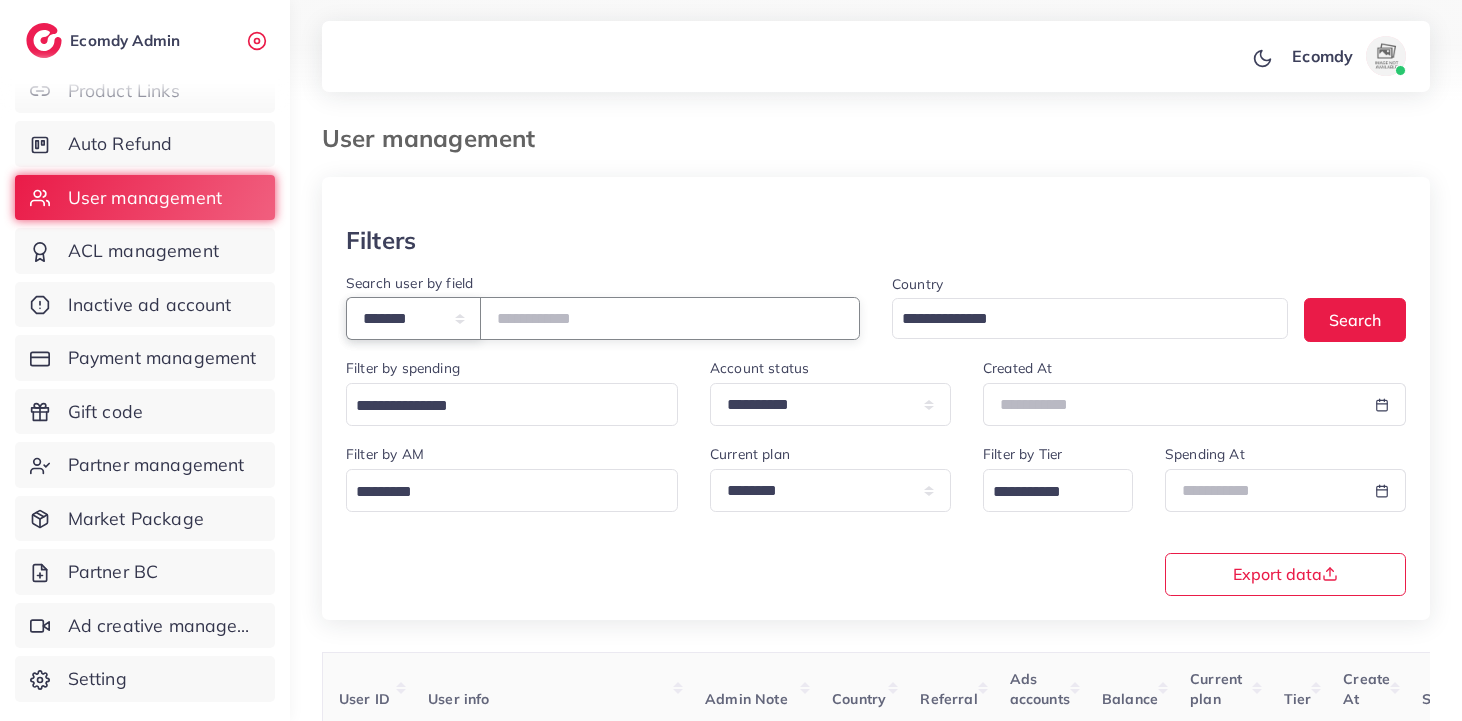 select on "*****" 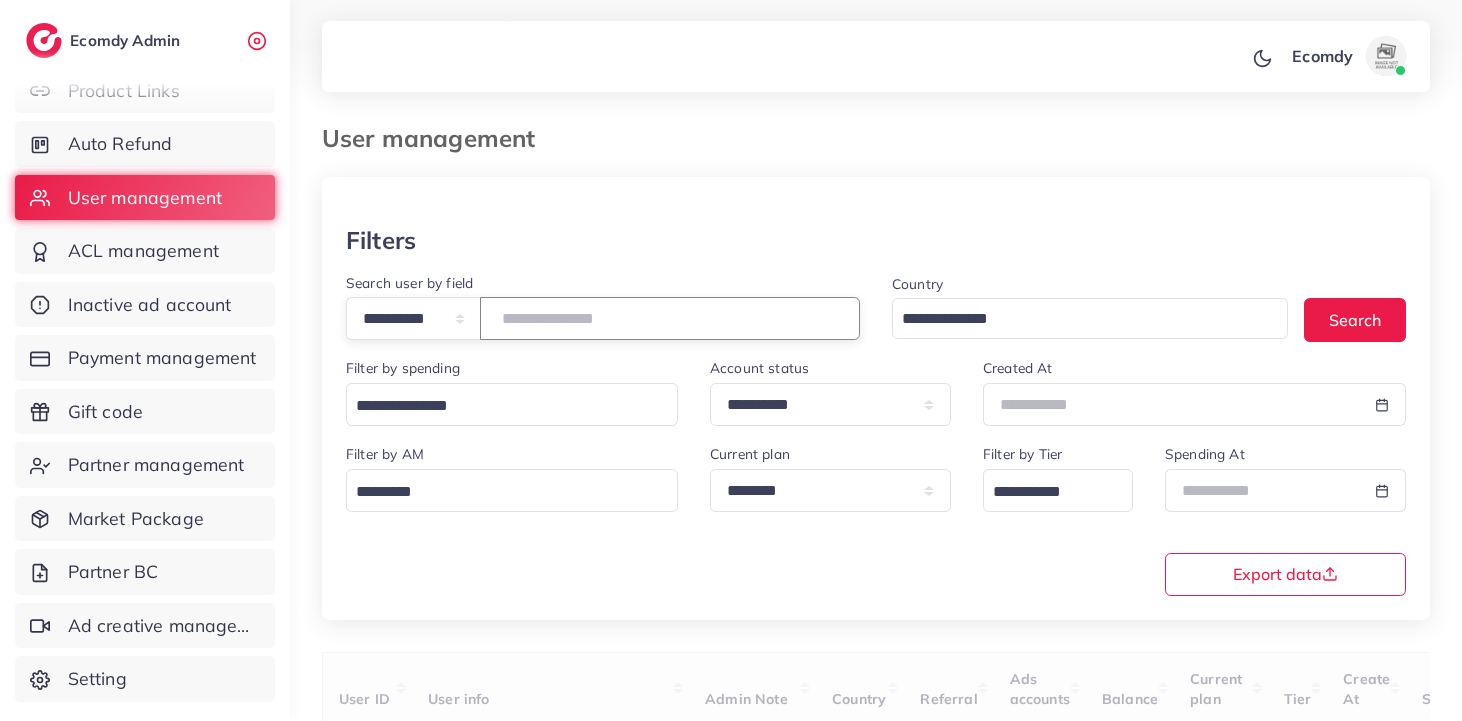 click at bounding box center (670, 318) 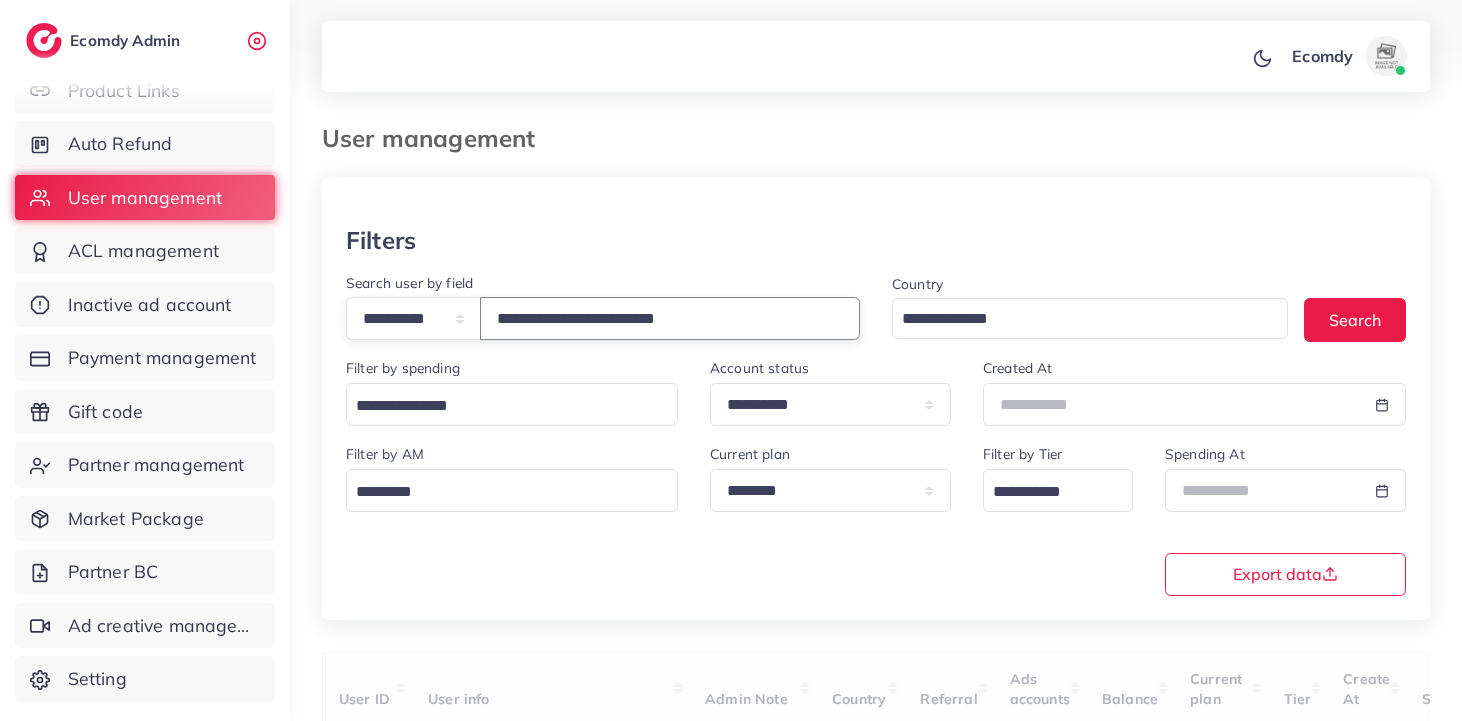 type on "**********" 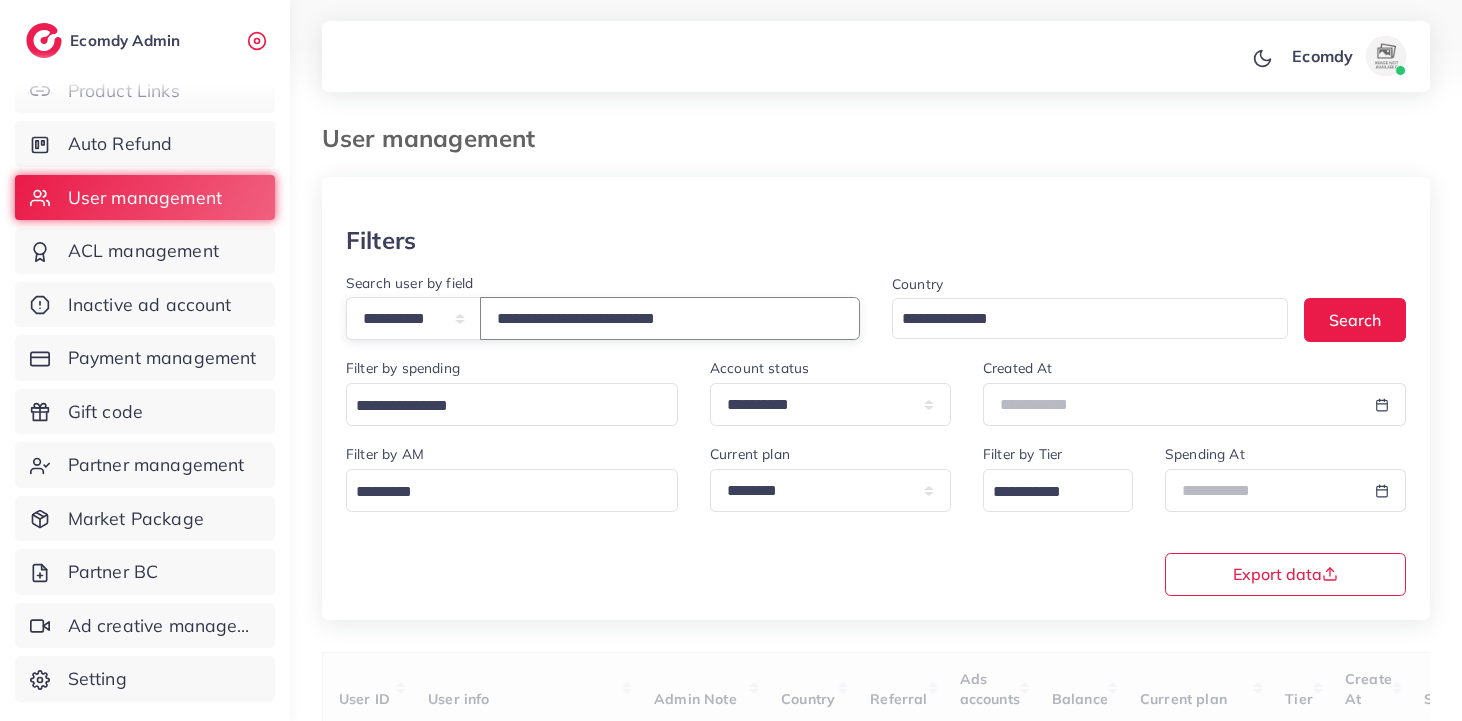 scroll, scrollTop: 238, scrollLeft: 0, axis: vertical 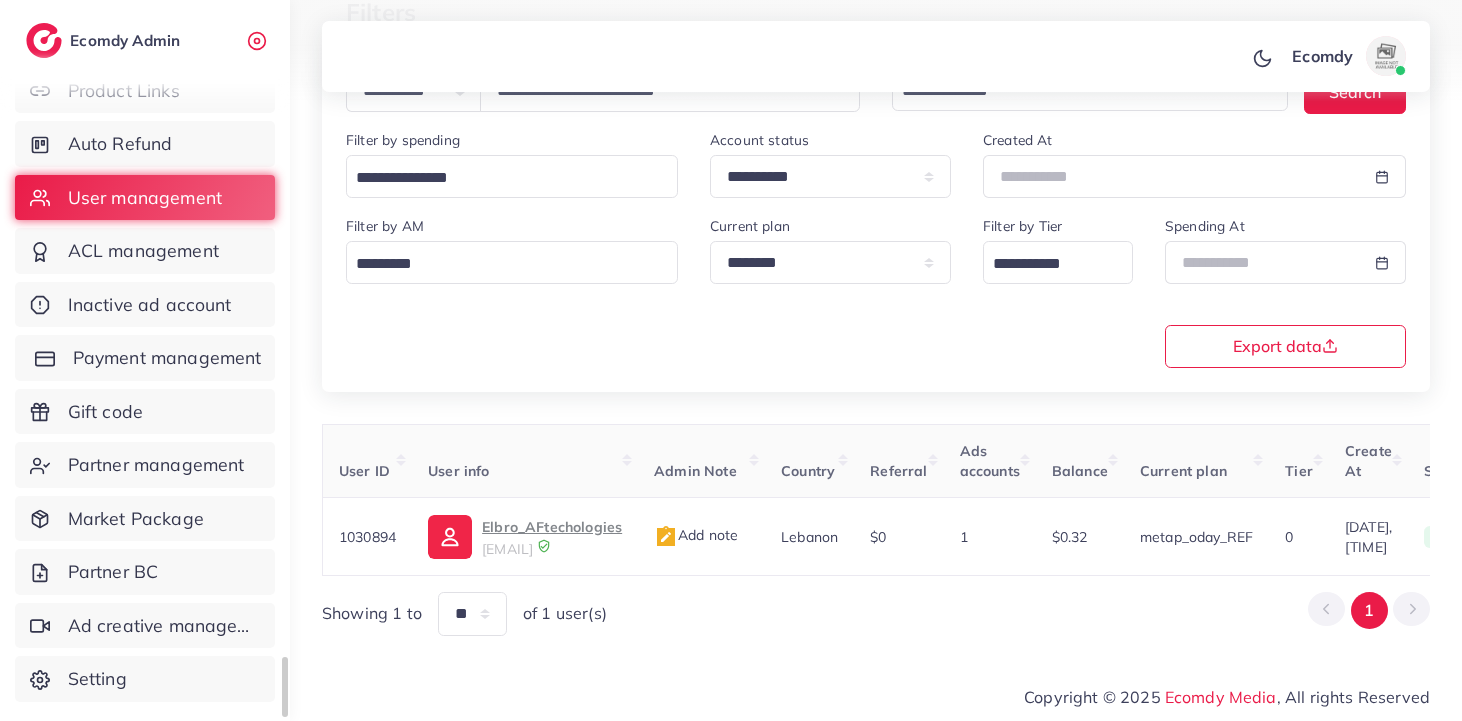 click on "Payment management" at bounding box center (167, 358) 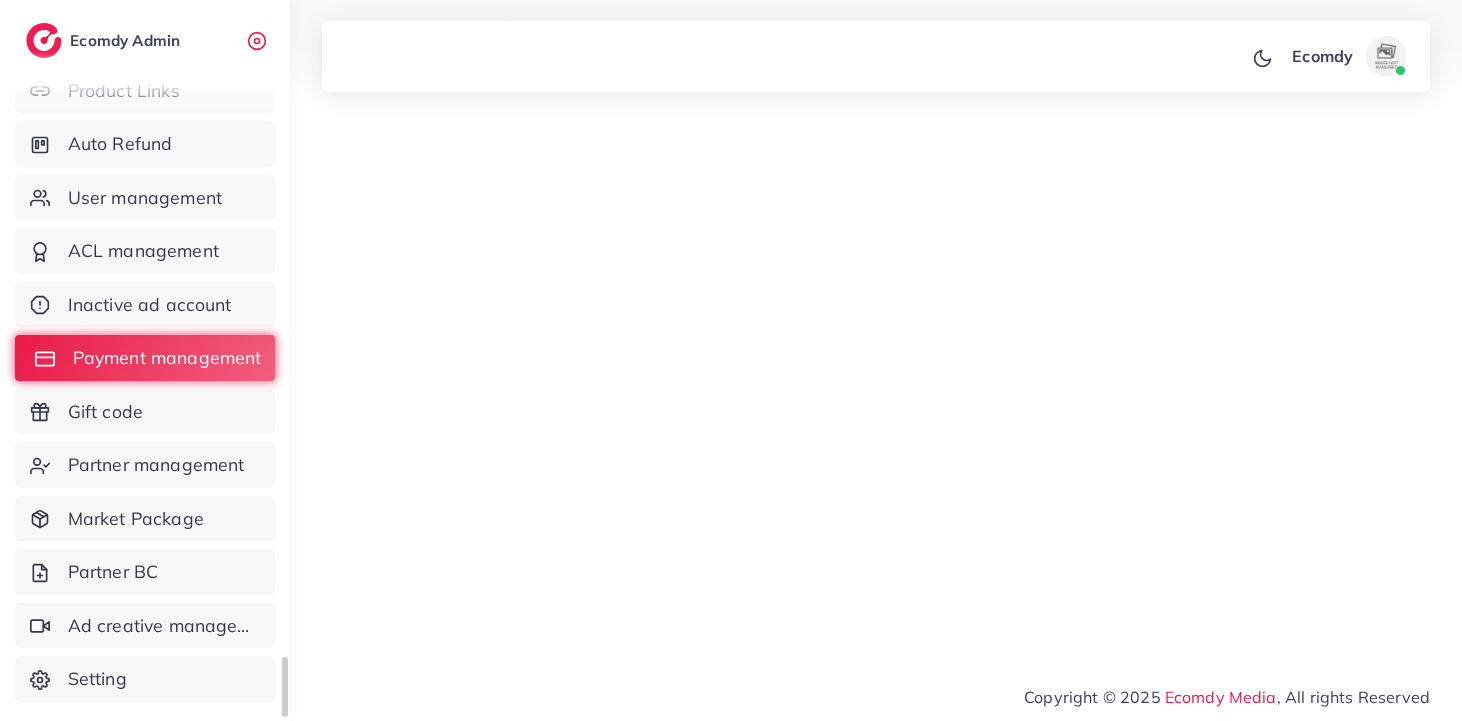 scroll, scrollTop: 0, scrollLeft: 0, axis: both 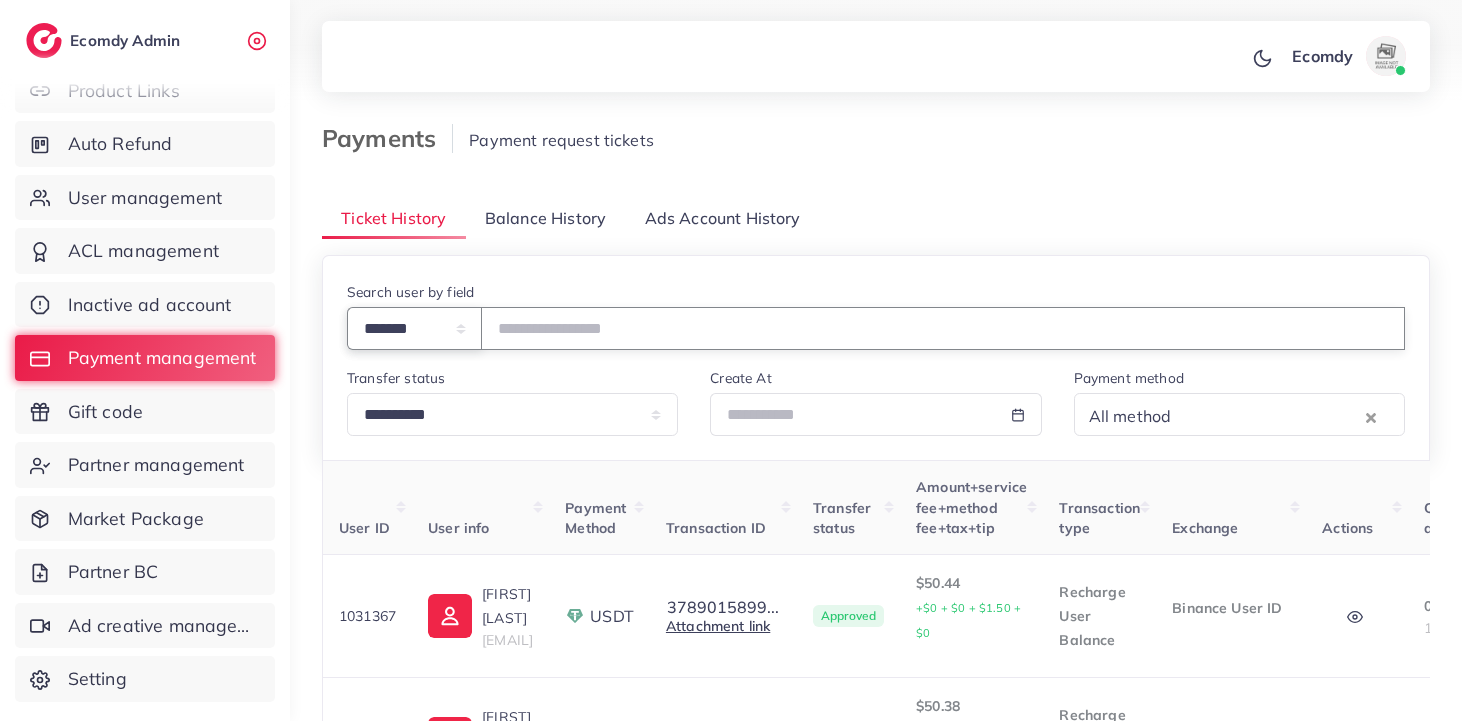 click on "**********" at bounding box center [414, 328] 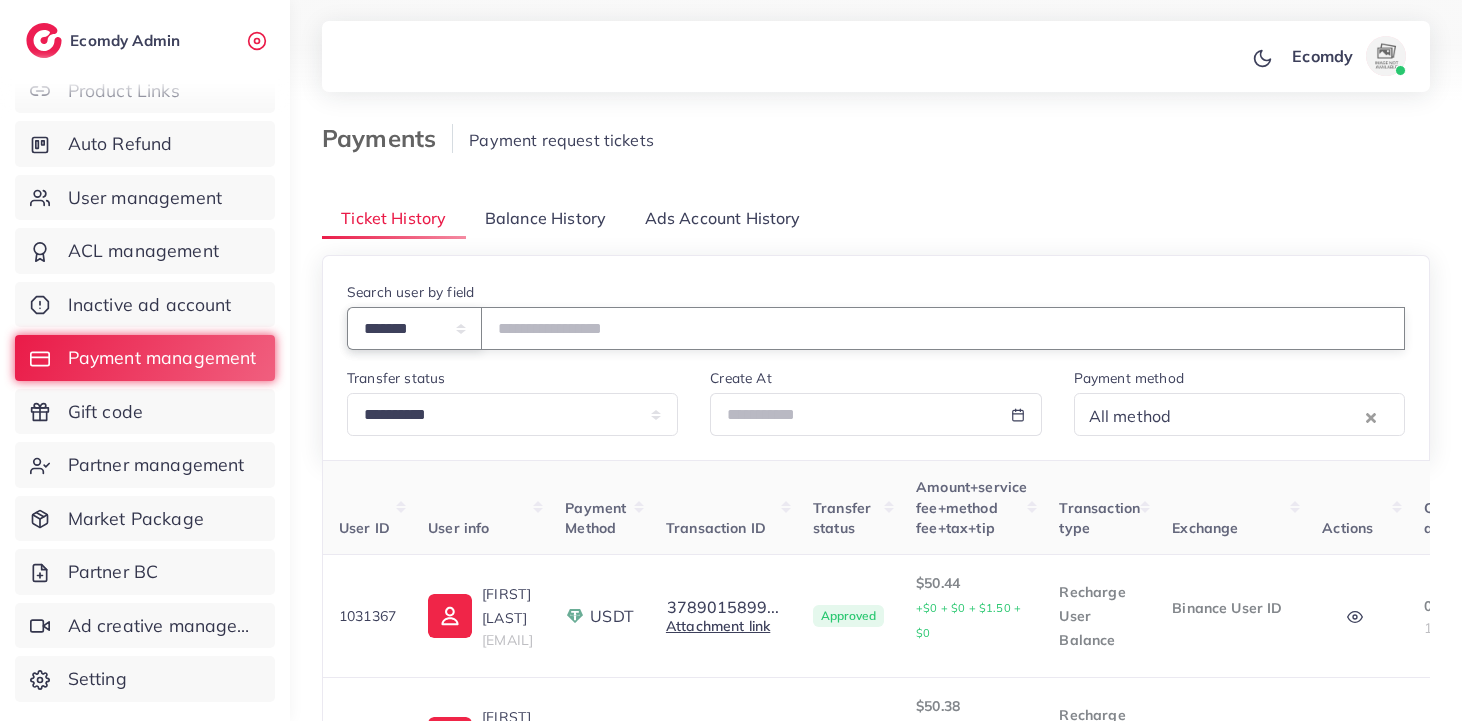 select on "*****" 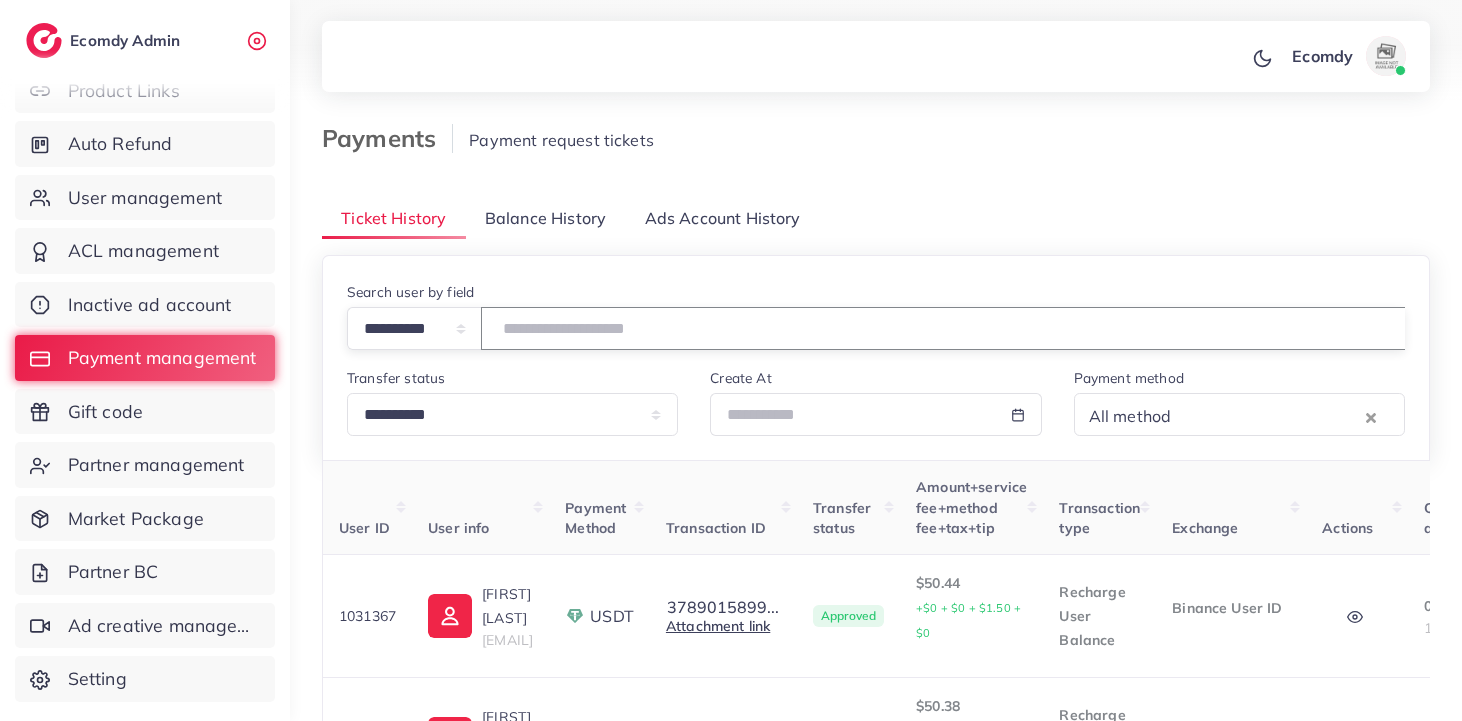 click at bounding box center [943, 328] 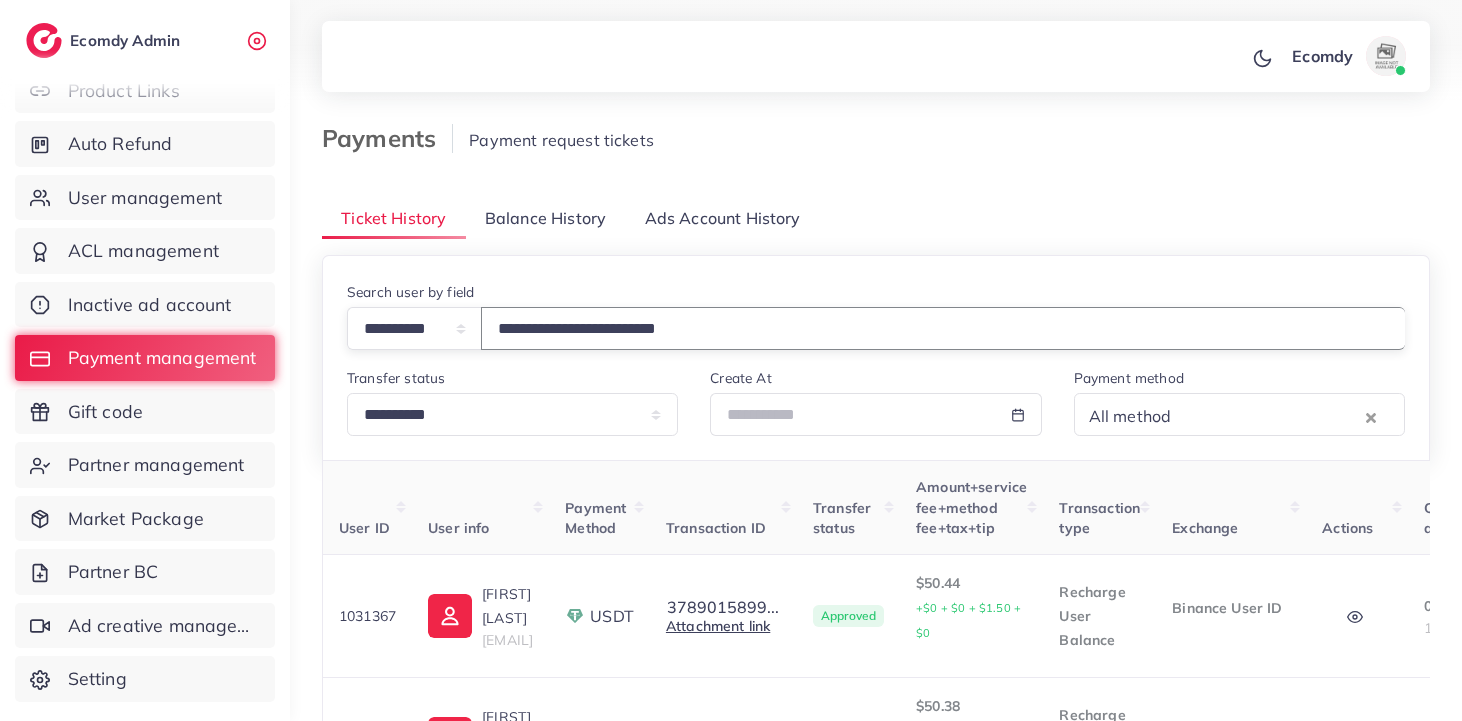 type on "**********" 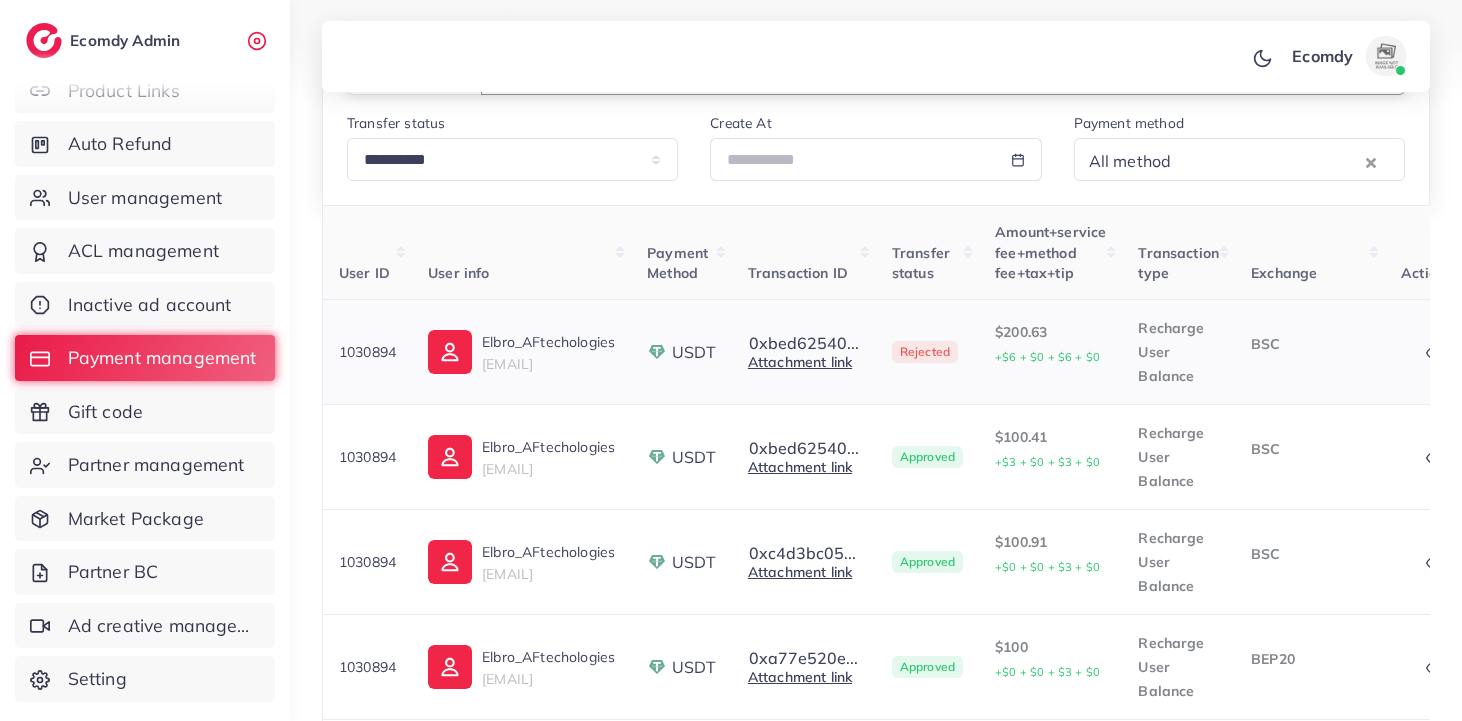scroll, scrollTop: 257, scrollLeft: 0, axis: vertical 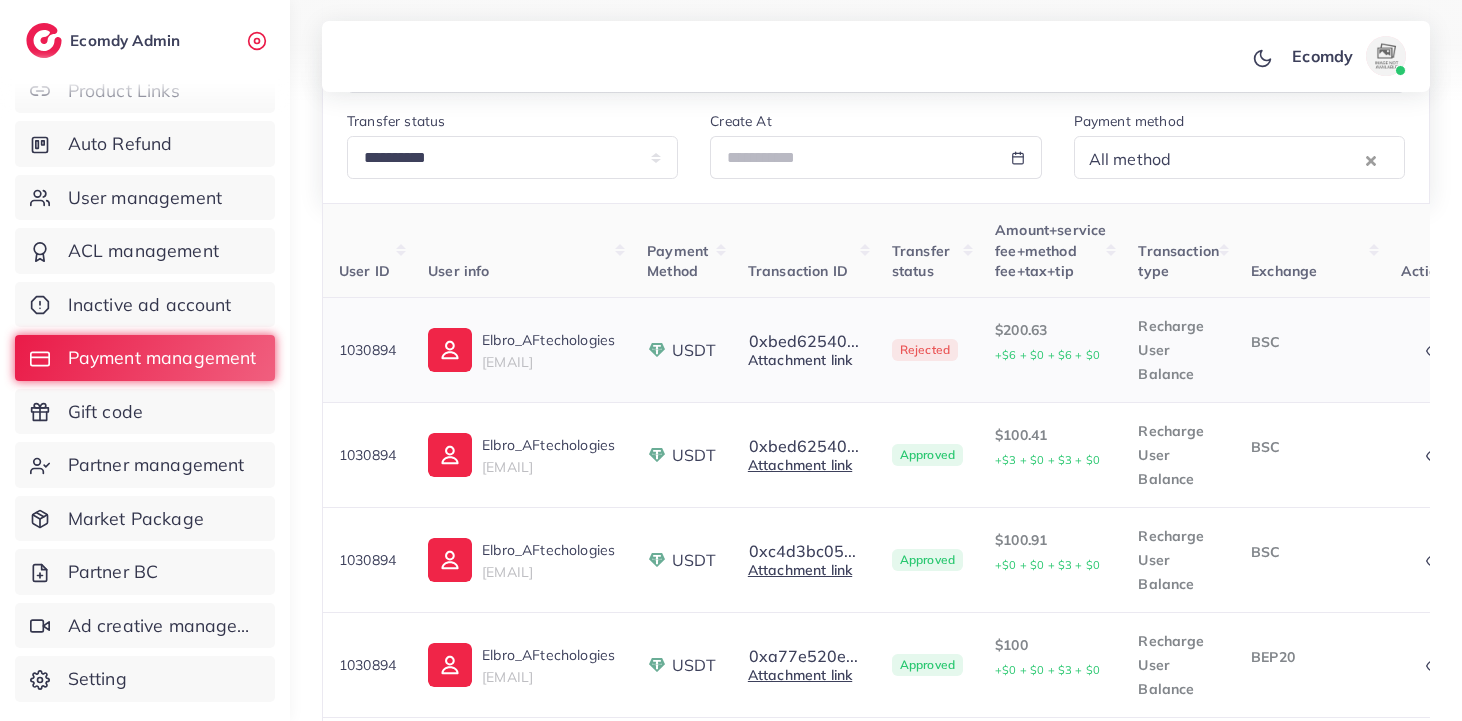 click on "Attachment link" at bounding box center (800, 360) 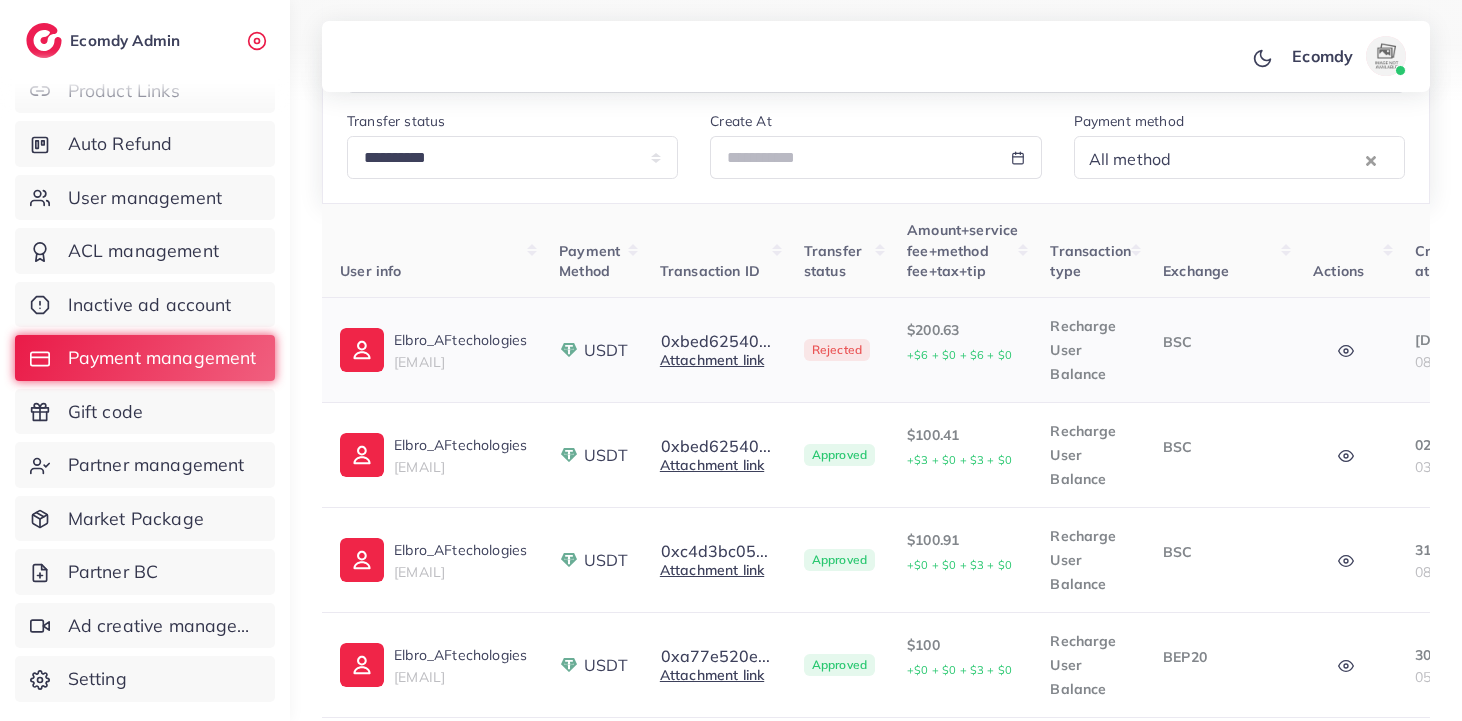 scroll, scrollTop: 0, scrollLeft: 0, axis: both 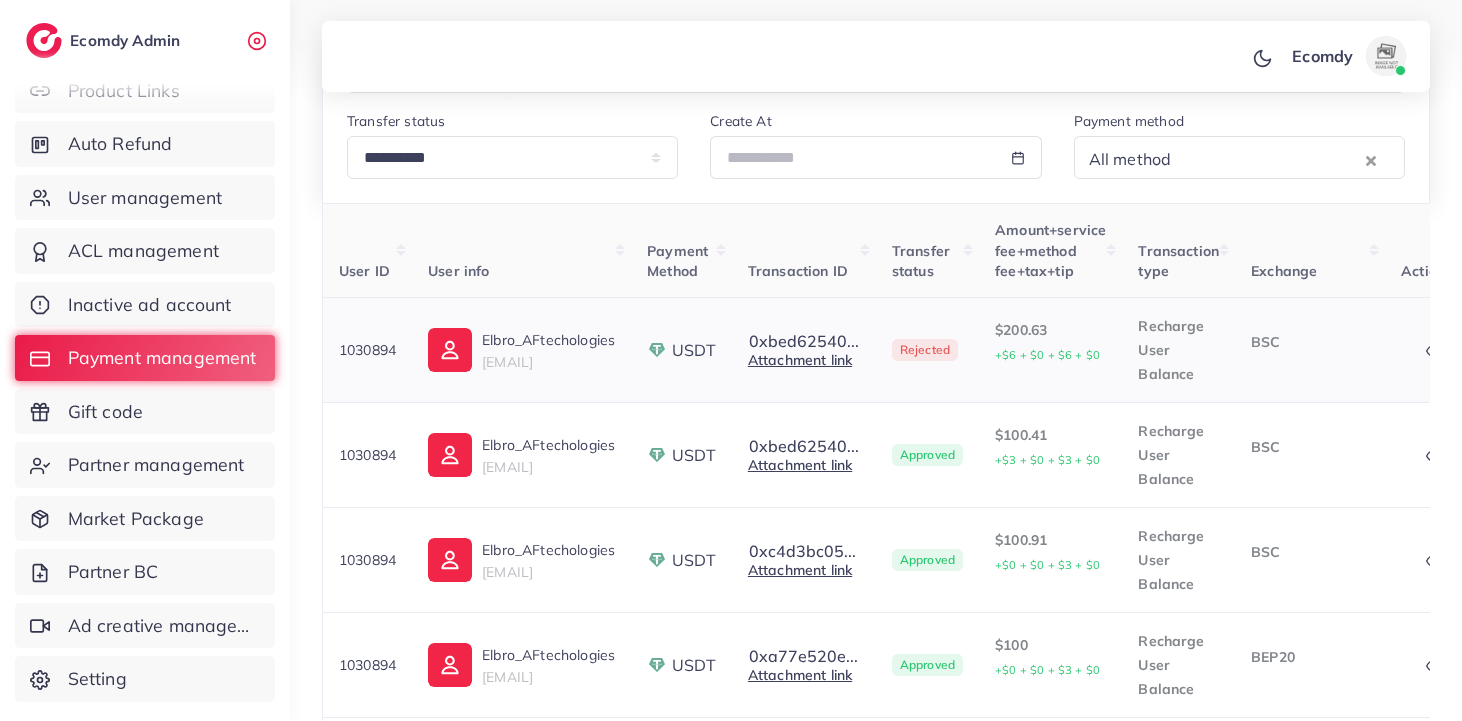 click on "+$6 + $0 + $6 + $0" at bounding box center [1047, 355] 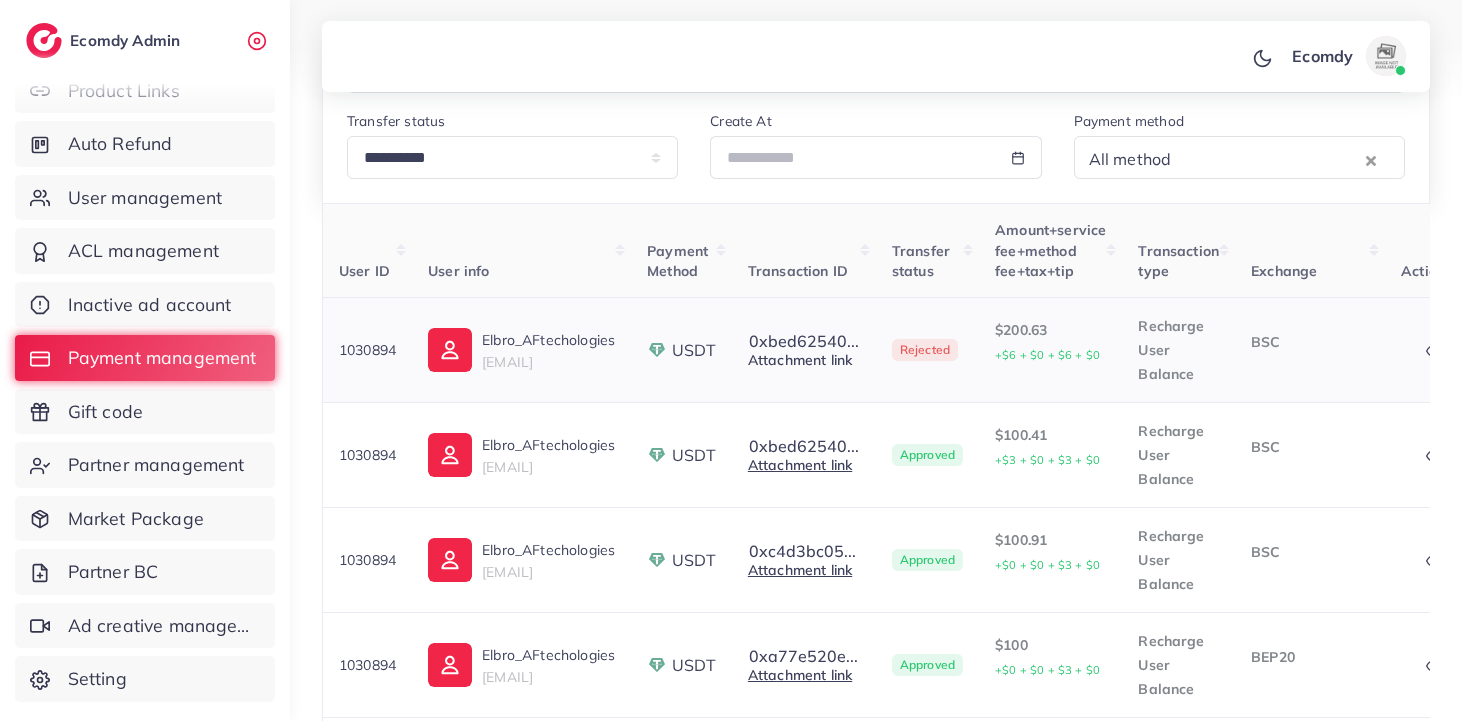click on "Attachment link" at bounding box center (800, 360) 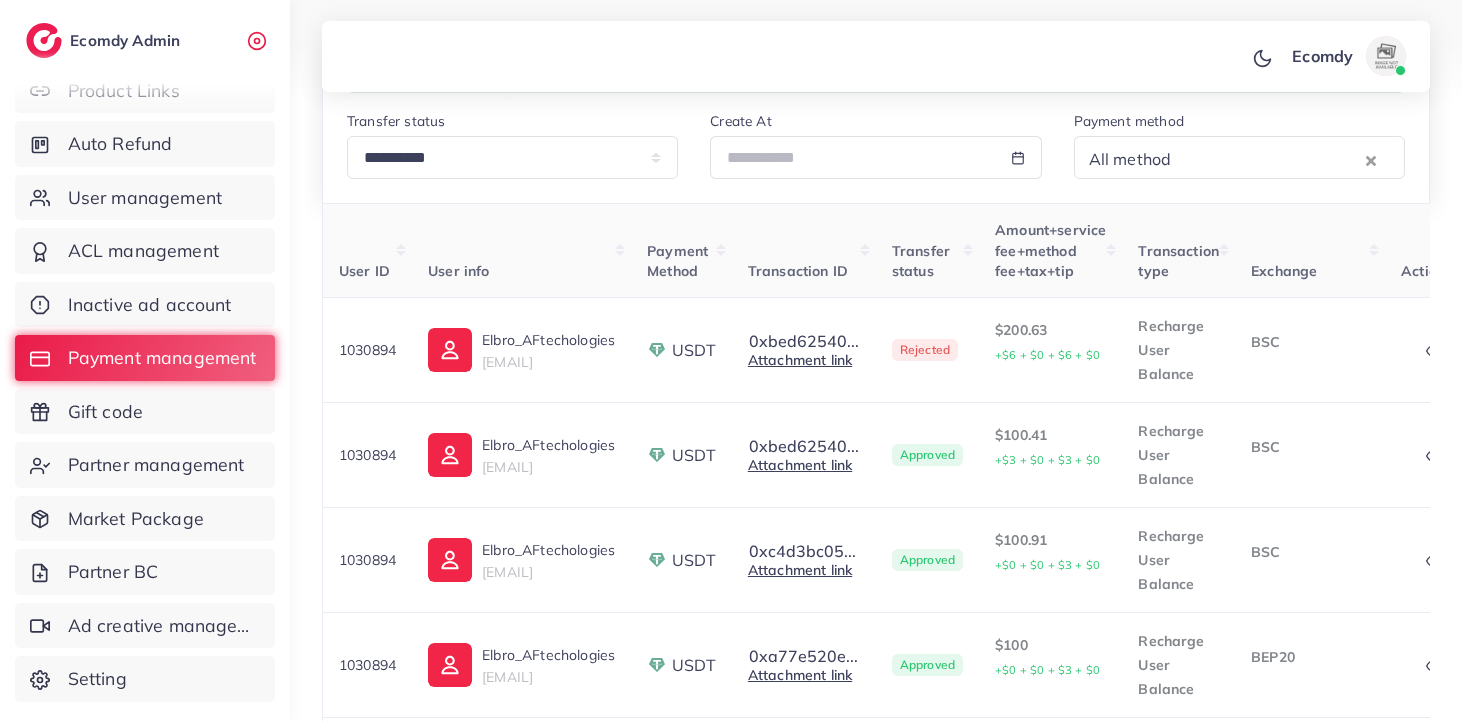 click on "**********" at bounding box center (876, 101) 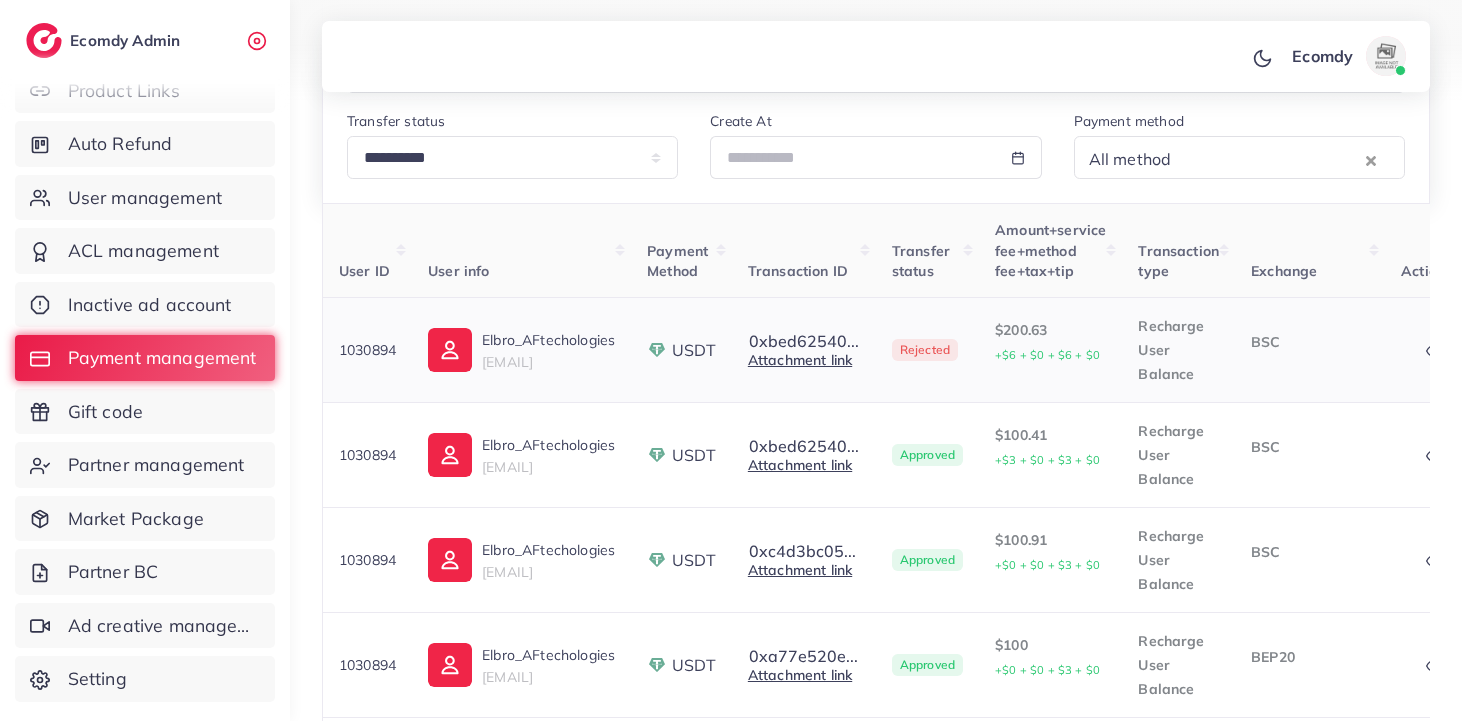 scroll, scrollTop: 0, scrollLeft: 245, axis: horizontal 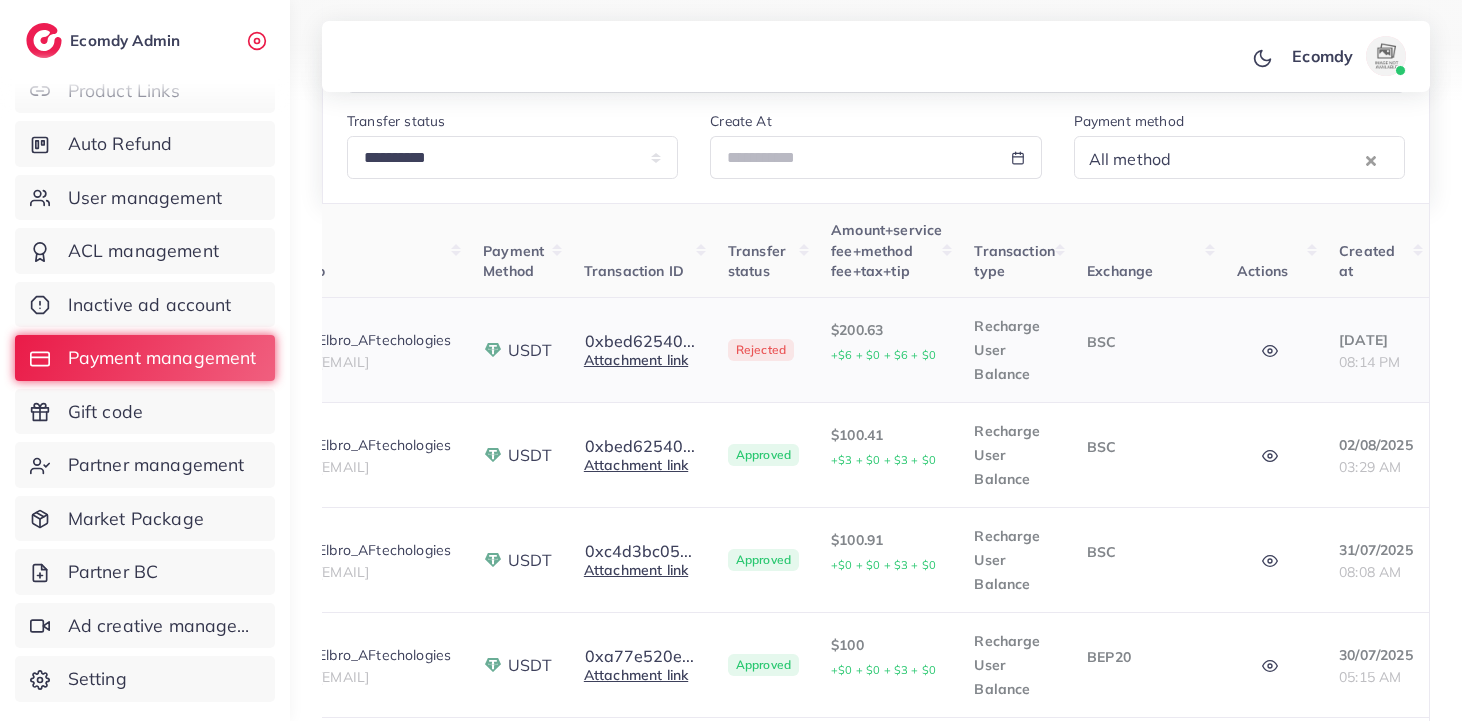 click 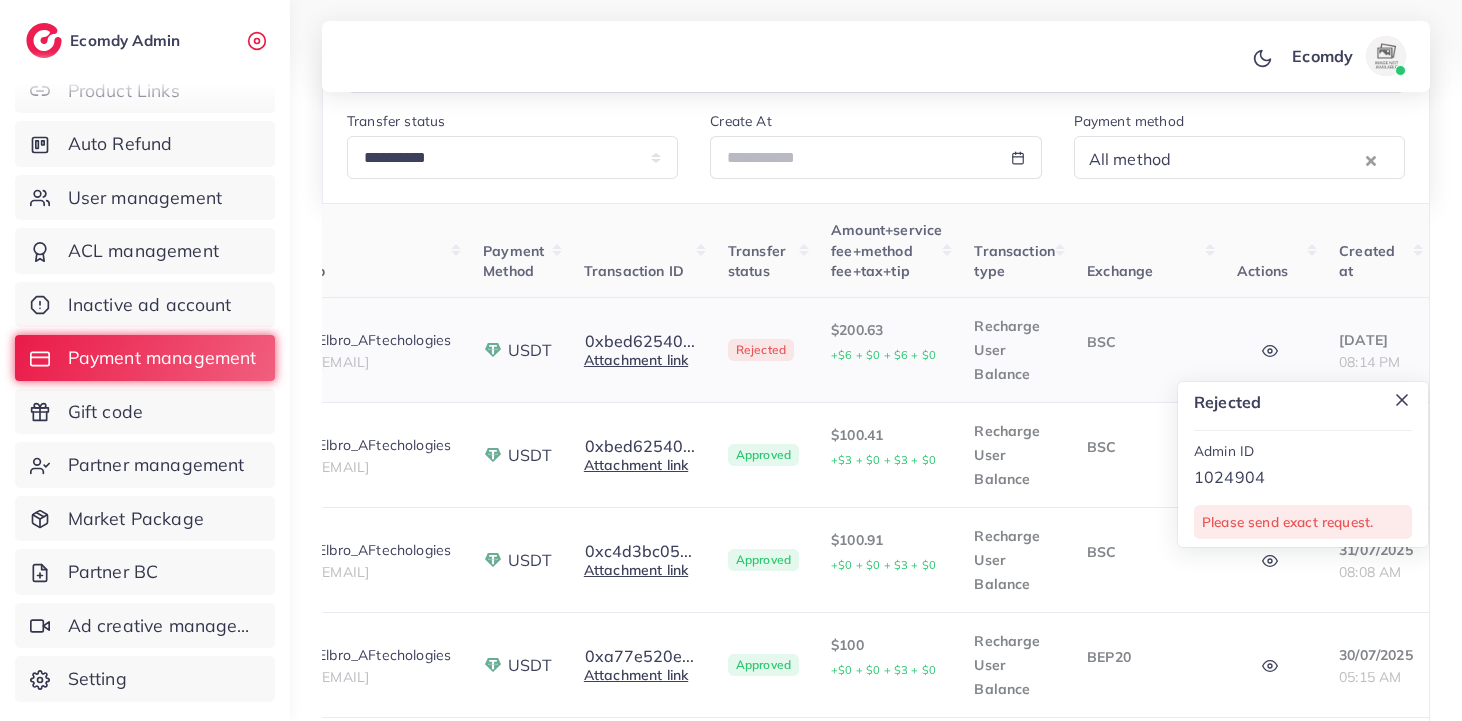 click on "1024904" at bounding box center (1303, 477) 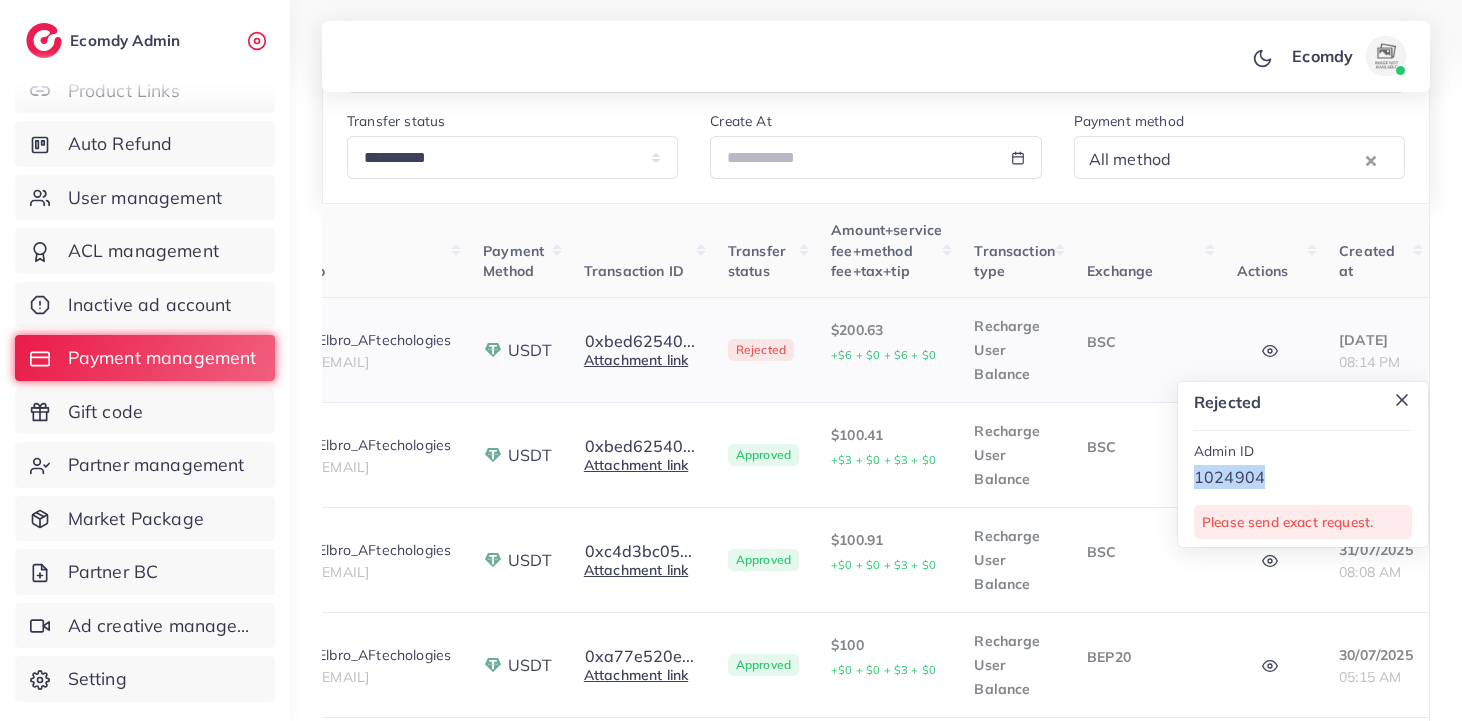 click on "1024904" at bounding box center [1303, 477] 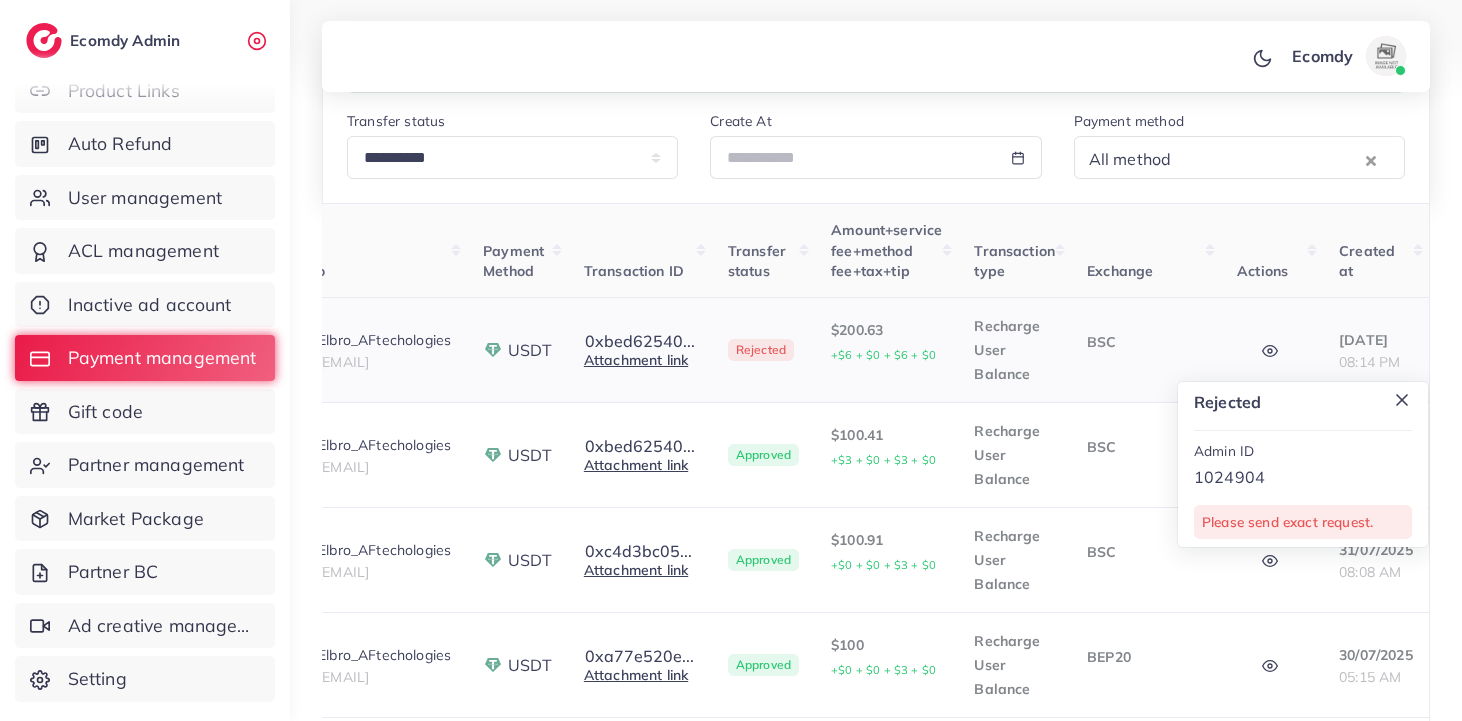 click on "Recharge User Balance" at bounding box center [1014, 350] 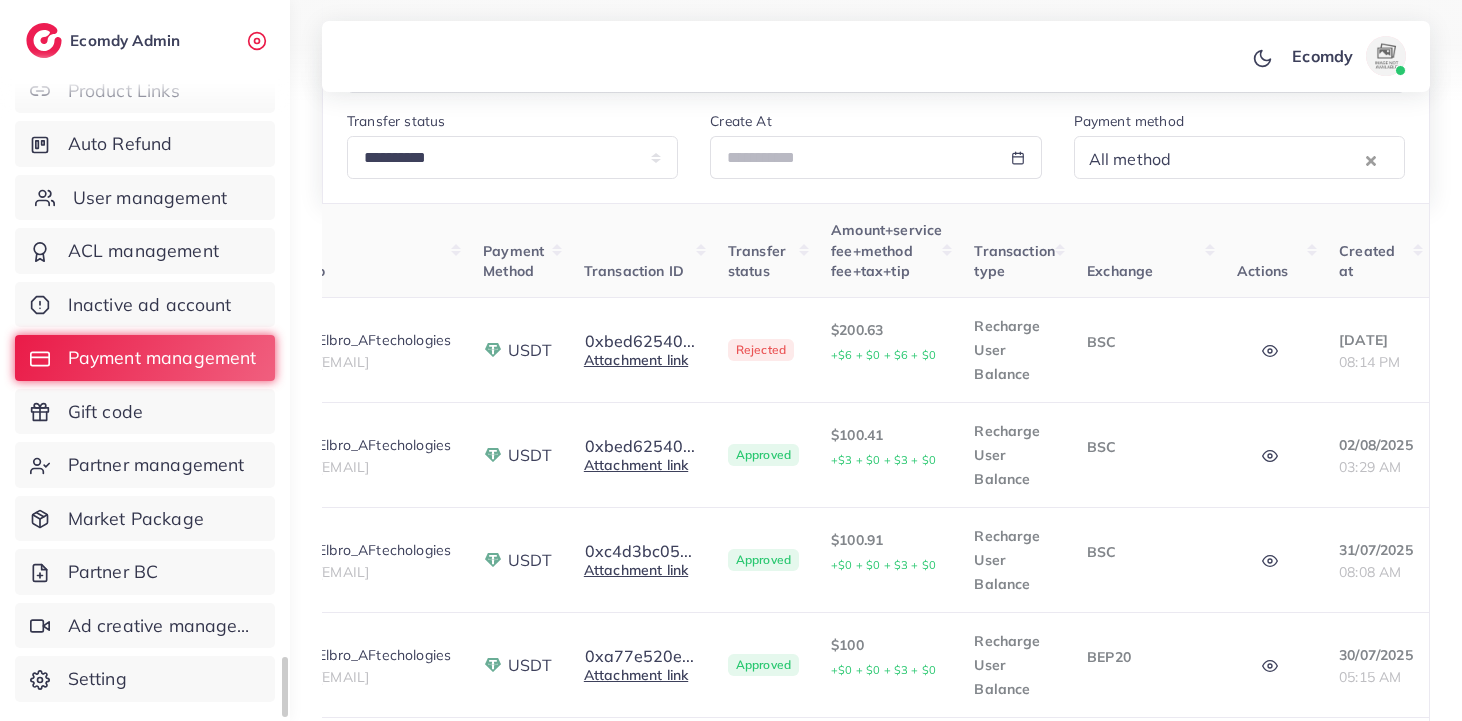 click on "User management" at bounding box center (145, 198) 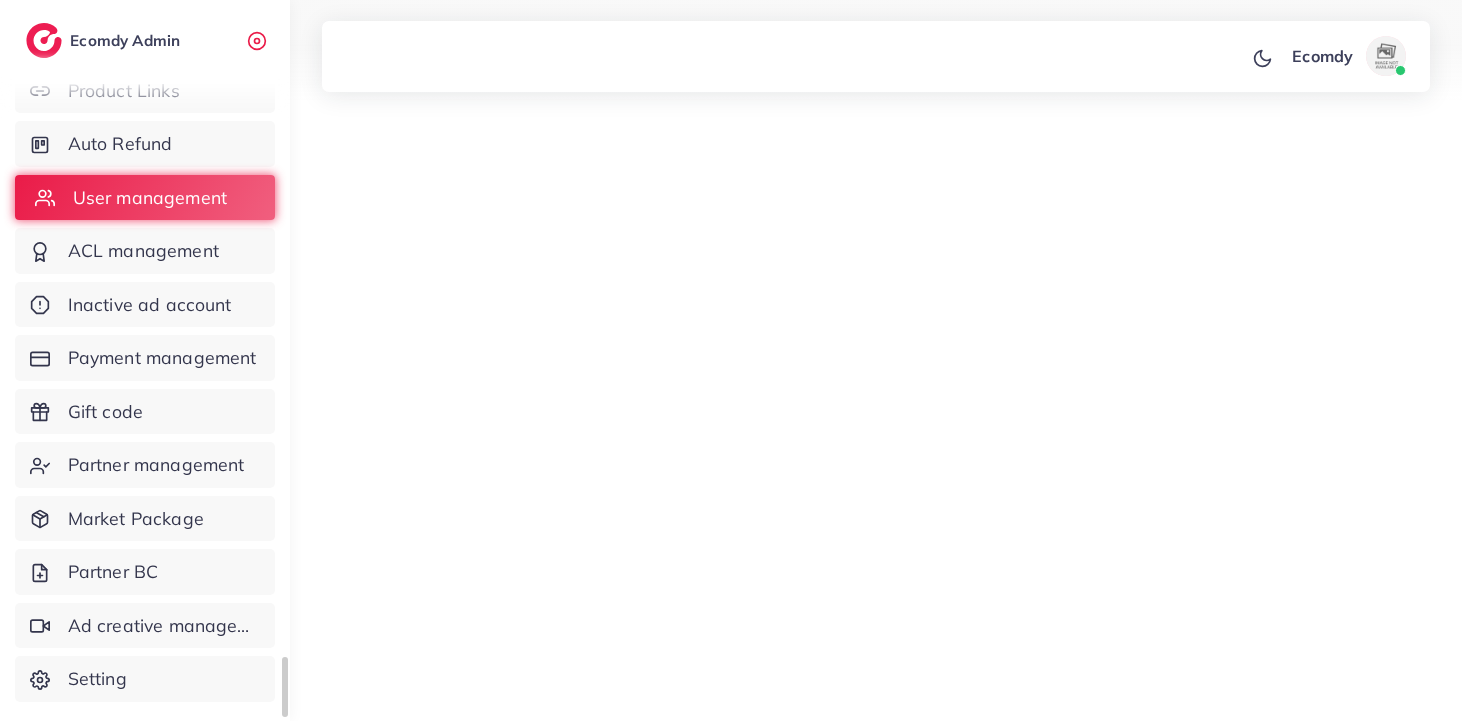 scroll, scrollTop: 0, scrollLeft: 0, axis: both 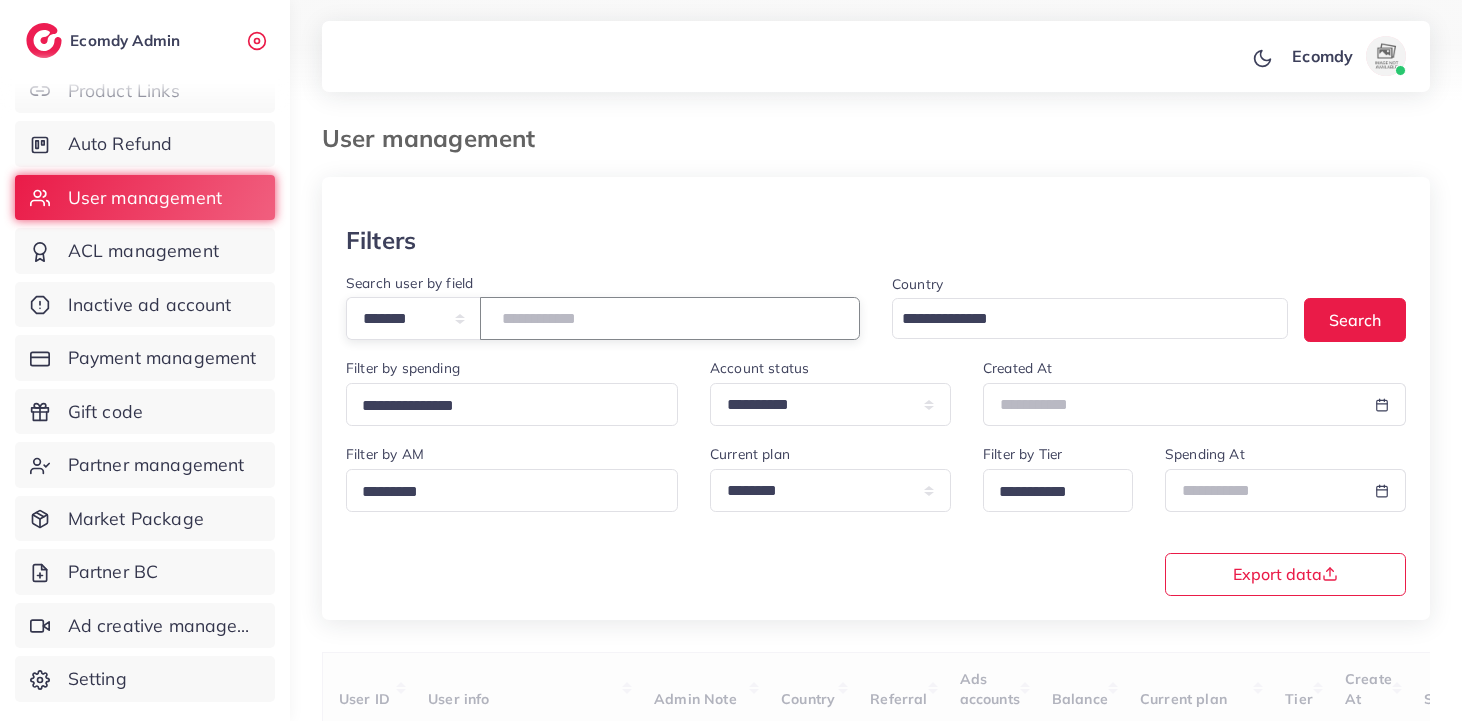 click at bounding box center (670, 318) 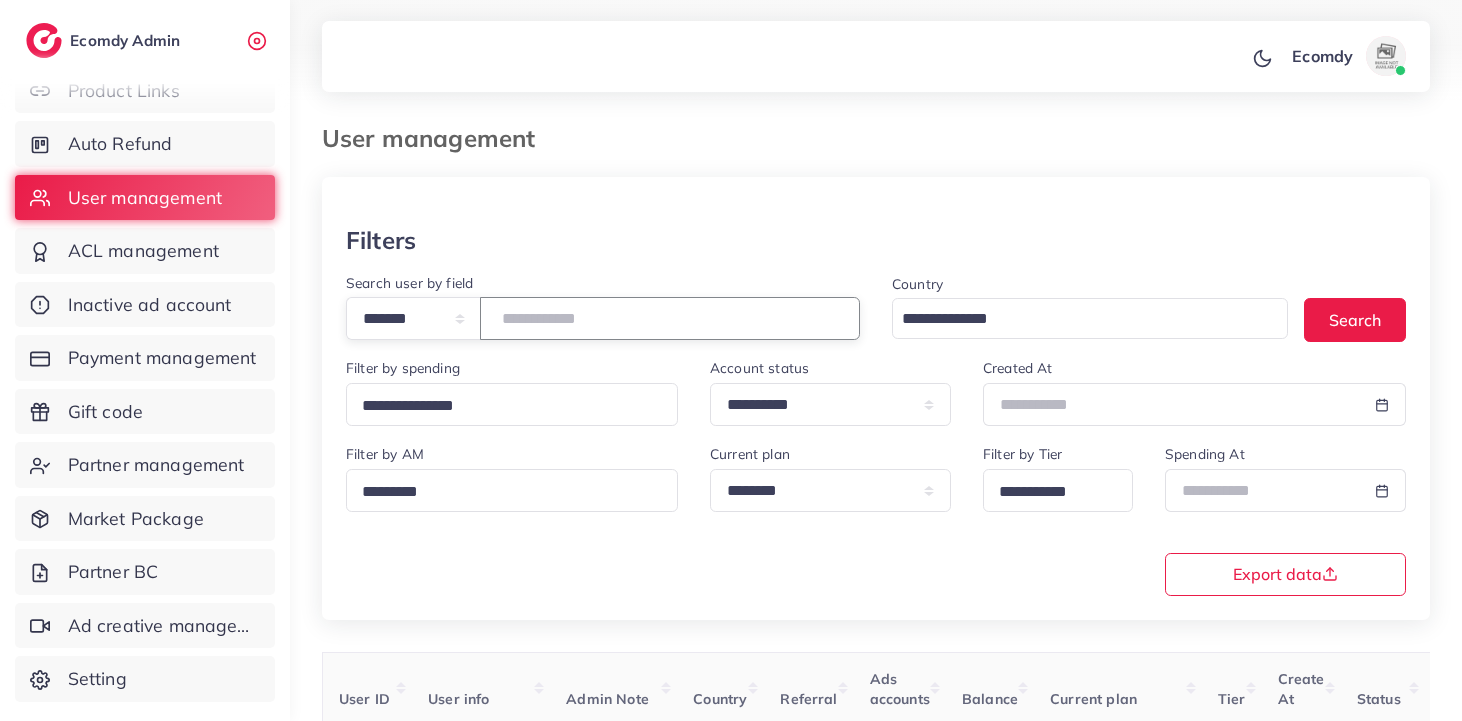 scroll, scrollTop: 238, scrollLeft: 0, axis: vertical 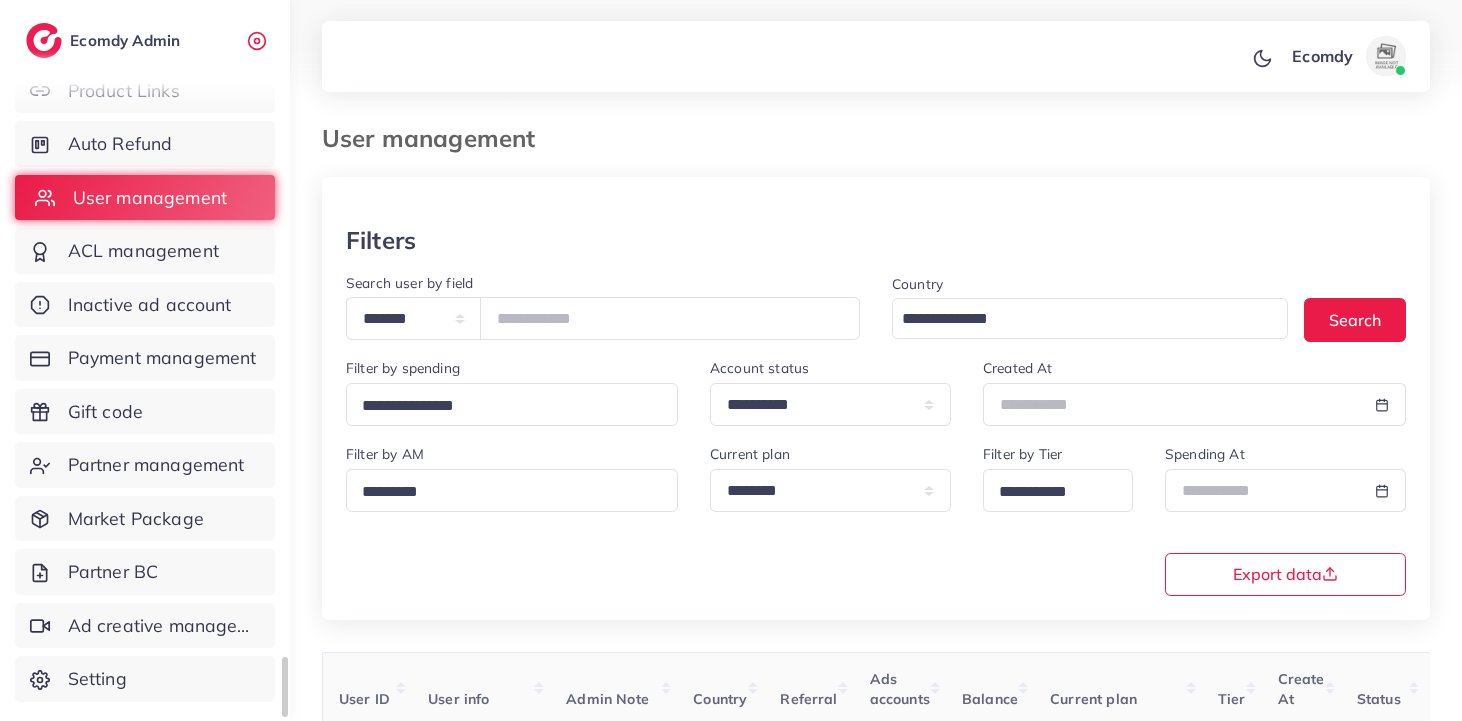 click on "User management" at bounding box center (150, 198) 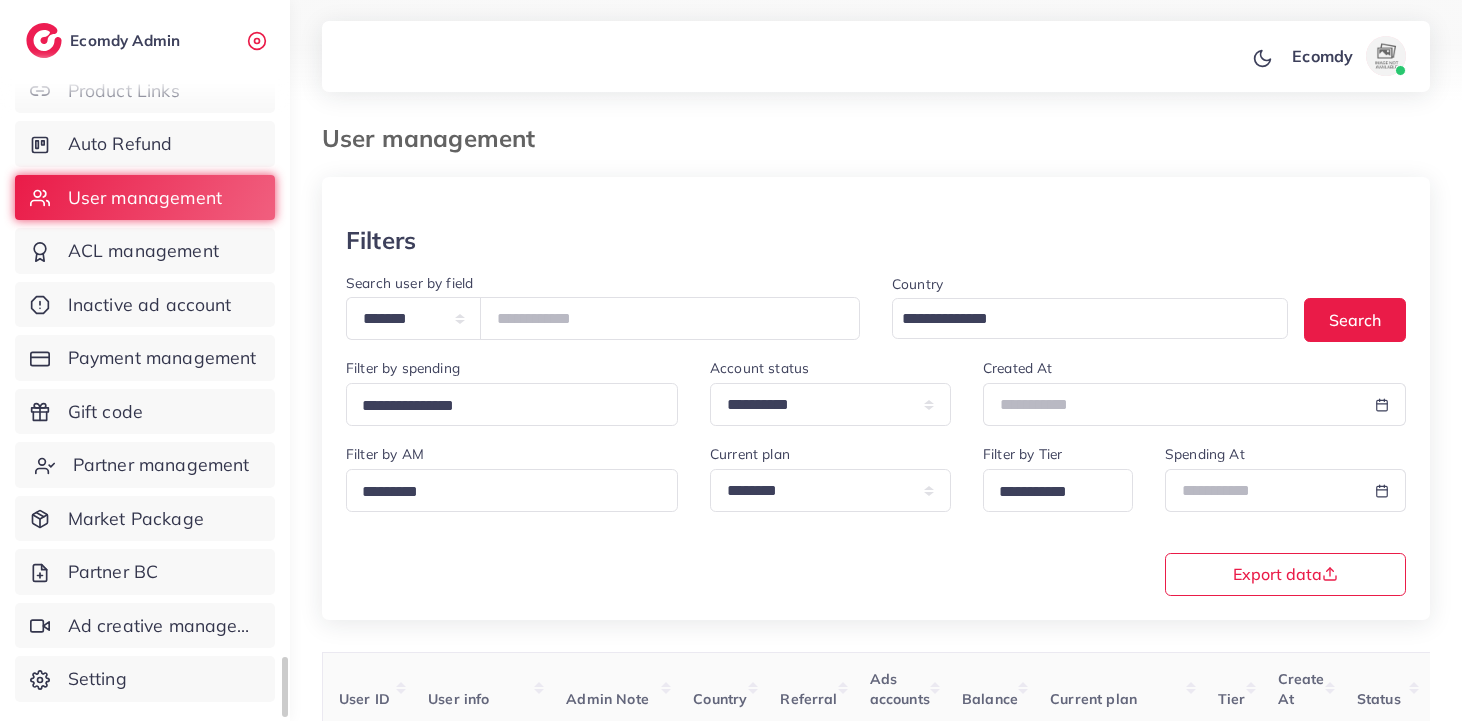 click on "Partner management" at bounding box center [161, 465] 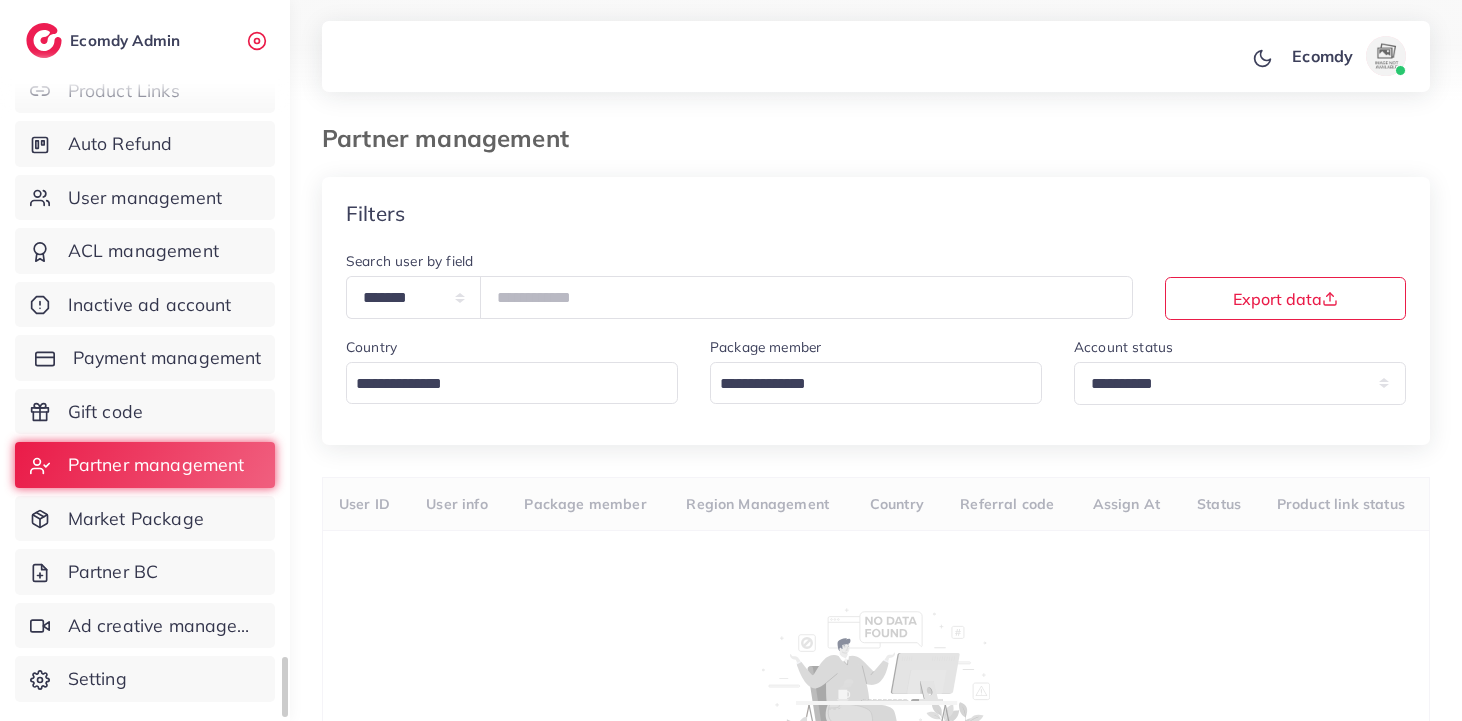click on "Payment management" at bounding box center (167, 358) 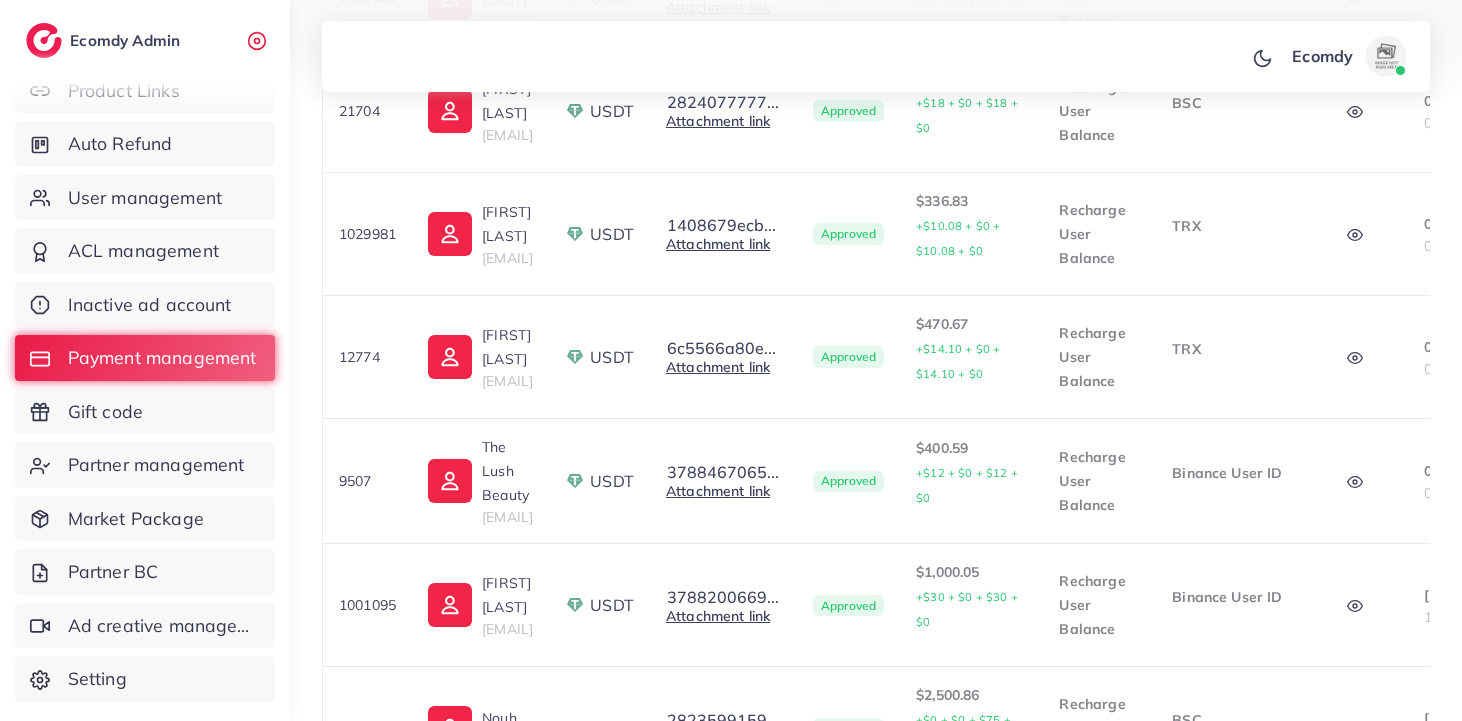 scroll, scrollTop: 1180, scrollLeft: 0, axis: vertical 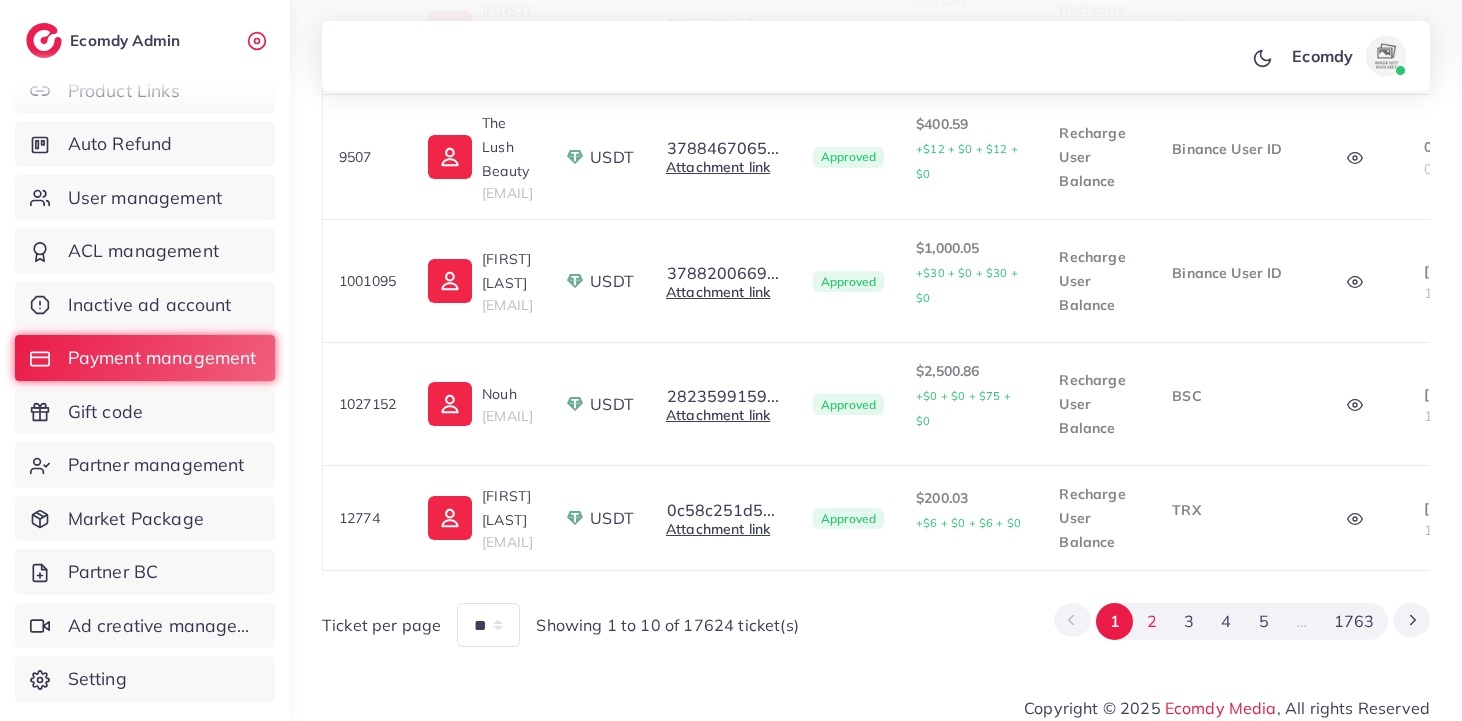 click on "2" at bounding box center [1151, 621] 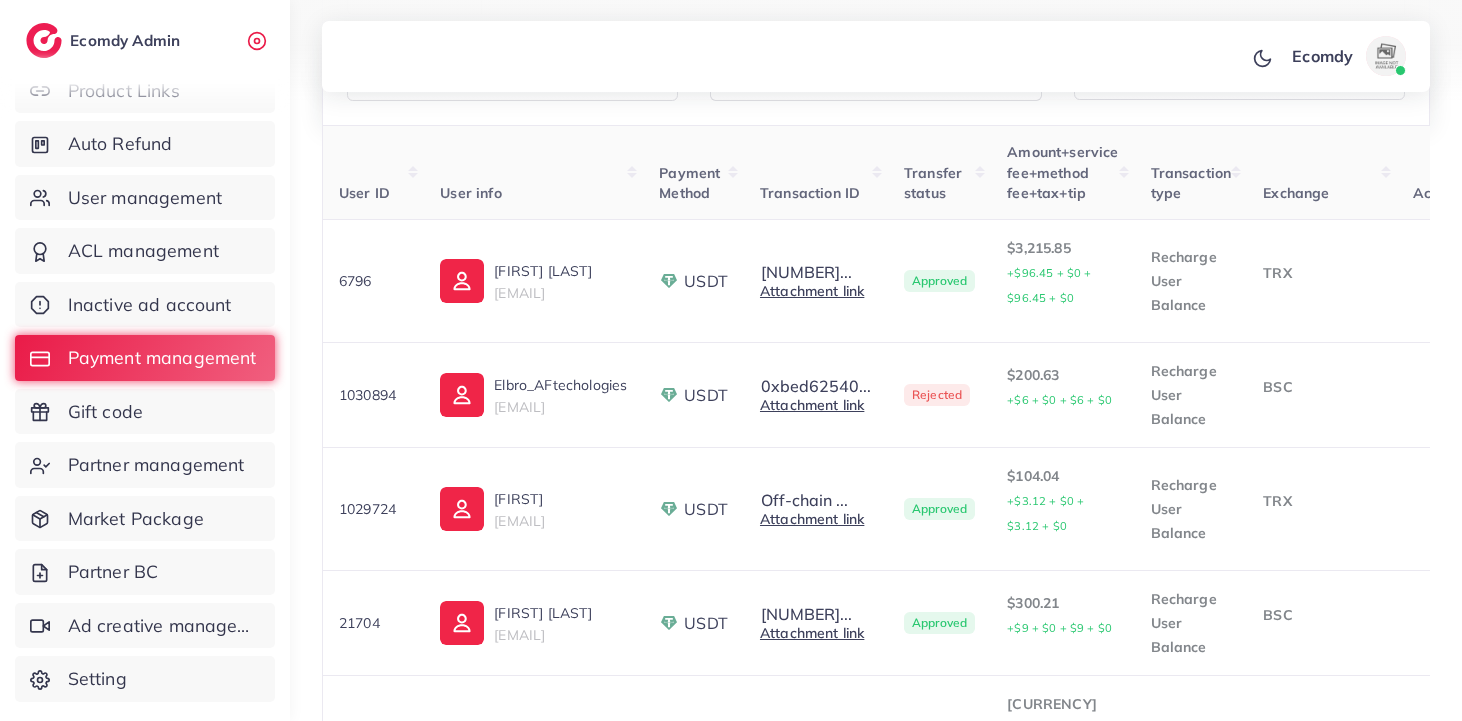scroll, scrollTop: 334, scrollLeft: 0, axis: vertical 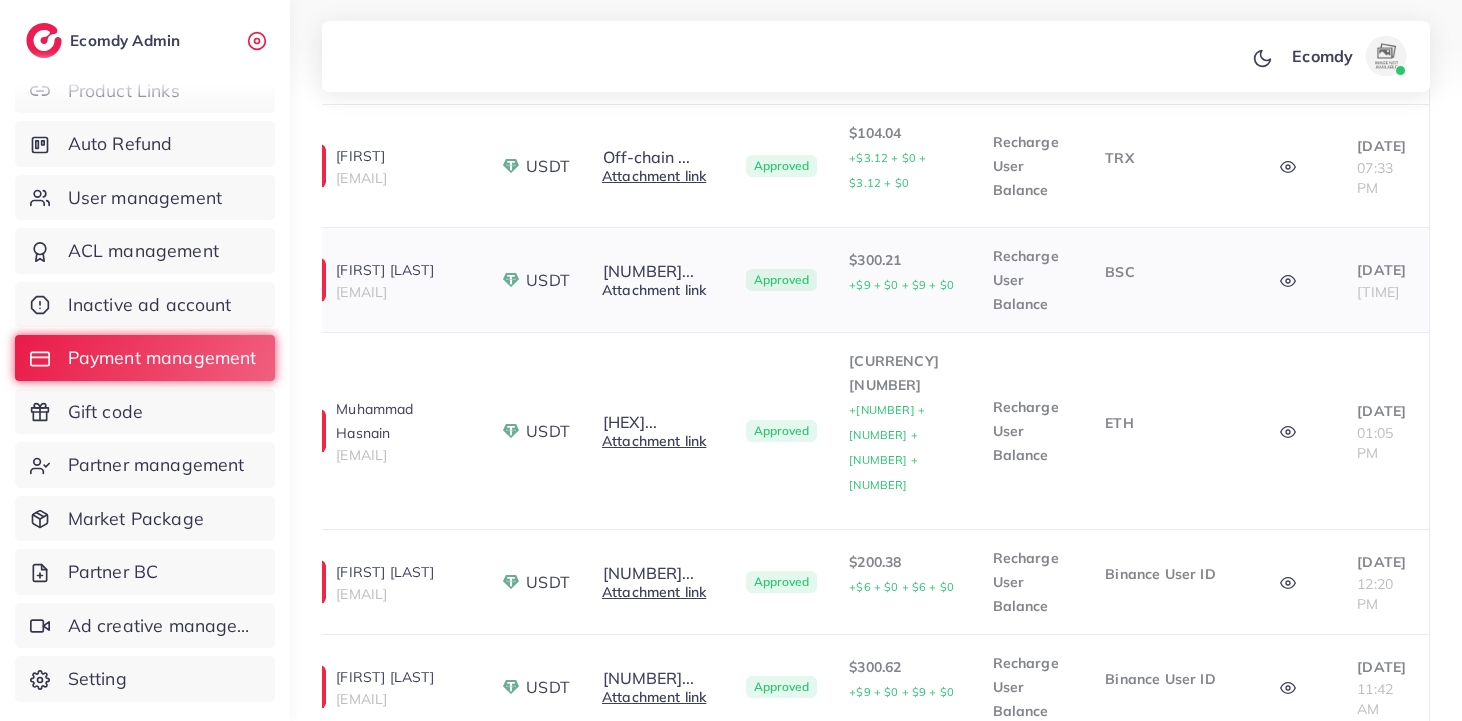 click on "Attachment link" at bounding box center [654, 290] 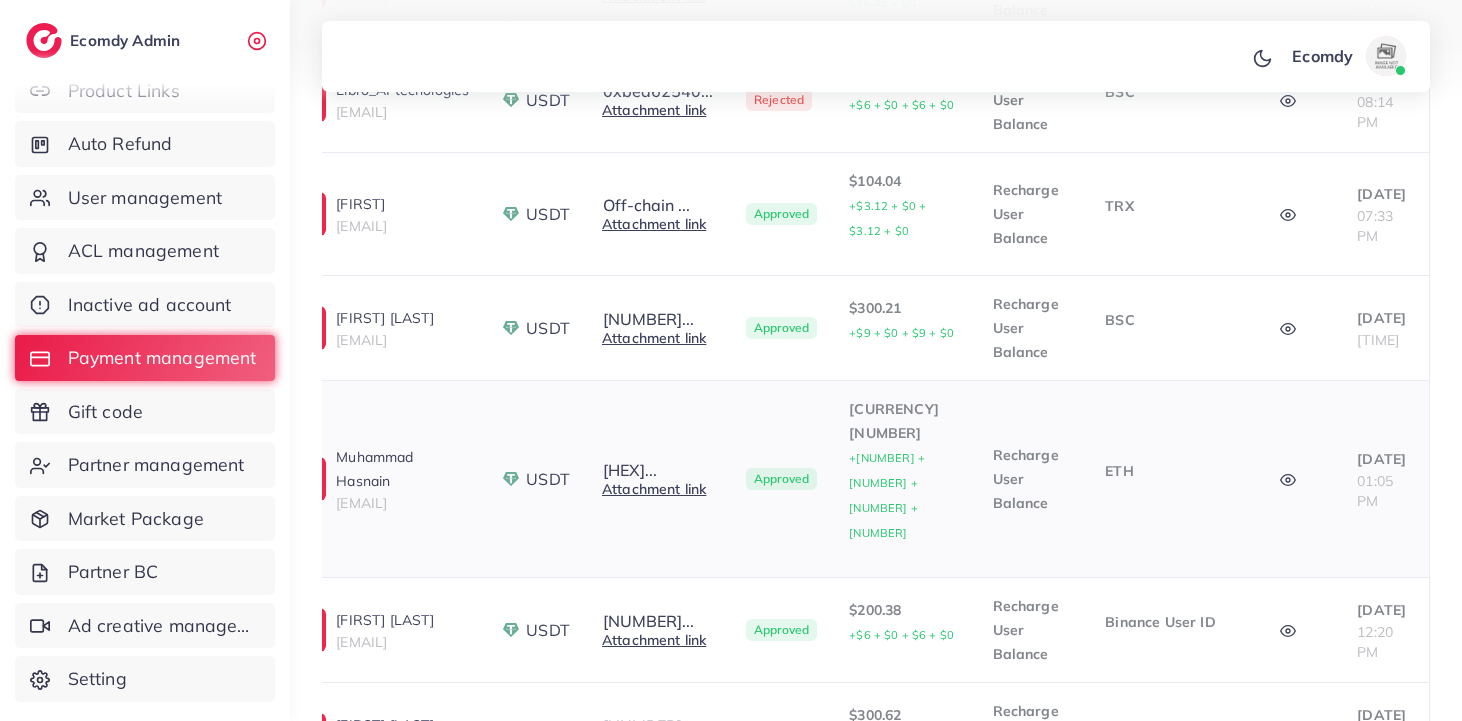 scroll, scrollTop: 634, scrollLeft: 0, axis: vertical 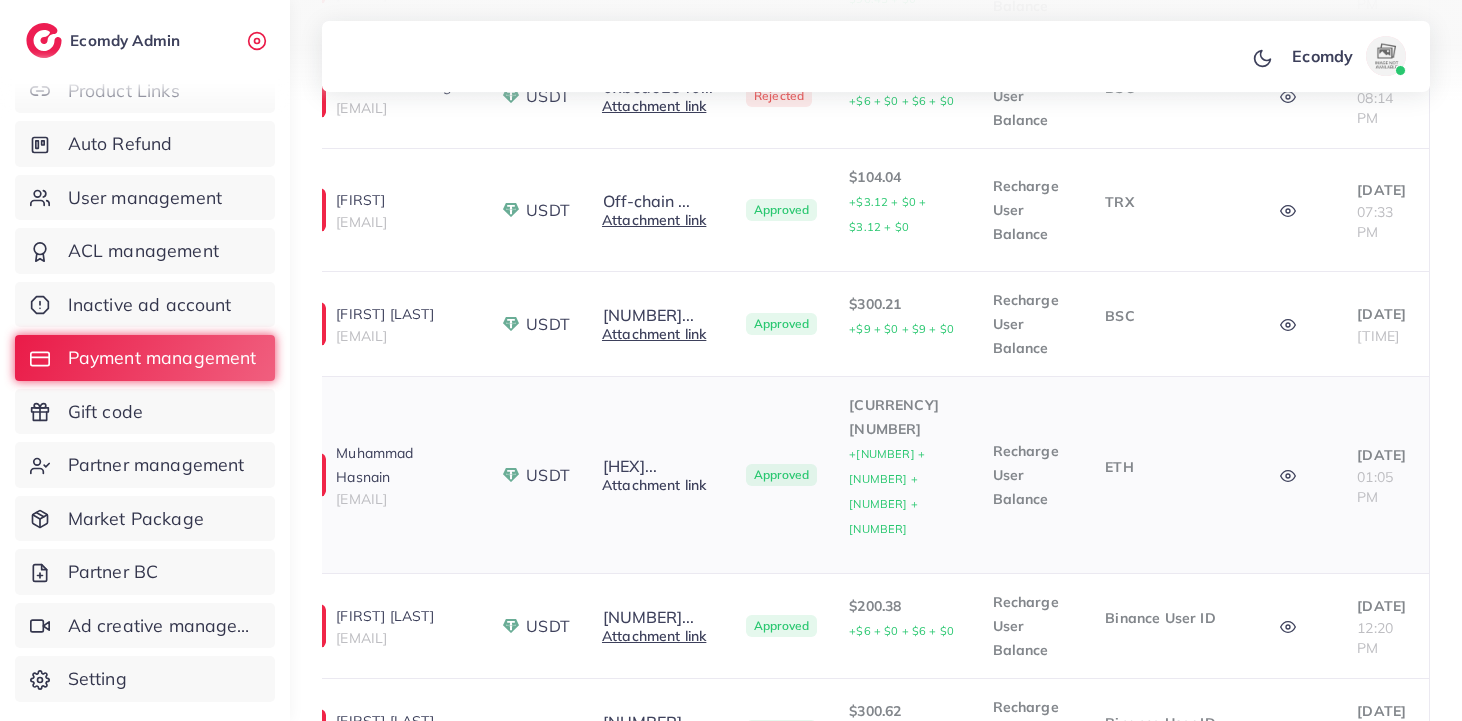click on "Attachment link" at bounding box center (654, 485) 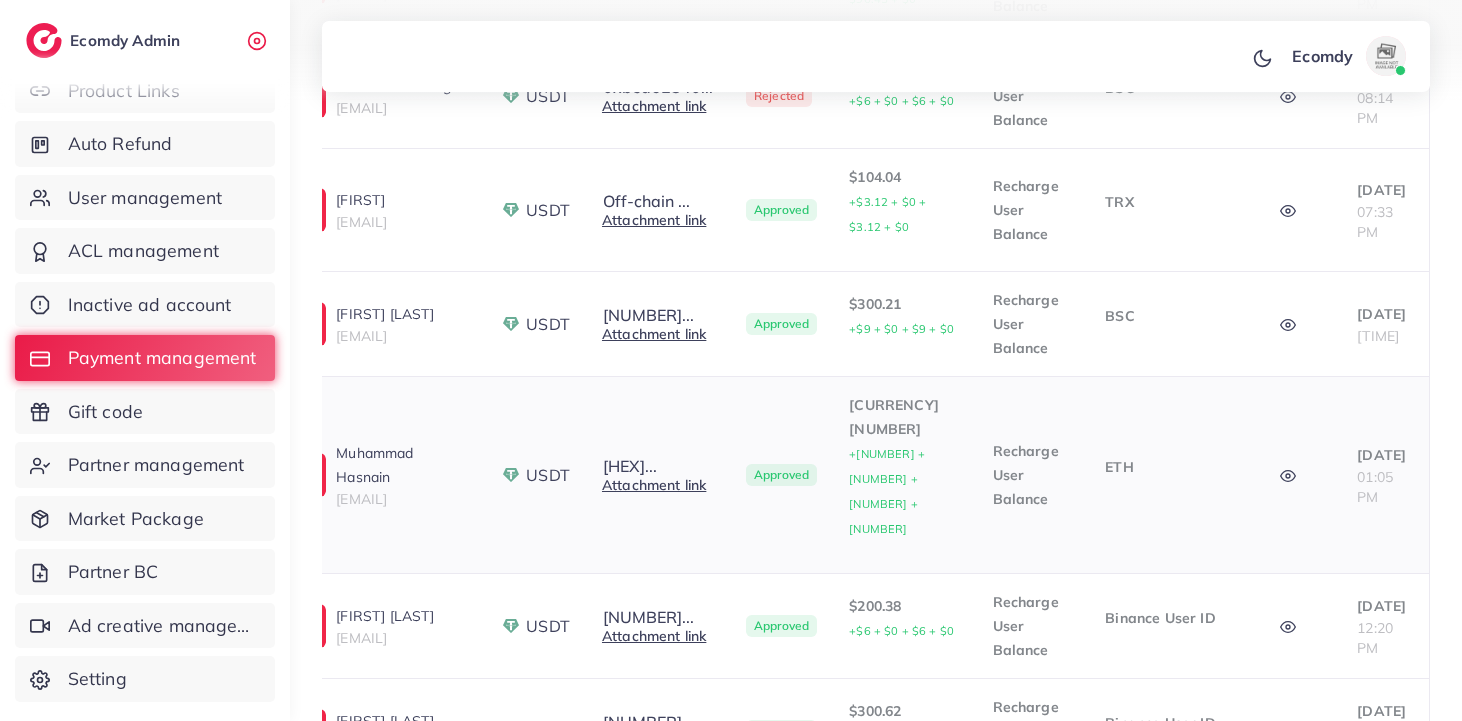 click on "Recharge User Balance" at bounding box center [1033, 475] 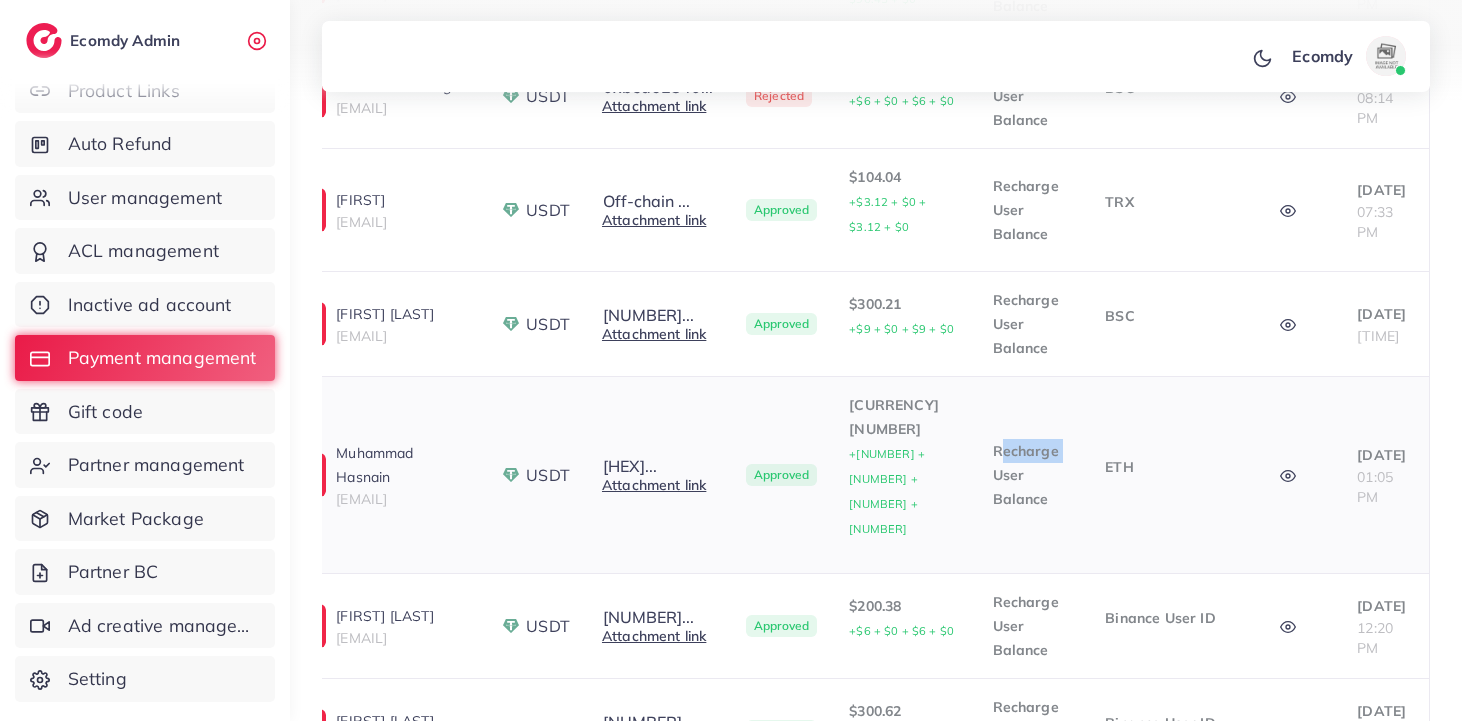 click on "Recharge User Balance" at bounding box center [1033, 475] 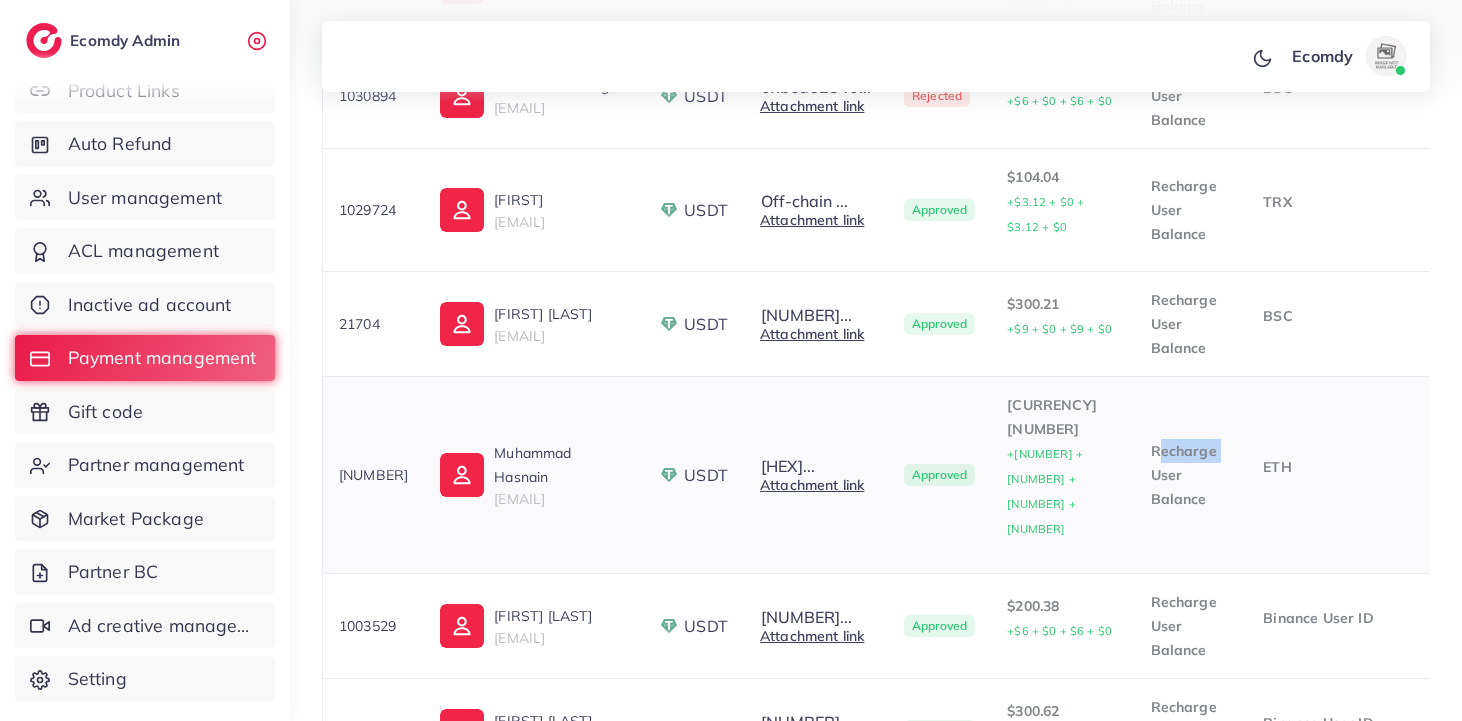scroll, scrollTop: 0, scrollLeft: 252, axis: horizontal 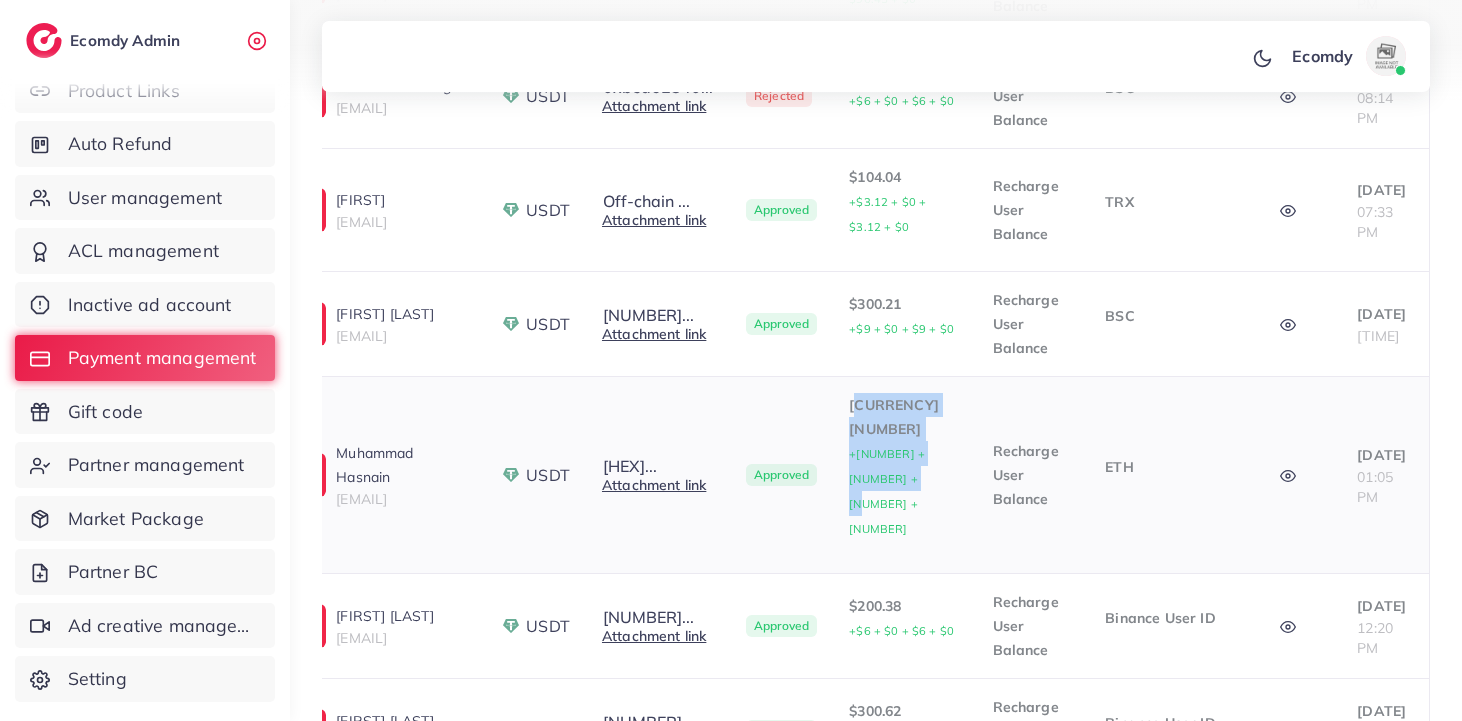drag, startPoint x: 886, startPoint y: 453, endPoint x: 827, endPoint y: 409, distance: 73.60027 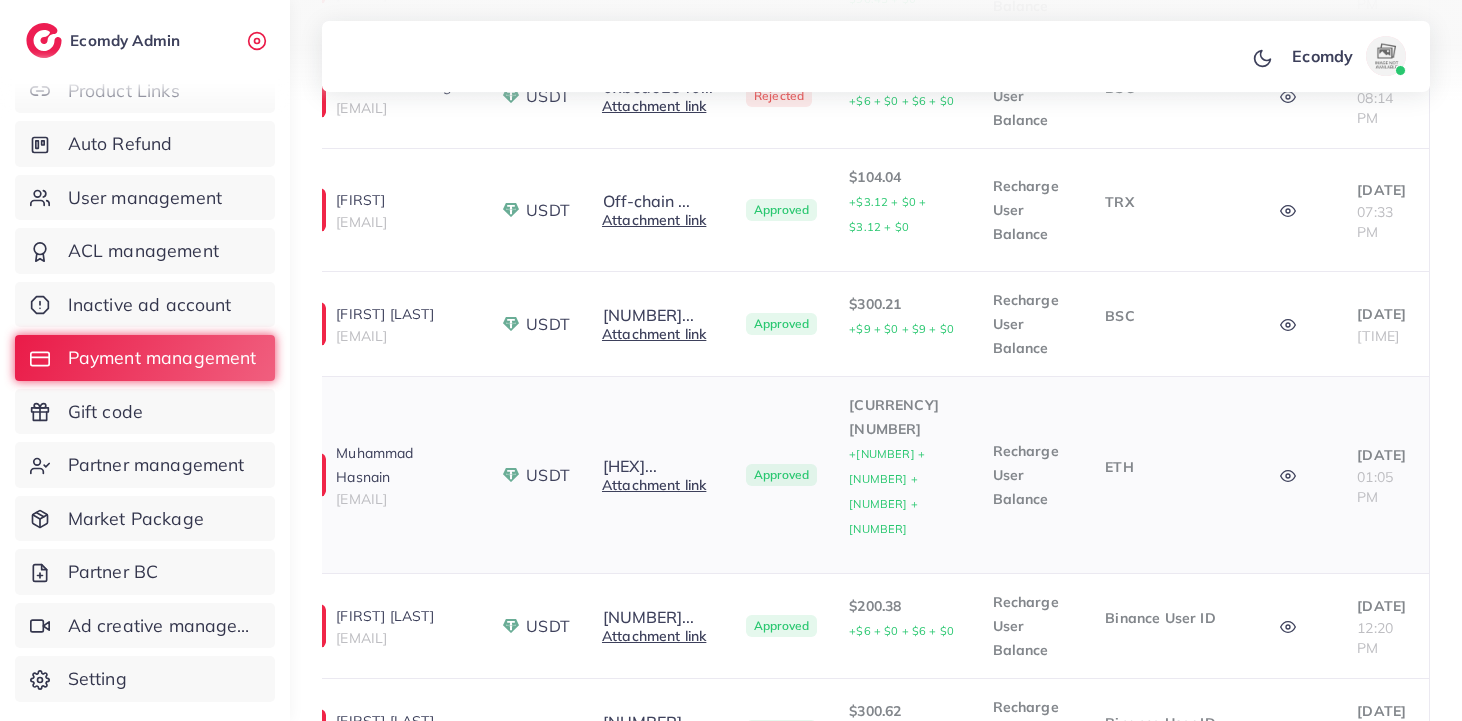 click on "$51.66   +$1.53 + $0 + $1.53 + $0" at bounding box center (904, 467) 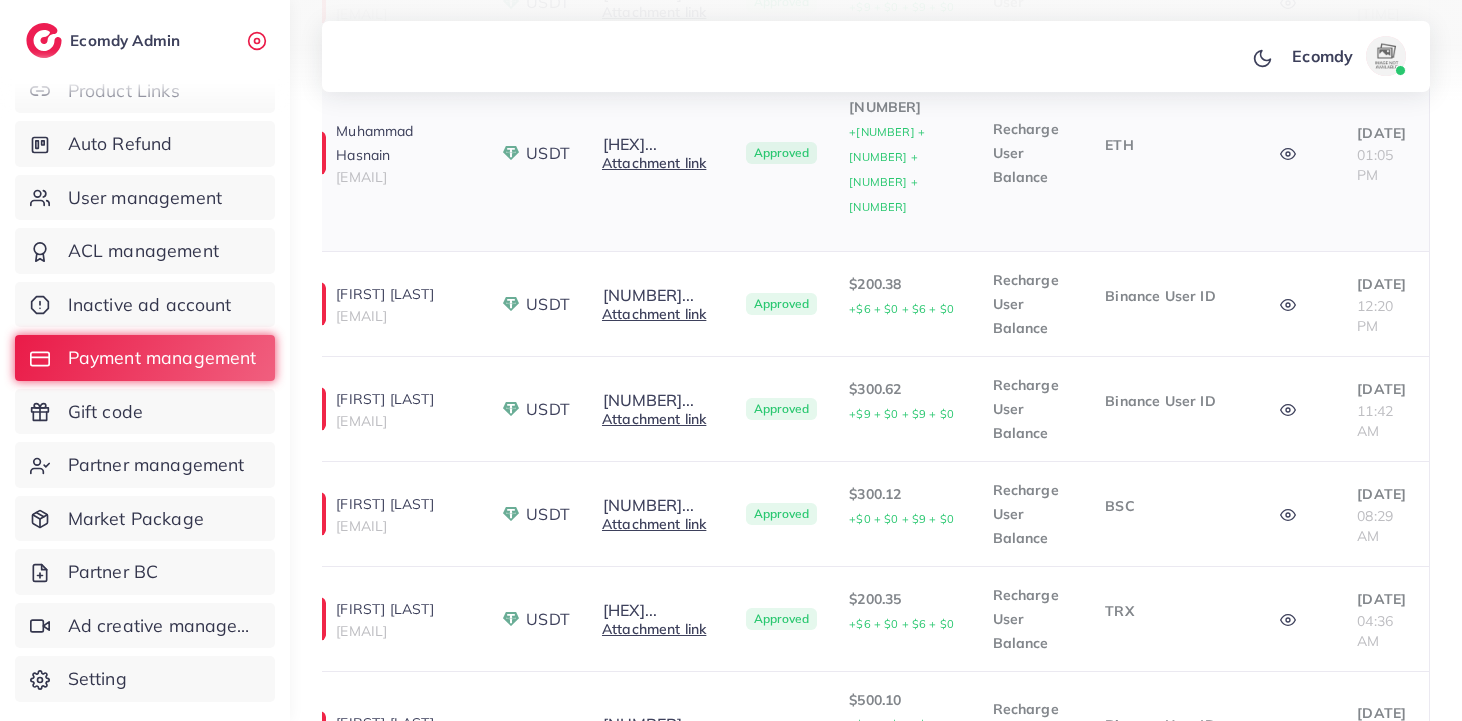scroll, scrollTop: 1126, scrollLeft: 0, axis: vertical 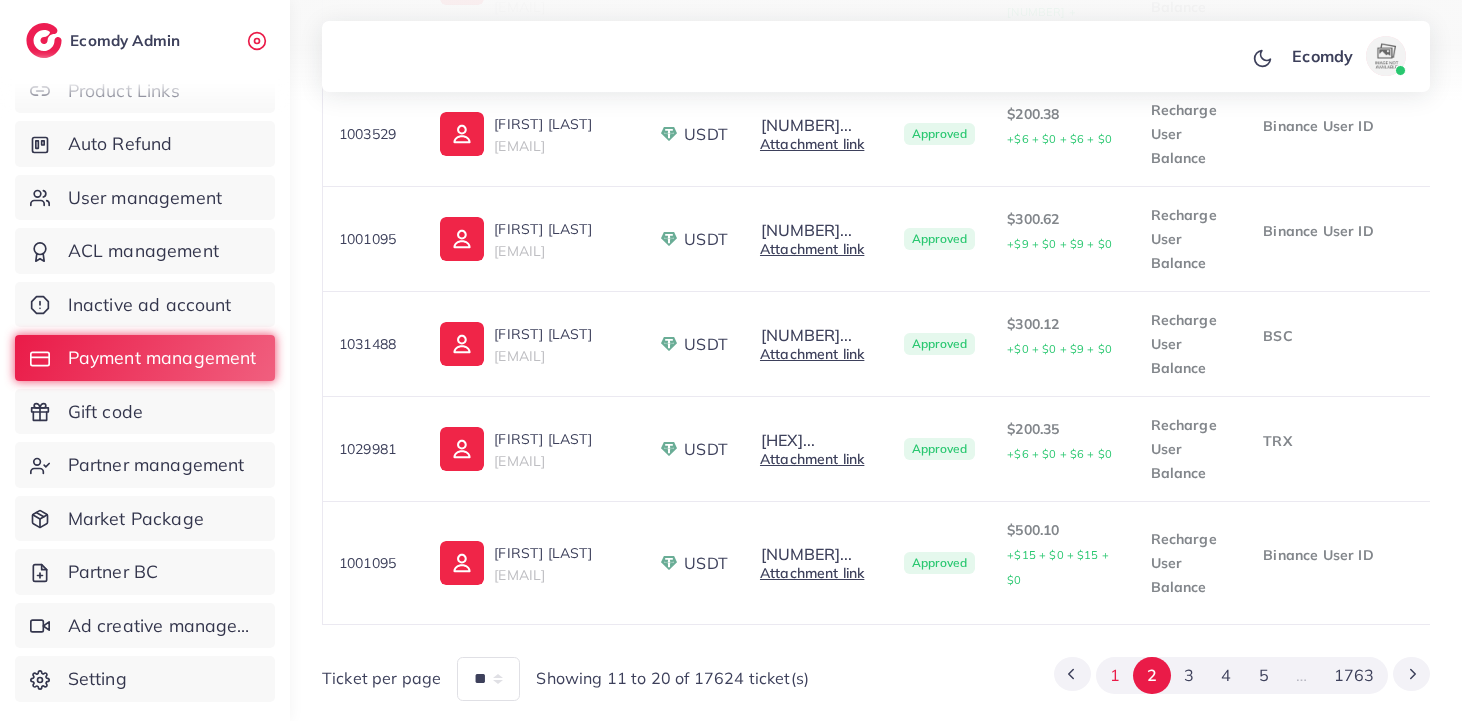 click on "1" at bounding box center (1114, 675) 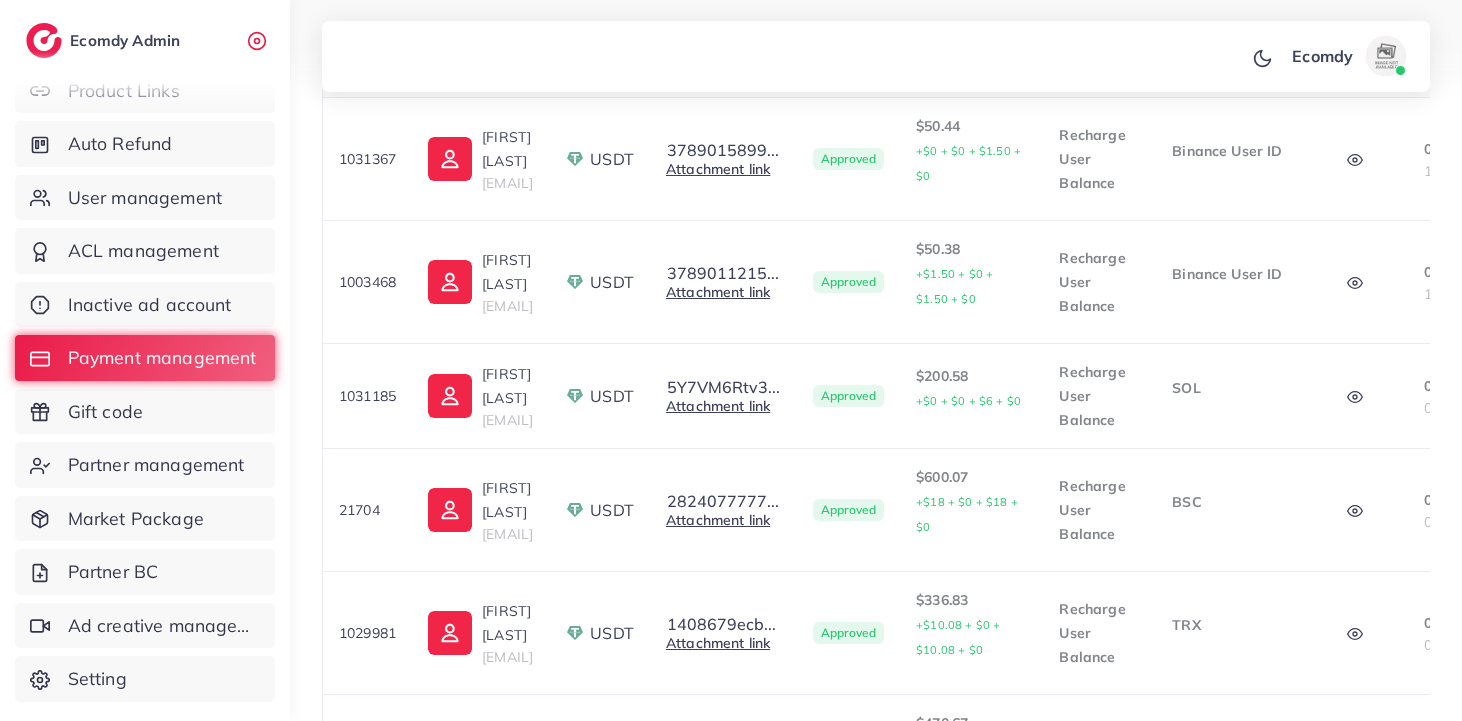 scroll, scrollTop: 455, scrollLeft: 0, axis: vertical 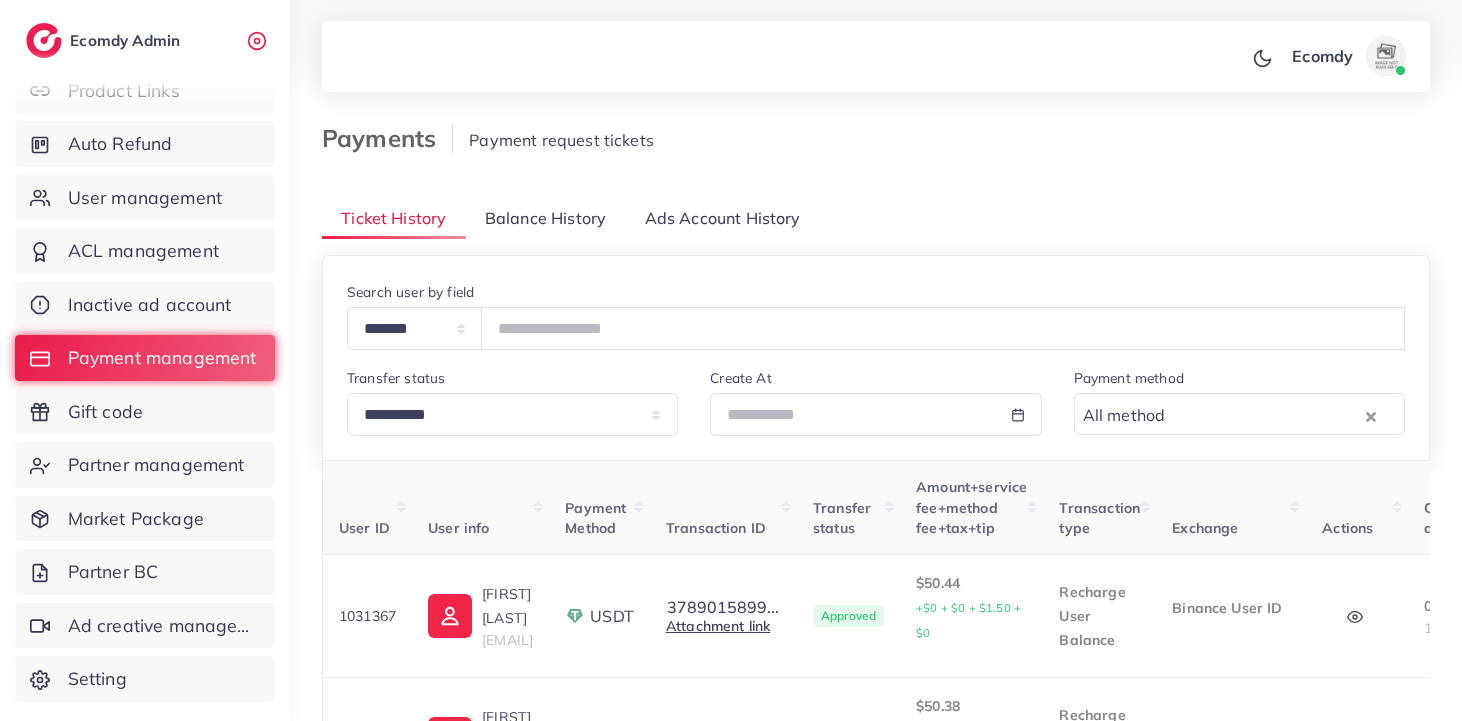 click on "Payments   Payment request tickets" at bounding box center (876, 152) 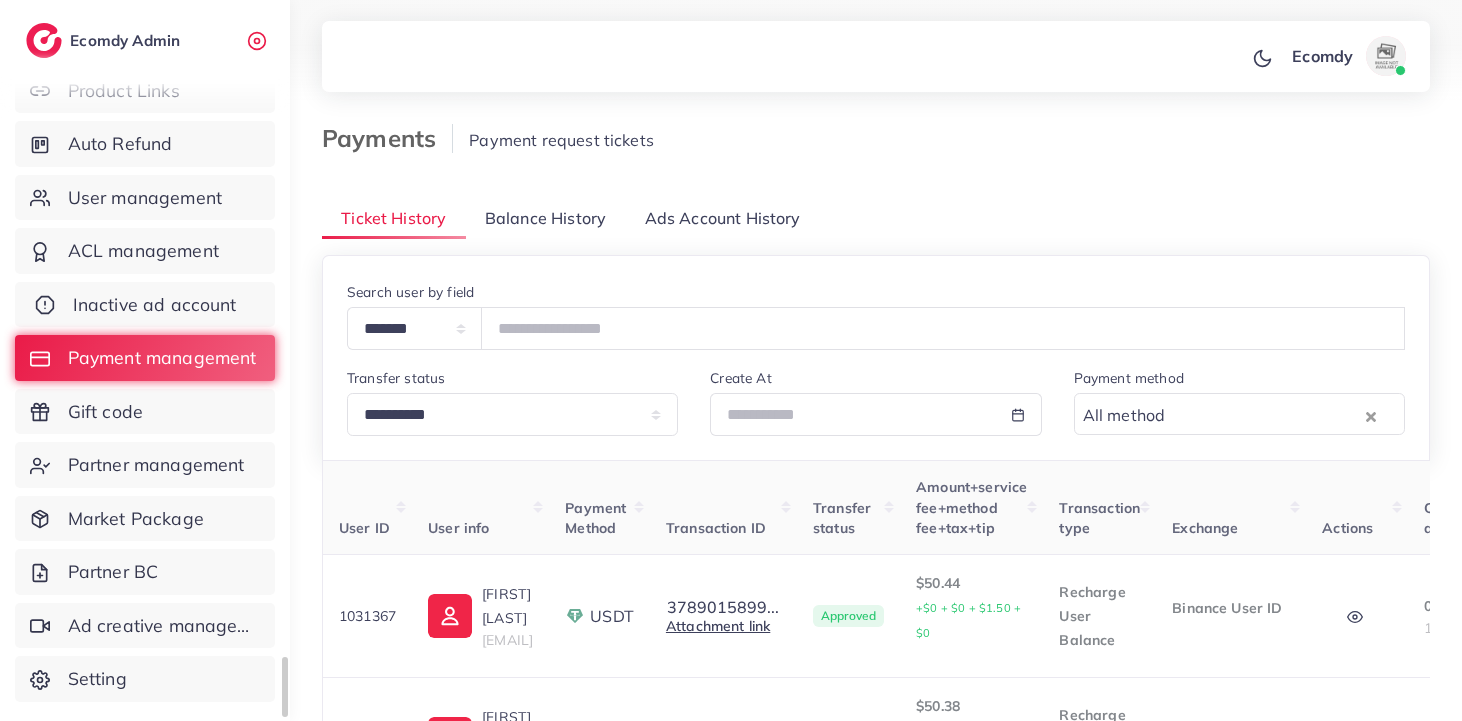 scroll, scrollTop: 0, scrollLeft: 0, axis: both 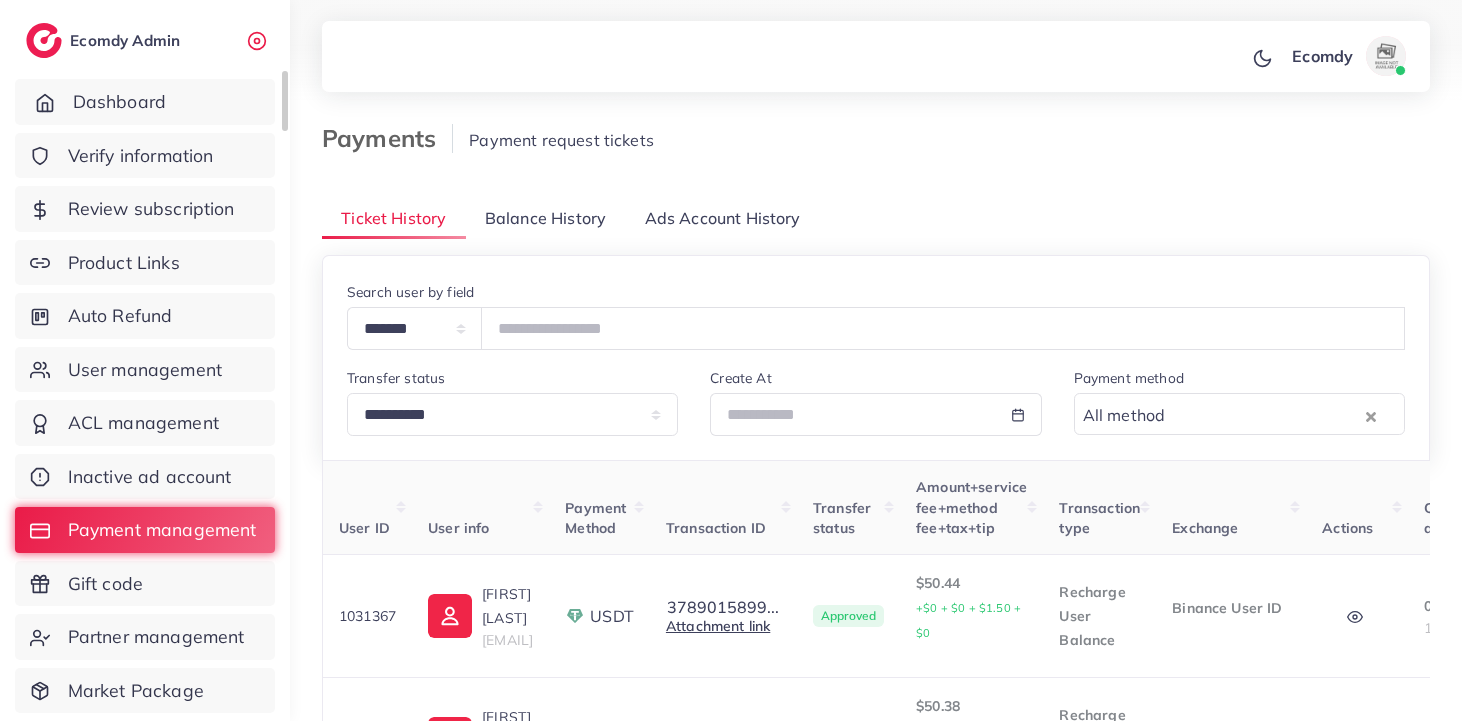 click on "Dashboard" at bounding box center [145, 102] 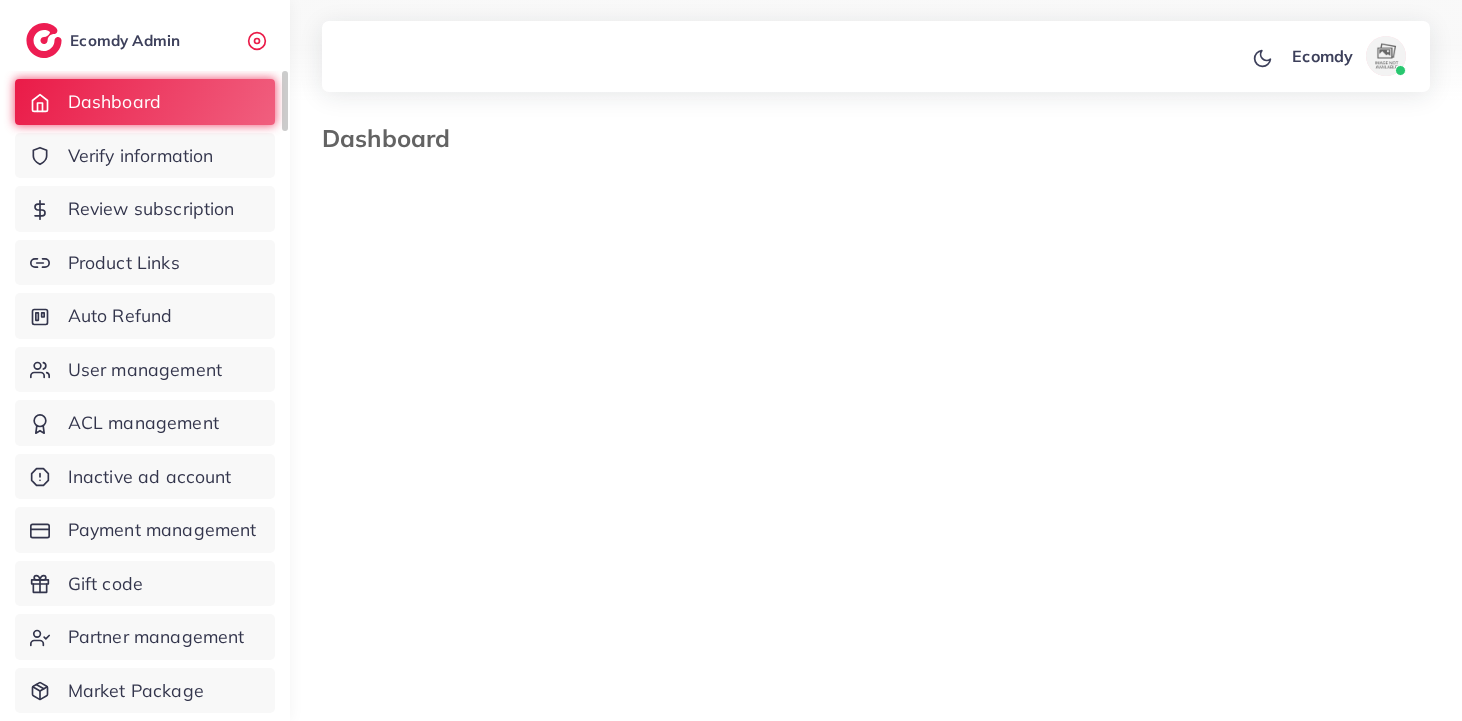 select on "*" 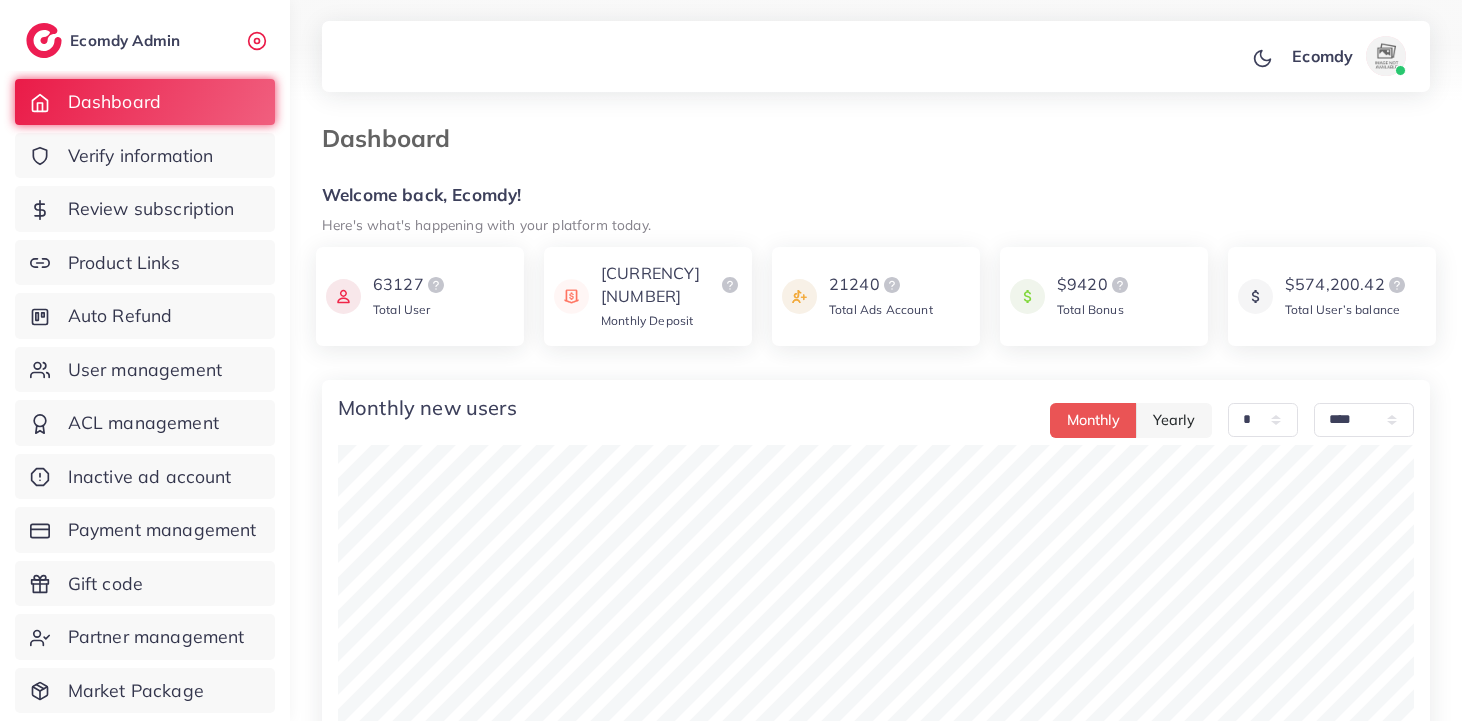 click on "Dashboard" at bounding box center [733, 138] 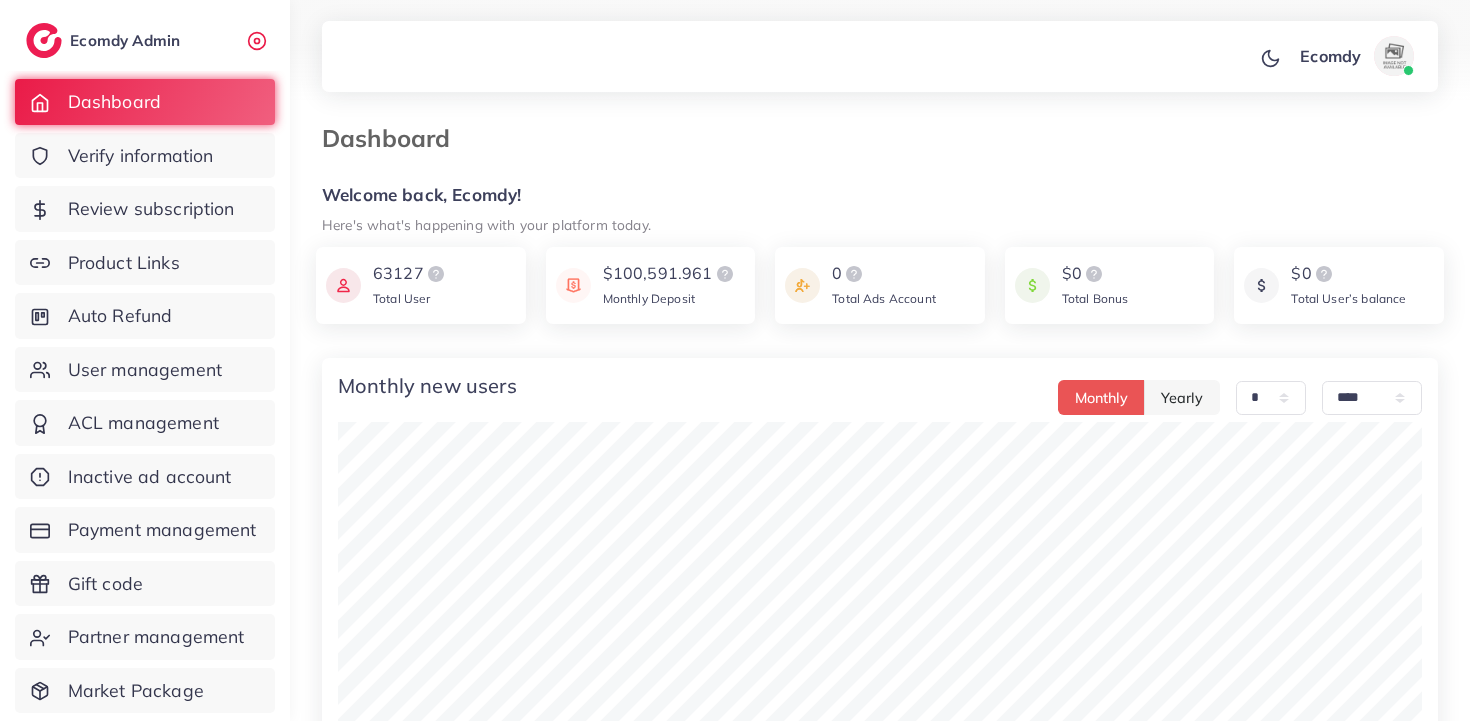 select on "*" 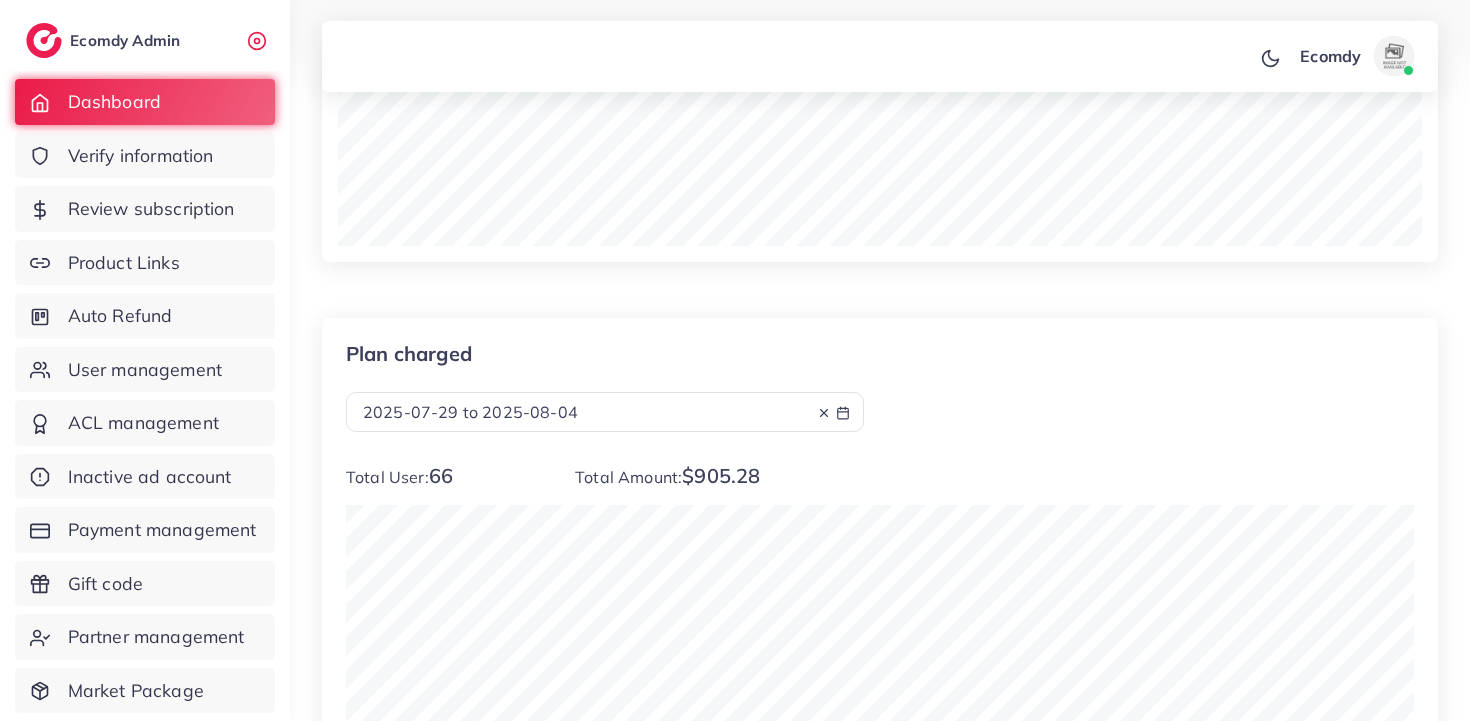 scroll, scrollTop: 0, scrollLeft: 0, axis: both 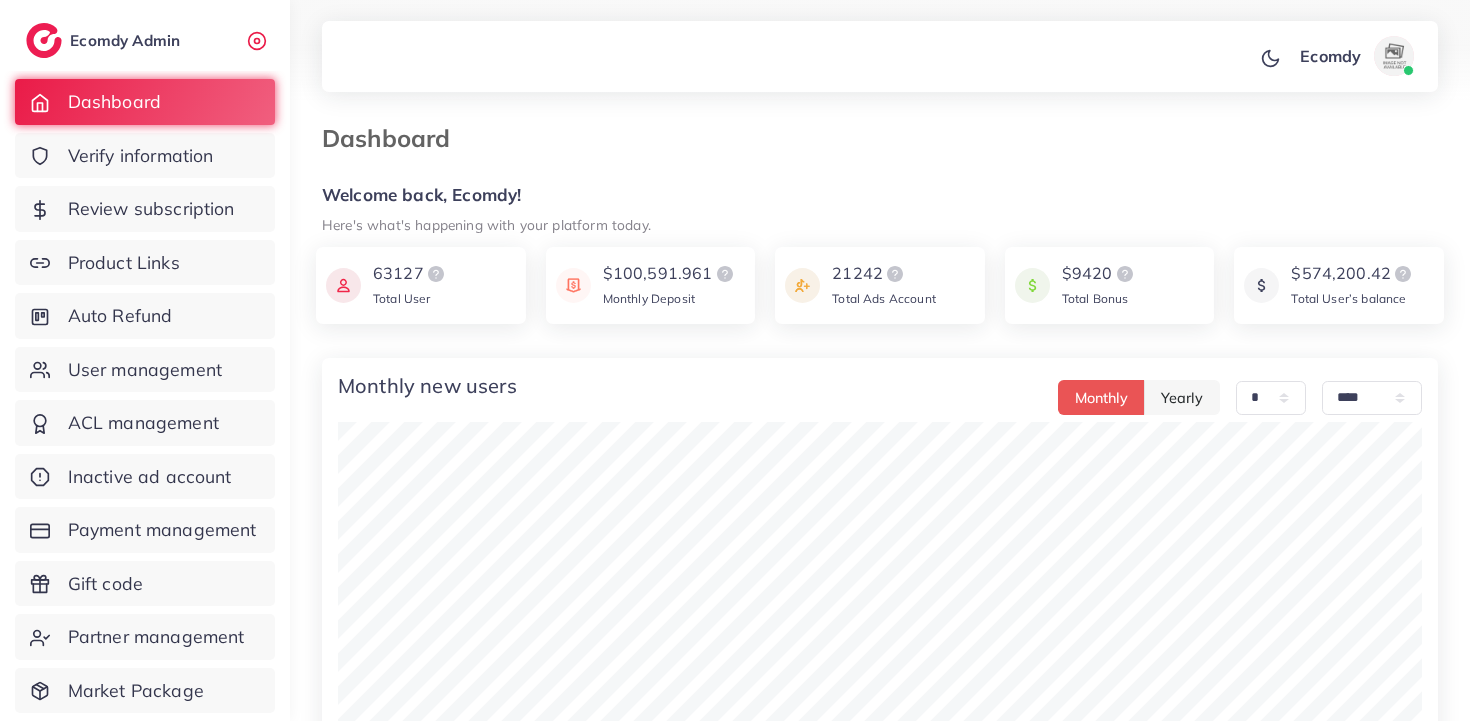 click on "Dashboard" at bounding box center [736, 138] 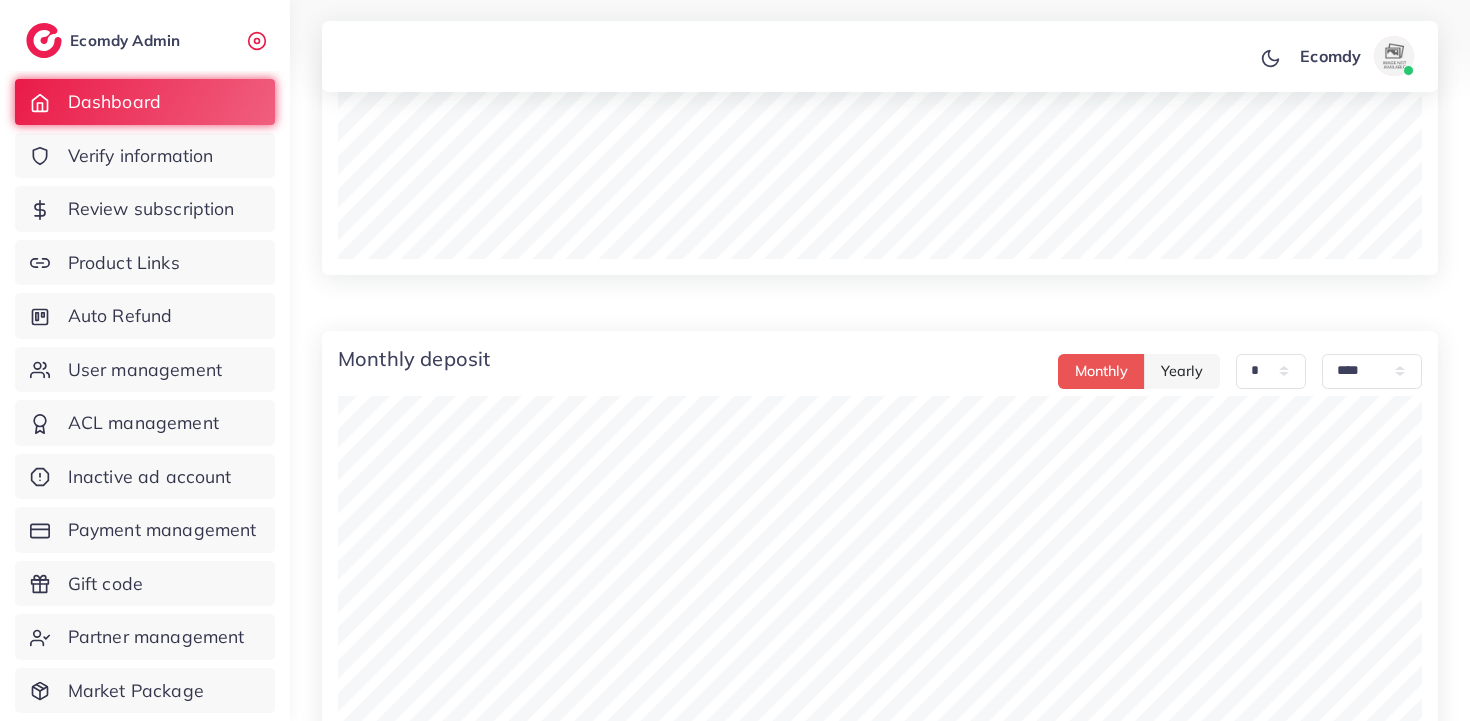 scroll, scrollTop: 0, scrollLeft: 0, axis: both 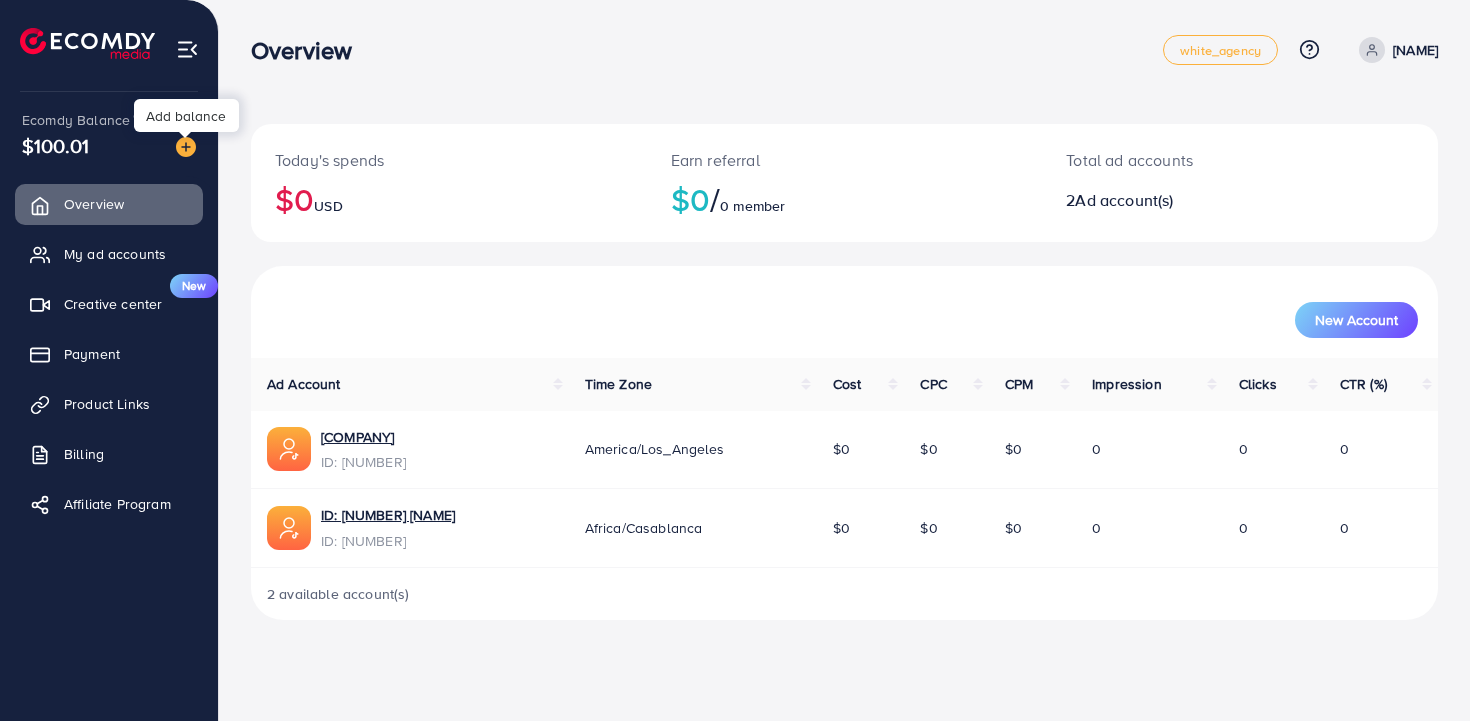 click at bounding box center (186, 147) 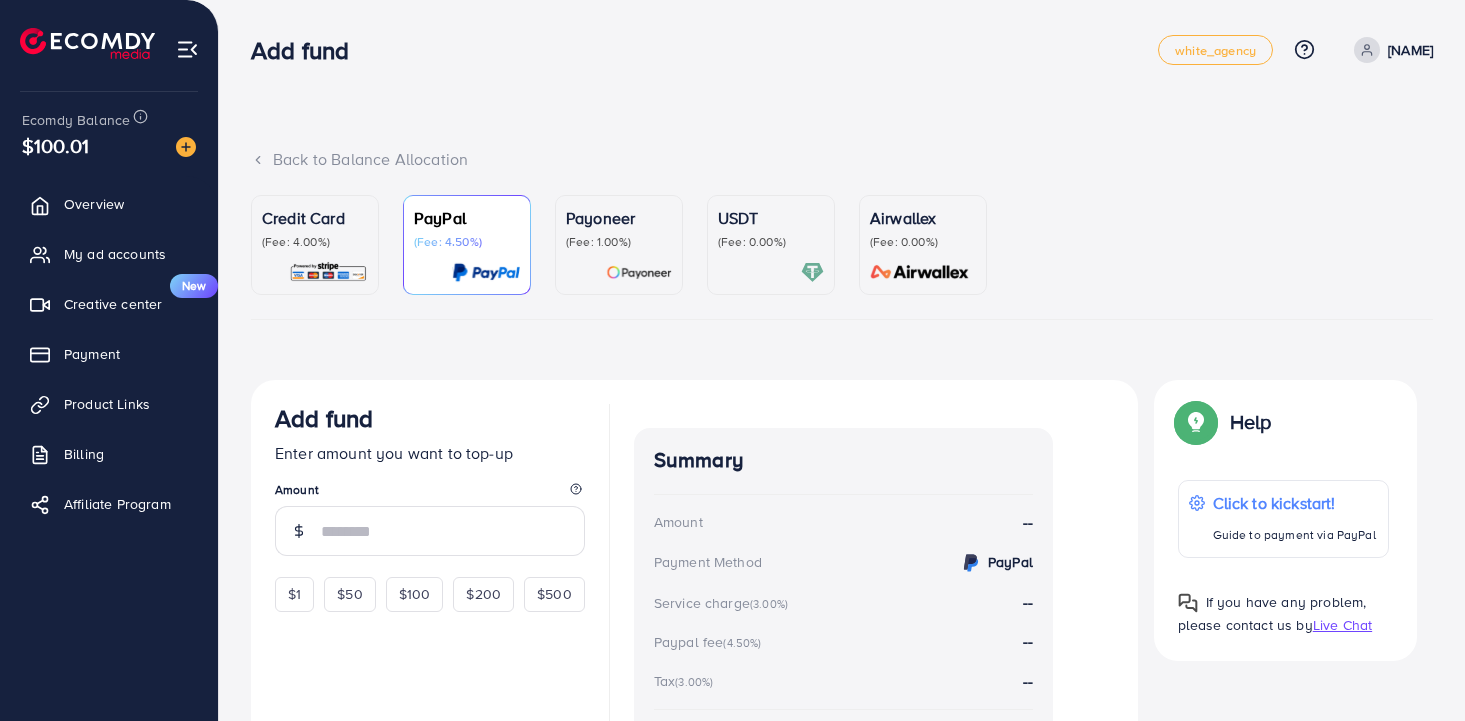 click on "USDT   (Fee: 0.00%)" at bounding box center (771, 245) 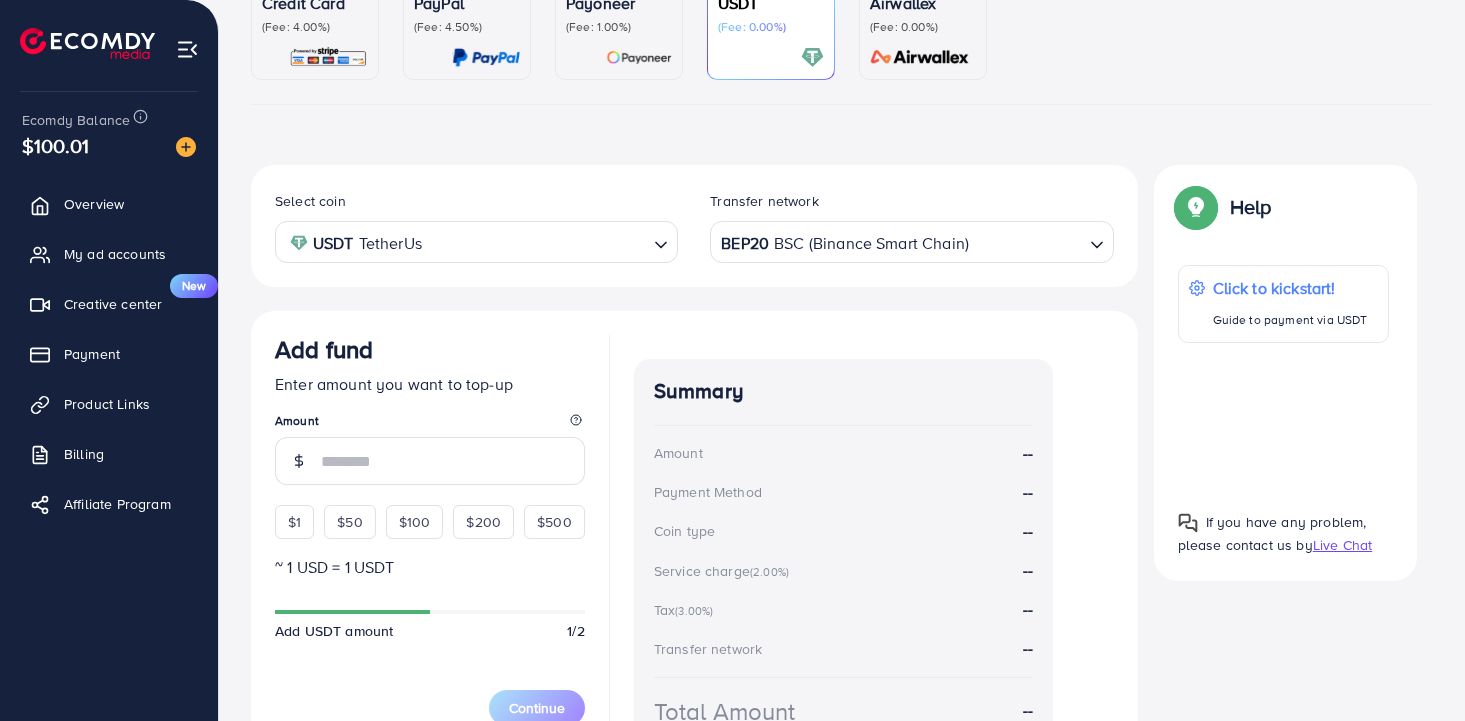 scroll, scrollTop: 216, scrollLeft: 0, axis: vertical 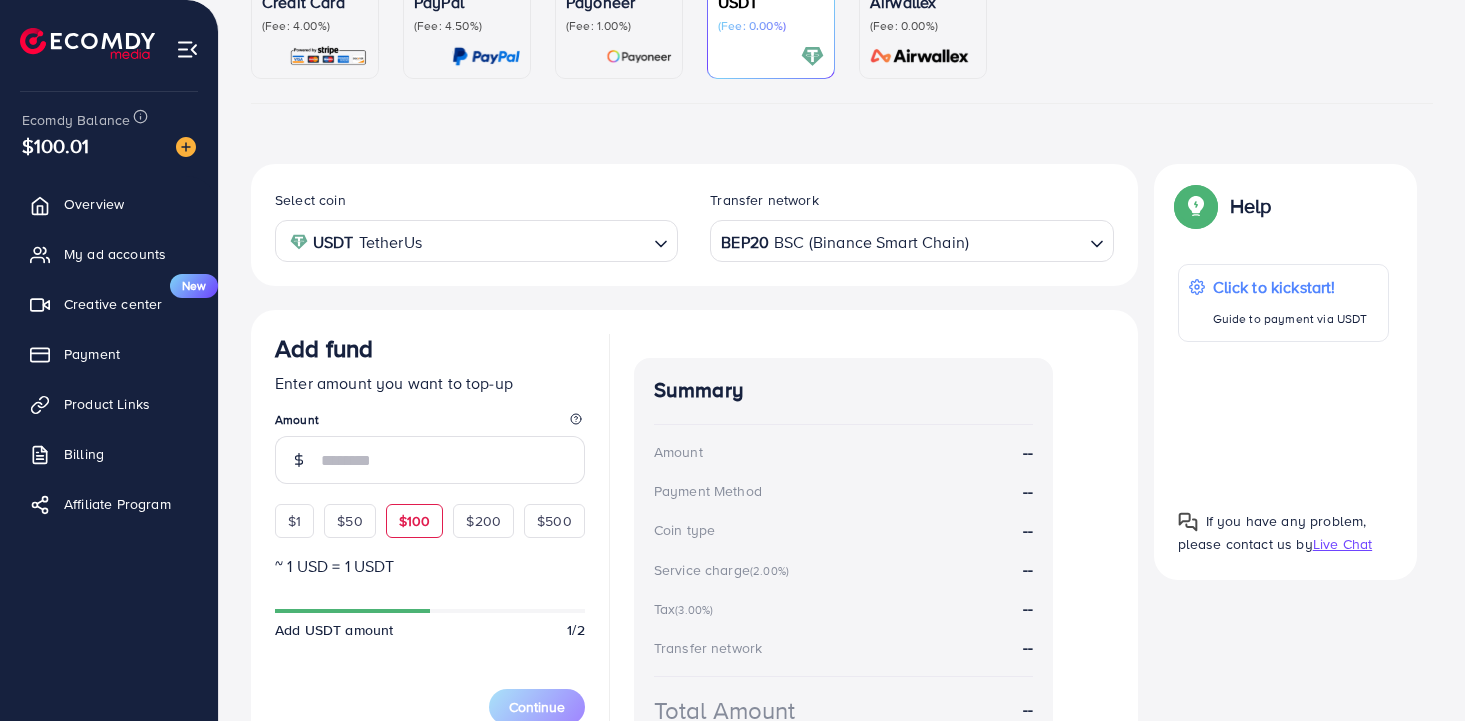 click on "$100" at bounding box center (415, 521) 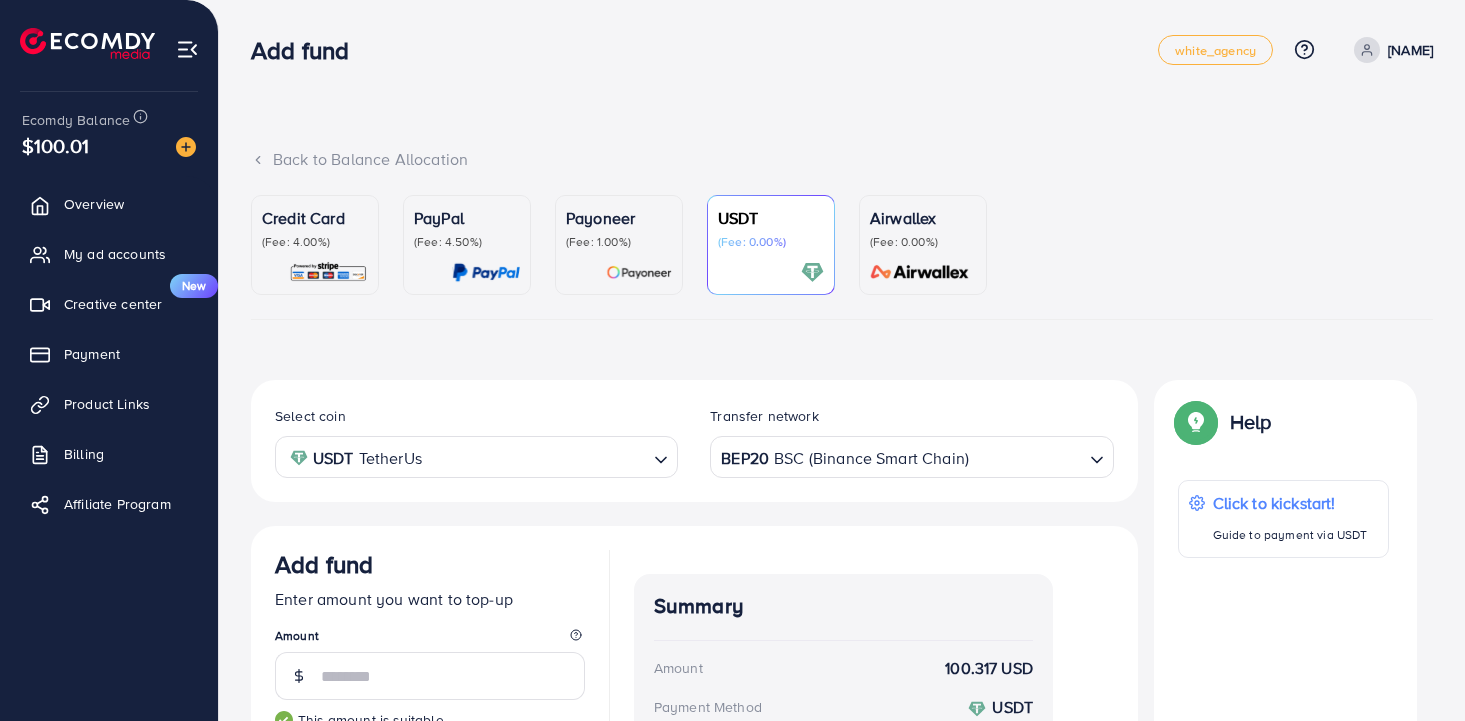 scroll, scrollTop: 387, scrollLeft: 0, axis: vertical 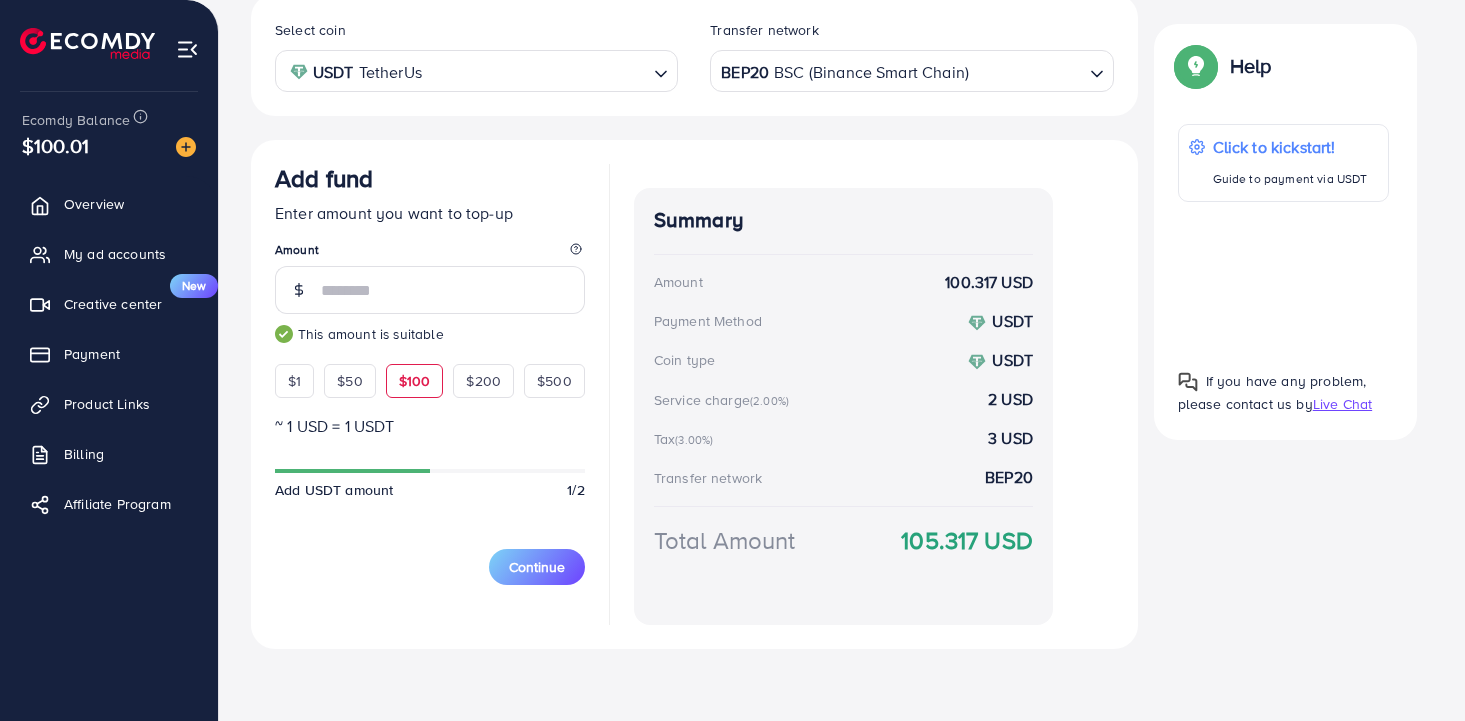 click on "Service charge   (2.00%)" at bounding box center (724, 400) 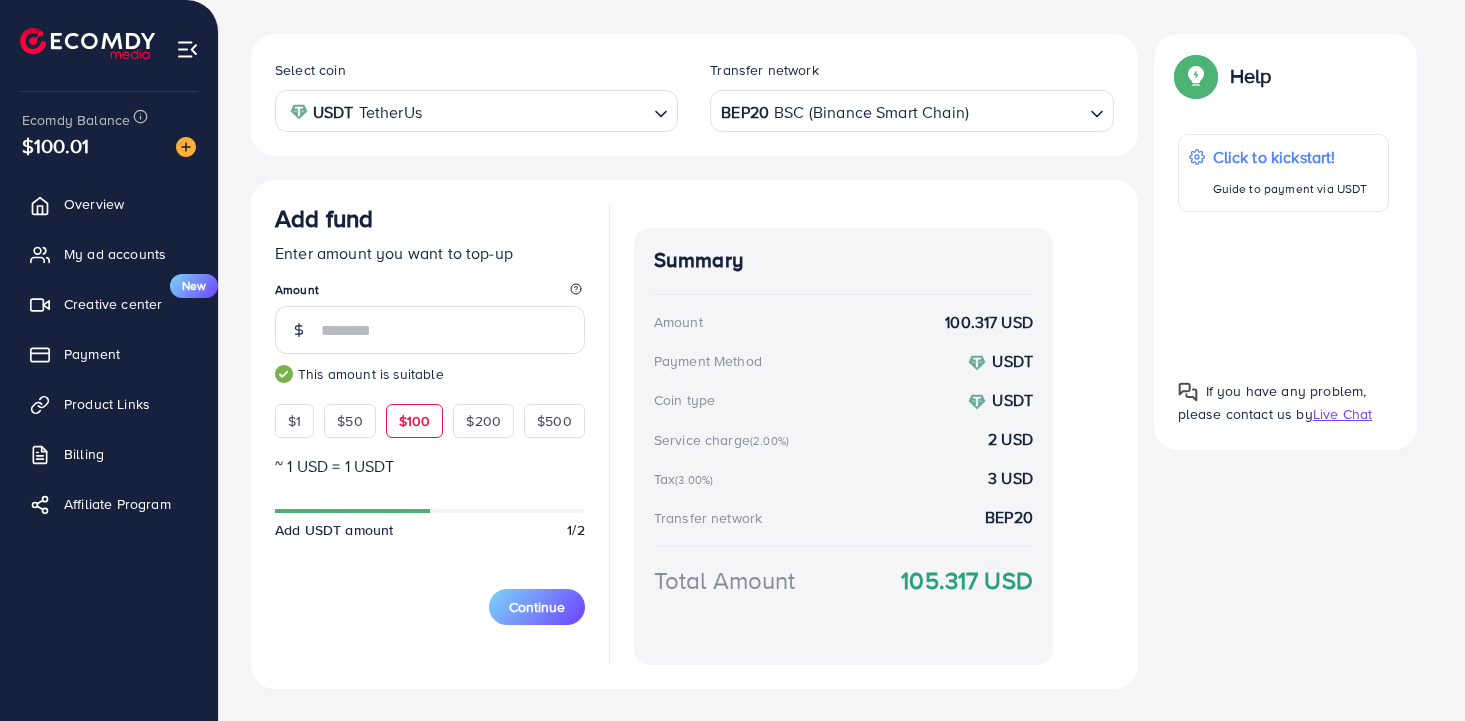 scroll, scrollTop: 373, scrollLeft: 0, axis: vertical 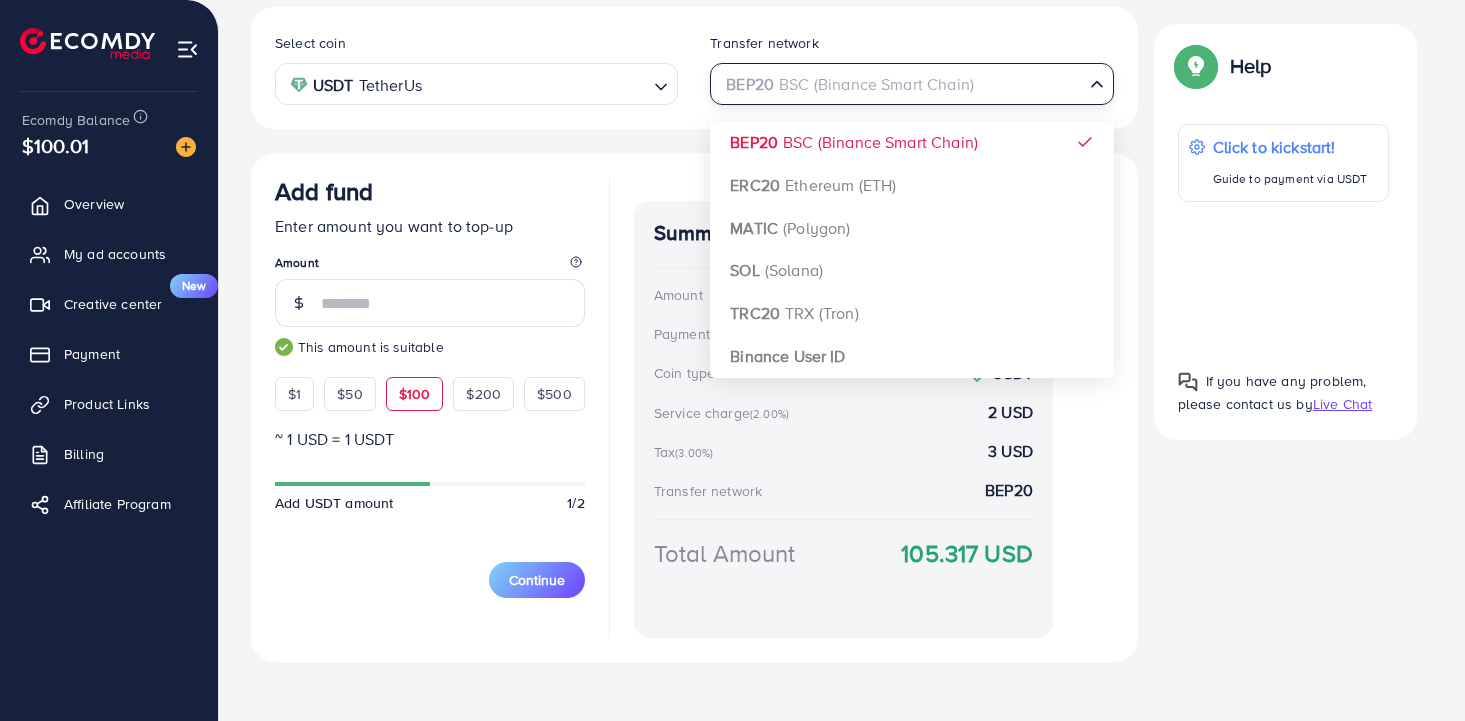 click on "BEP20 BSC (Binance Smart Chain)" at bounding box center [900, 82] 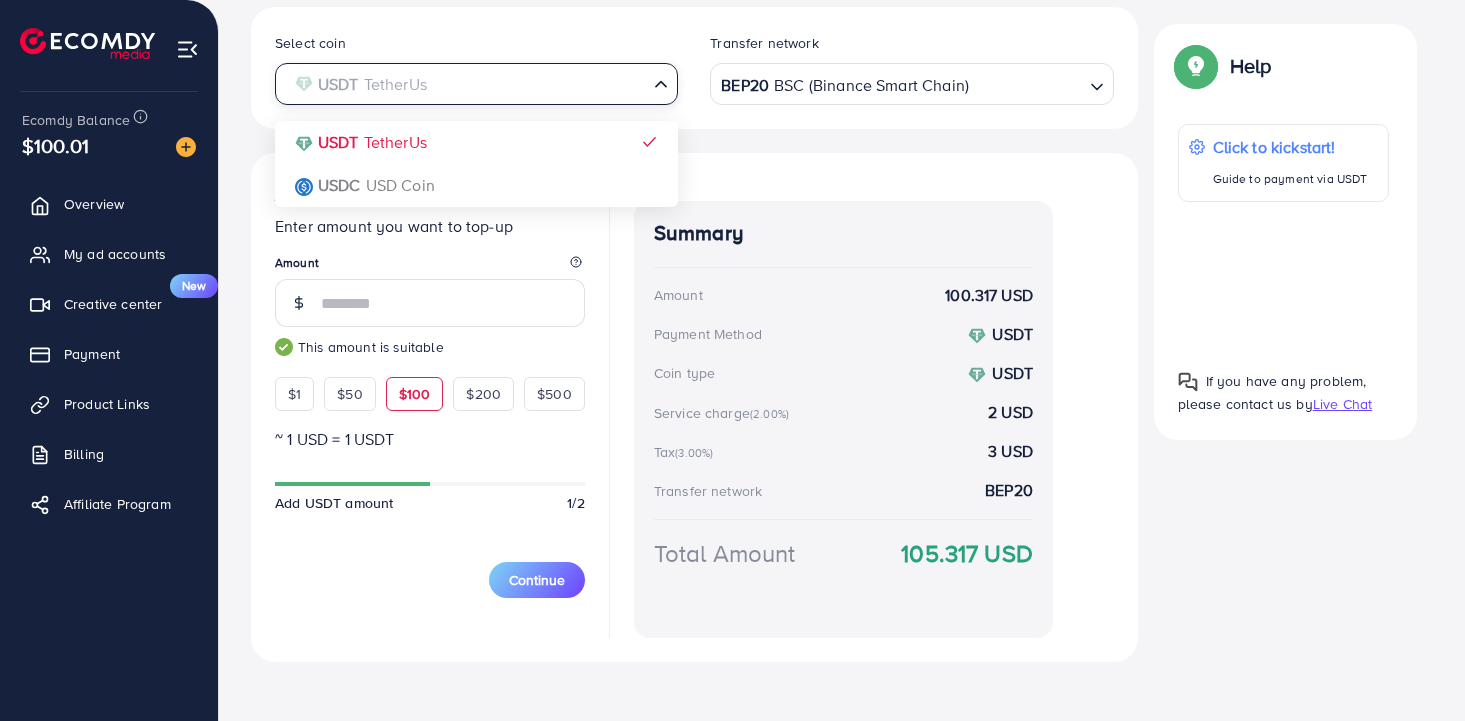 click on "Add fund  Enter amount you want to top-up Amount ***  This amount is suitable  $1 $50 $100 $200 $500  ~ 1 USD = 1 USDT   Add USDT amount  1/2 5% 10% 15% 20%  Continue   Summary   Amount   100.317 USD   Payment Method  USDT  Coin type  USDT  Service charge   (2.00%)  2 USD  Tax   (3.00%)  3 USD  Transfer network  BEP20  Total Amount   105.317 USD" at bounding box center (694, 408) 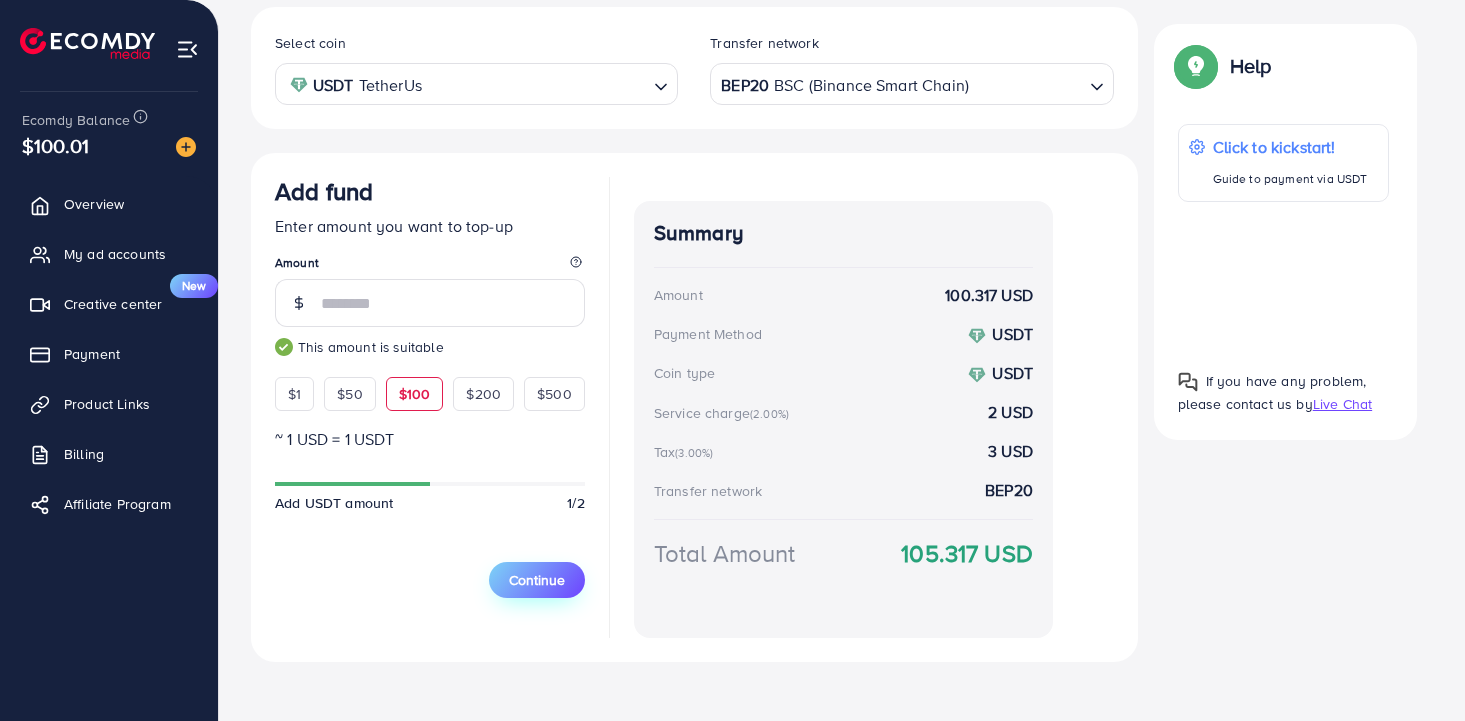 click on "Continue" at bounding box center [537, 580] 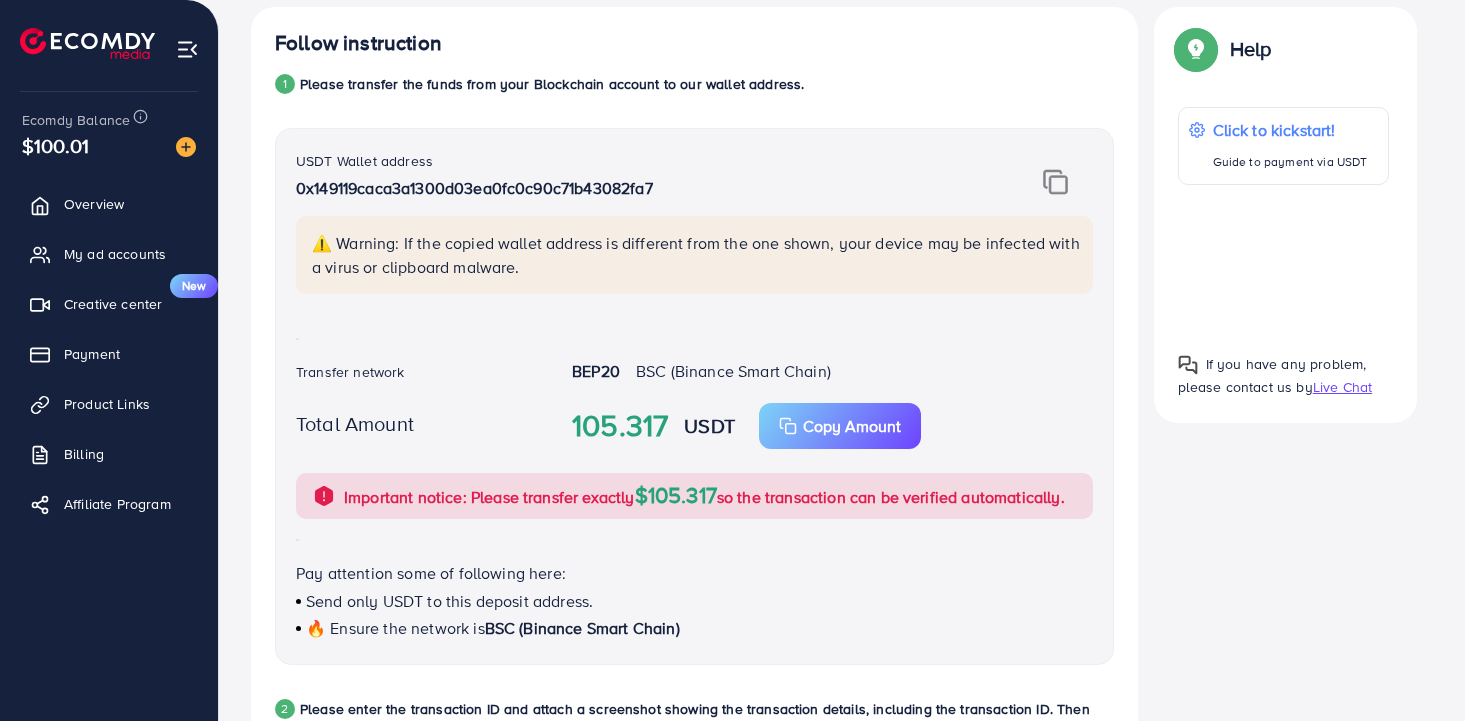 click on "USDT Wallet address  0x149119caca3a1300d03ea0fc0c90c71b43082fa7   ⚠️ Warning: If the copied wallet address is different from the one shown, your device may be infected with a virus or clipboard malware.   Transfer network   BEP20   BSC (Binance Smart Chain)   Total Amount   105.317   USDT   Copy Amount  Important notice: Please transfer exactly  $105.317  so the transaction can be verified automatically.  Pay attention some of following here:   Send only USDT to this deposit address.  🔥 Ensure the network is   BSC (Binance Smart Chain)" at bounding box center [694, 396] 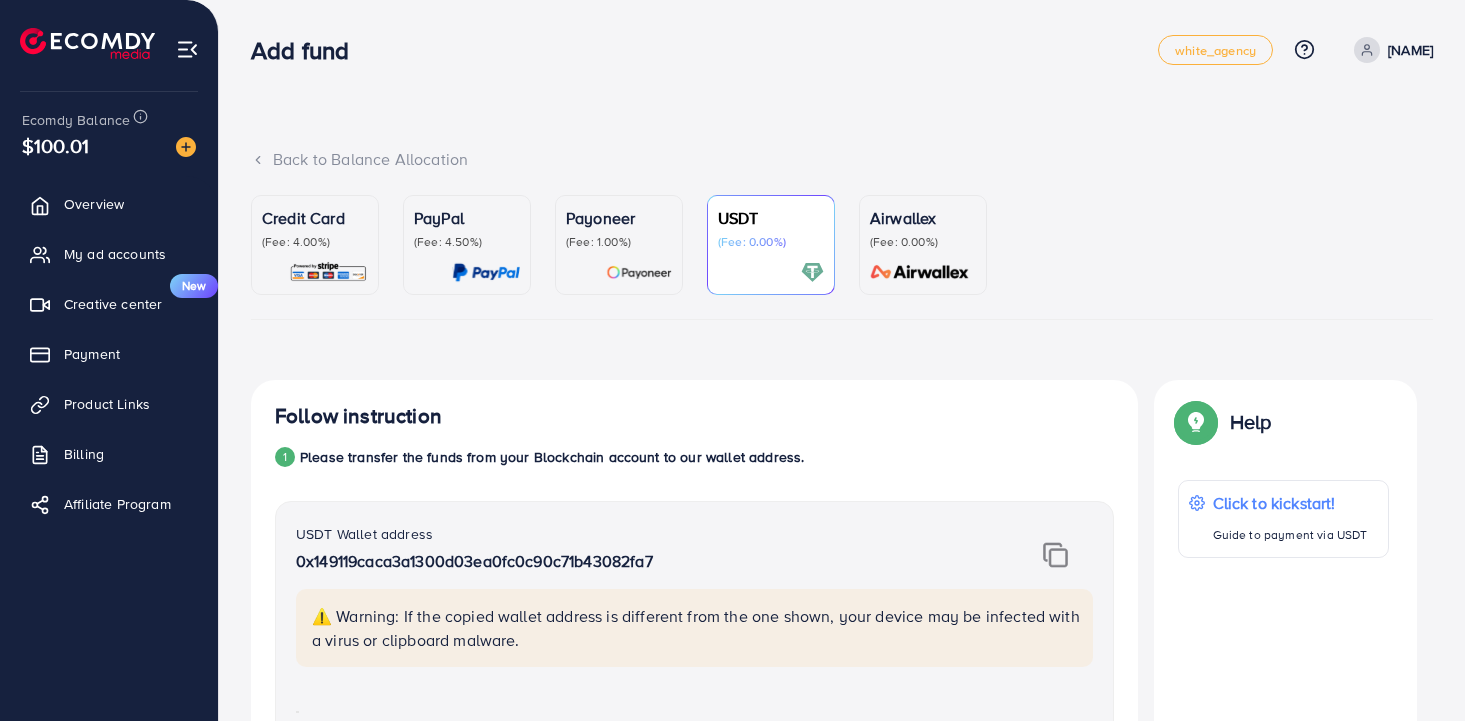scroll, scrollTop: 528, scrollLeft: 0, axis: vertical 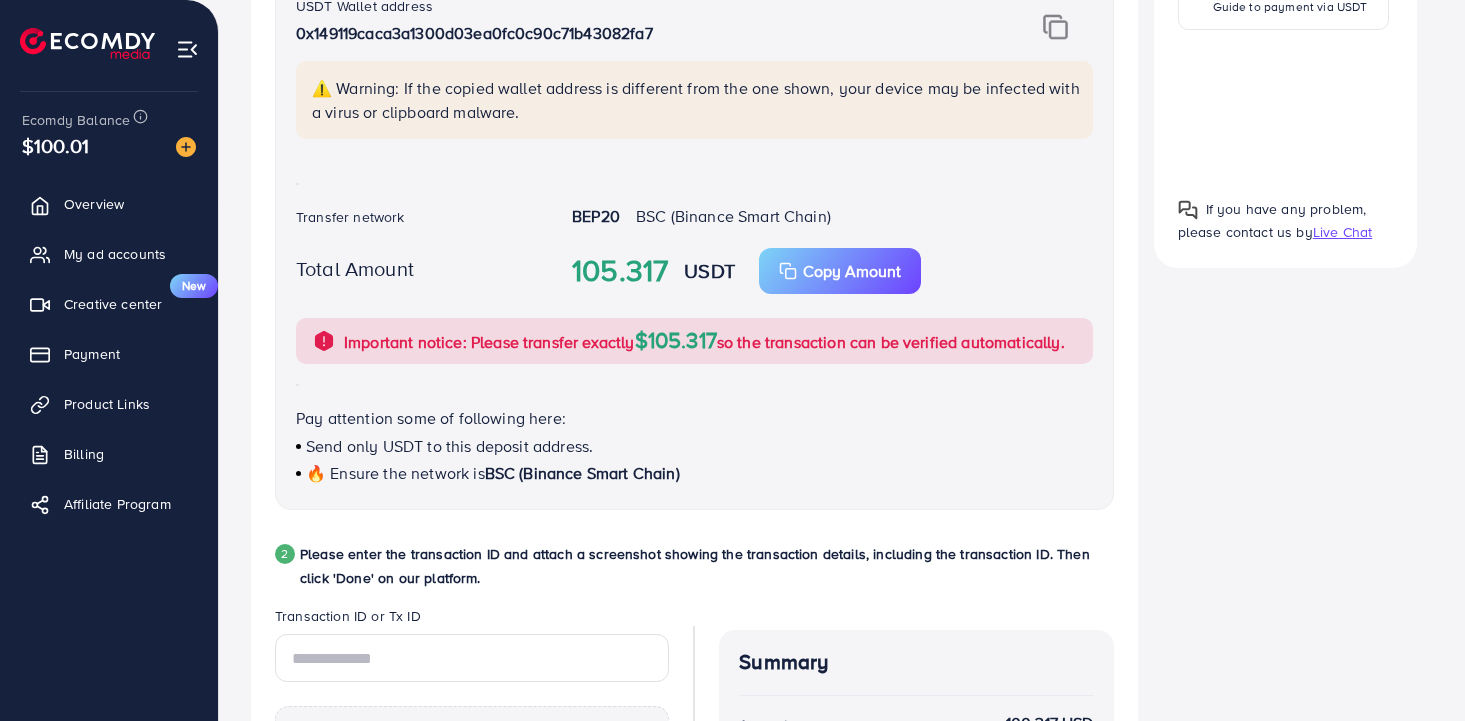 click on "BEP20   BSC (Binance Smart Chain)" at bounding box center [832, 218] 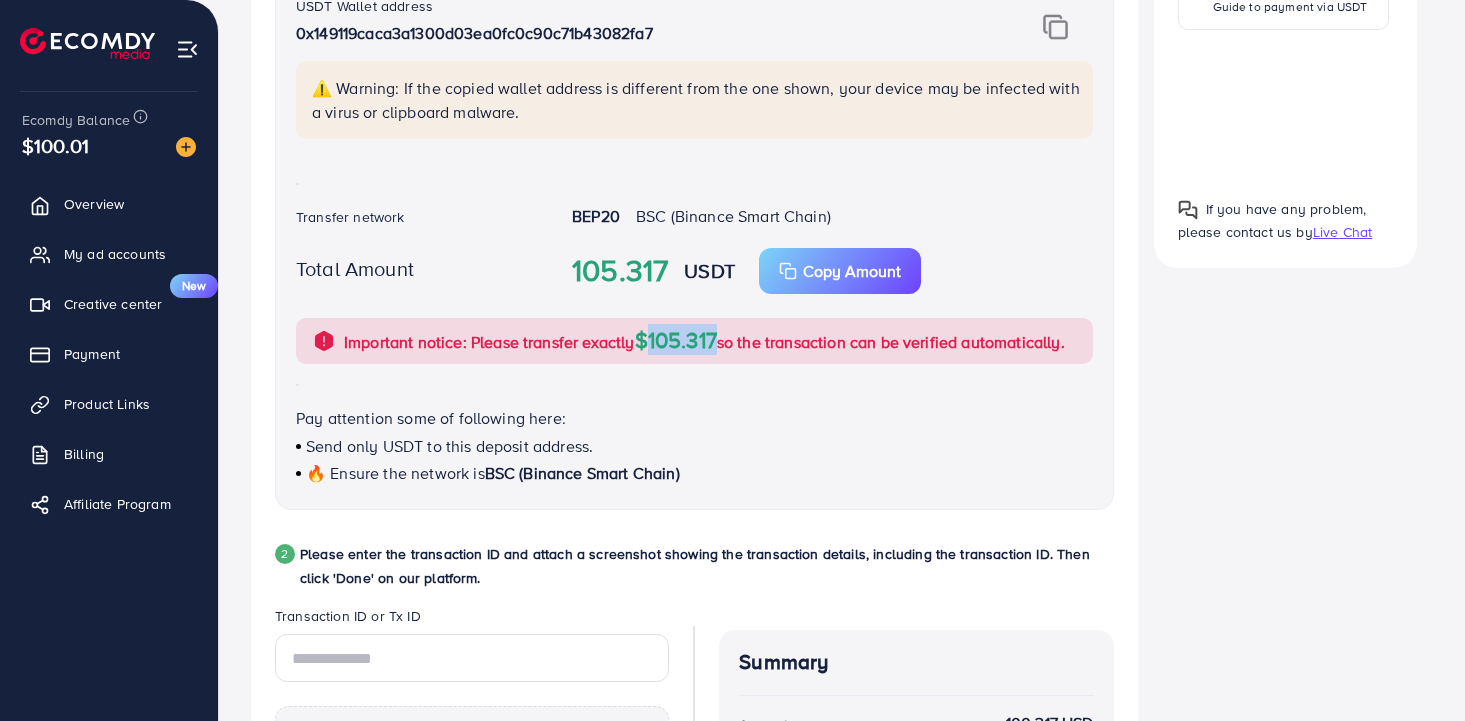 click on "$105.317" at bounding box center (676, 339) 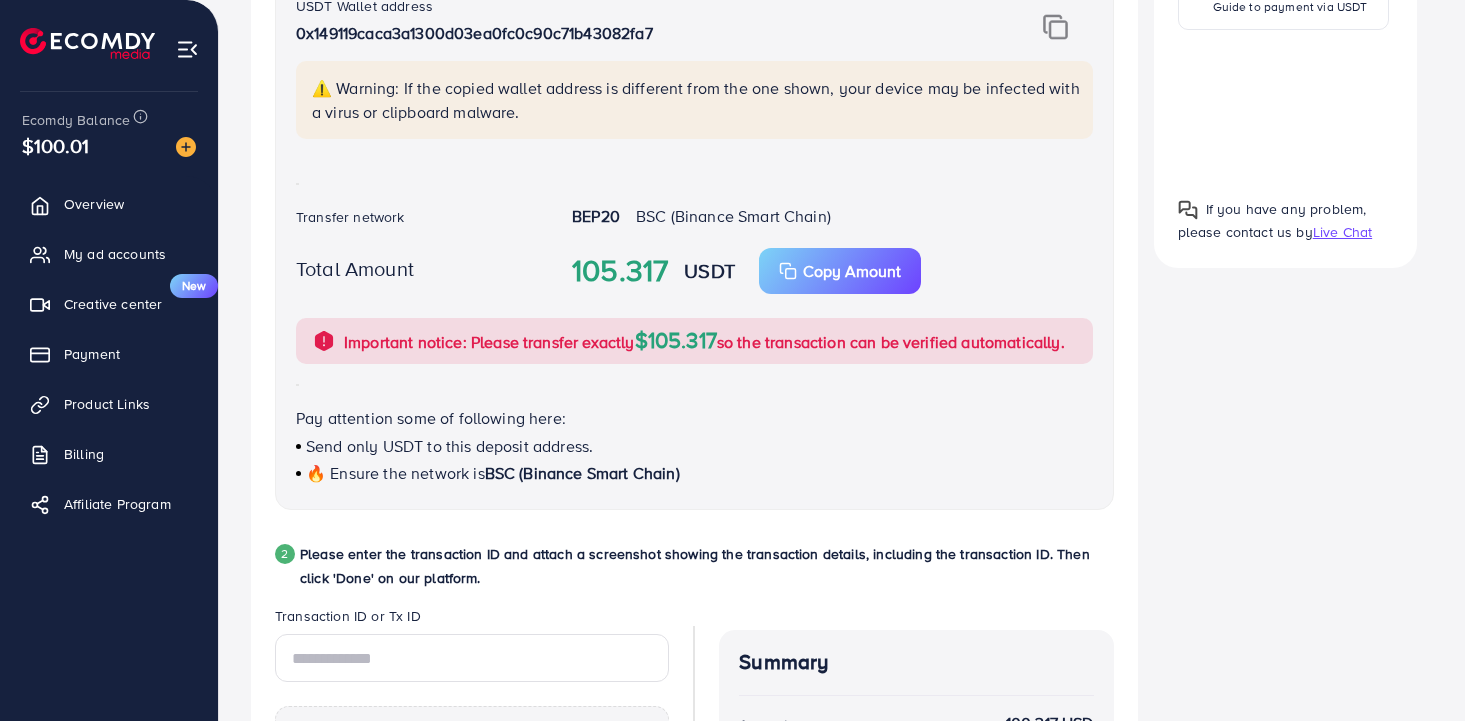 click on "Pay attention some of following here:" at bounding box center [694, 418] 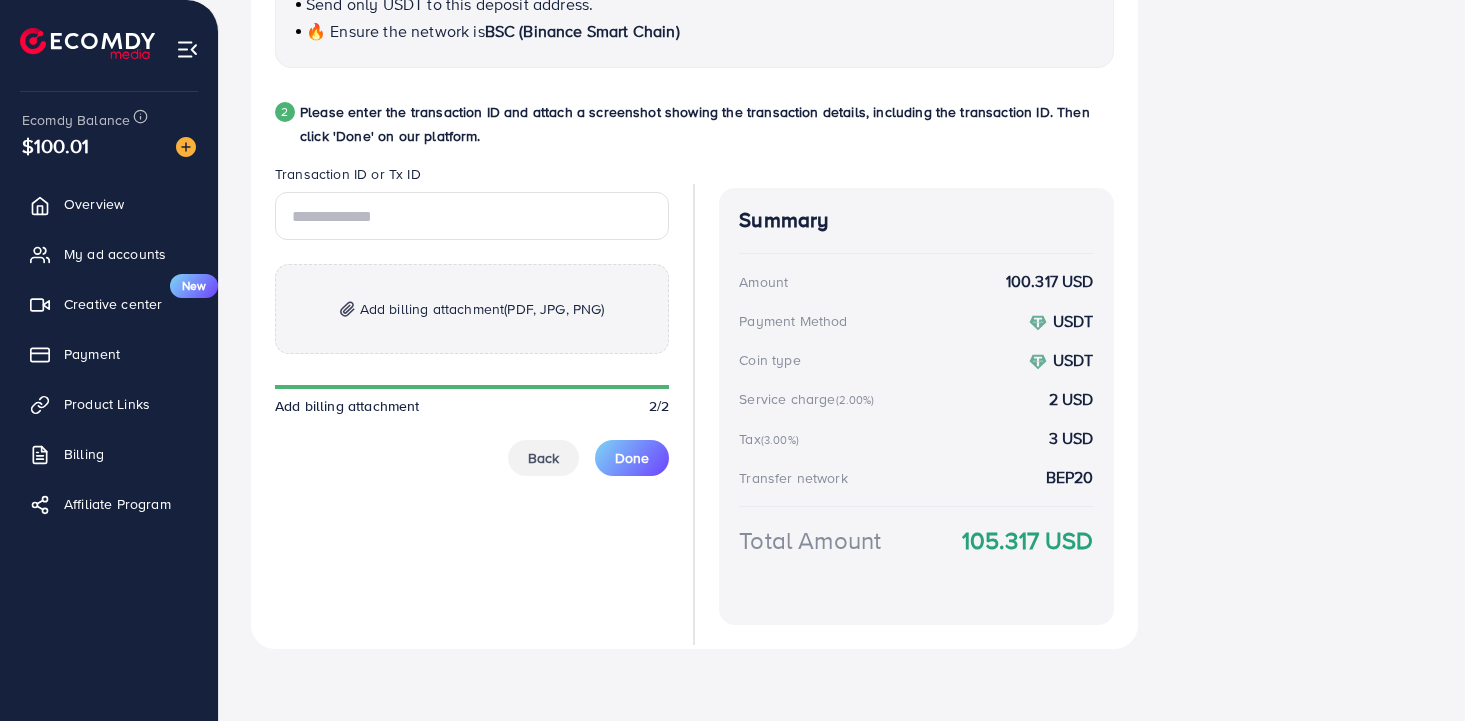 scroll, scrollTop: 0, scrollLeft: 0, axis: both 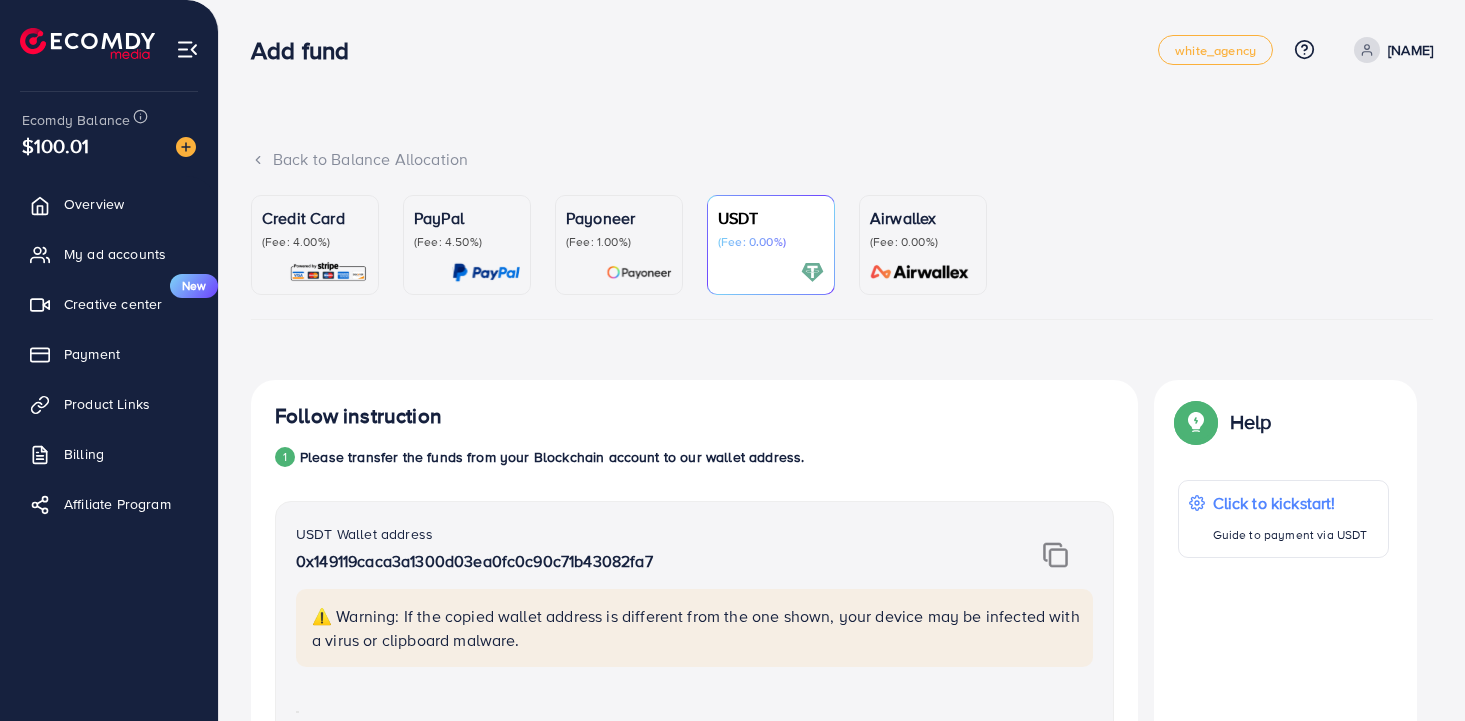 click on "Follow instruction" at bounding box center (694, 416) 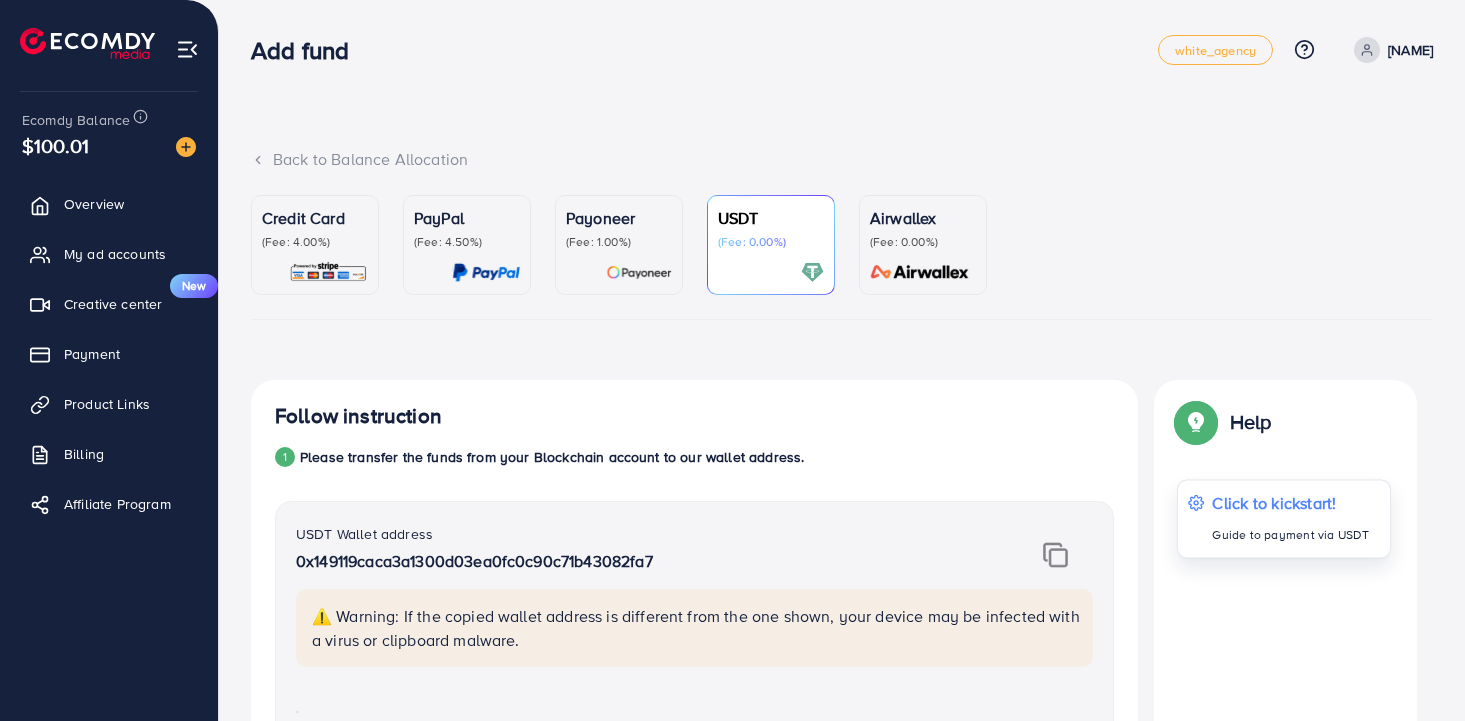 scroll, scrollTop: 375, scrollLeft: 0, axis: vertical 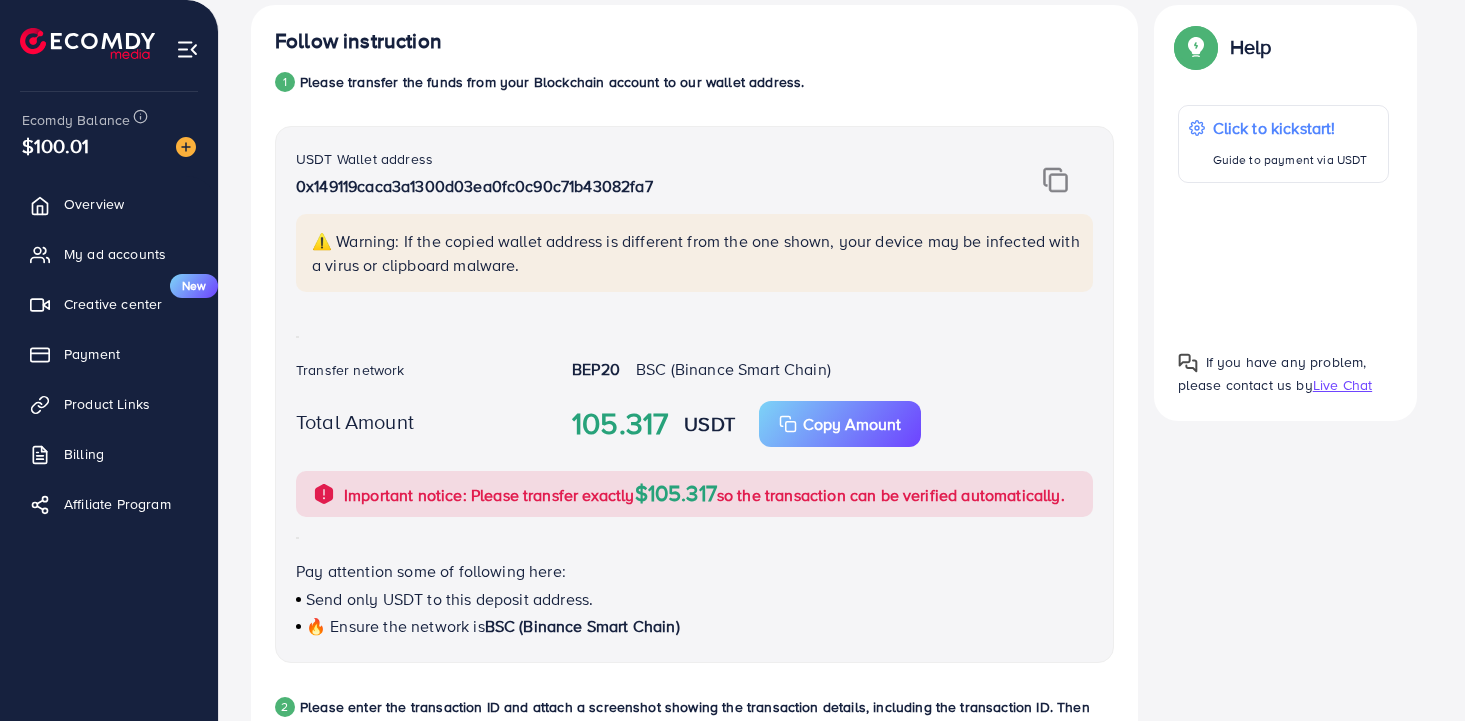 click at bounding box center [1284, 258] 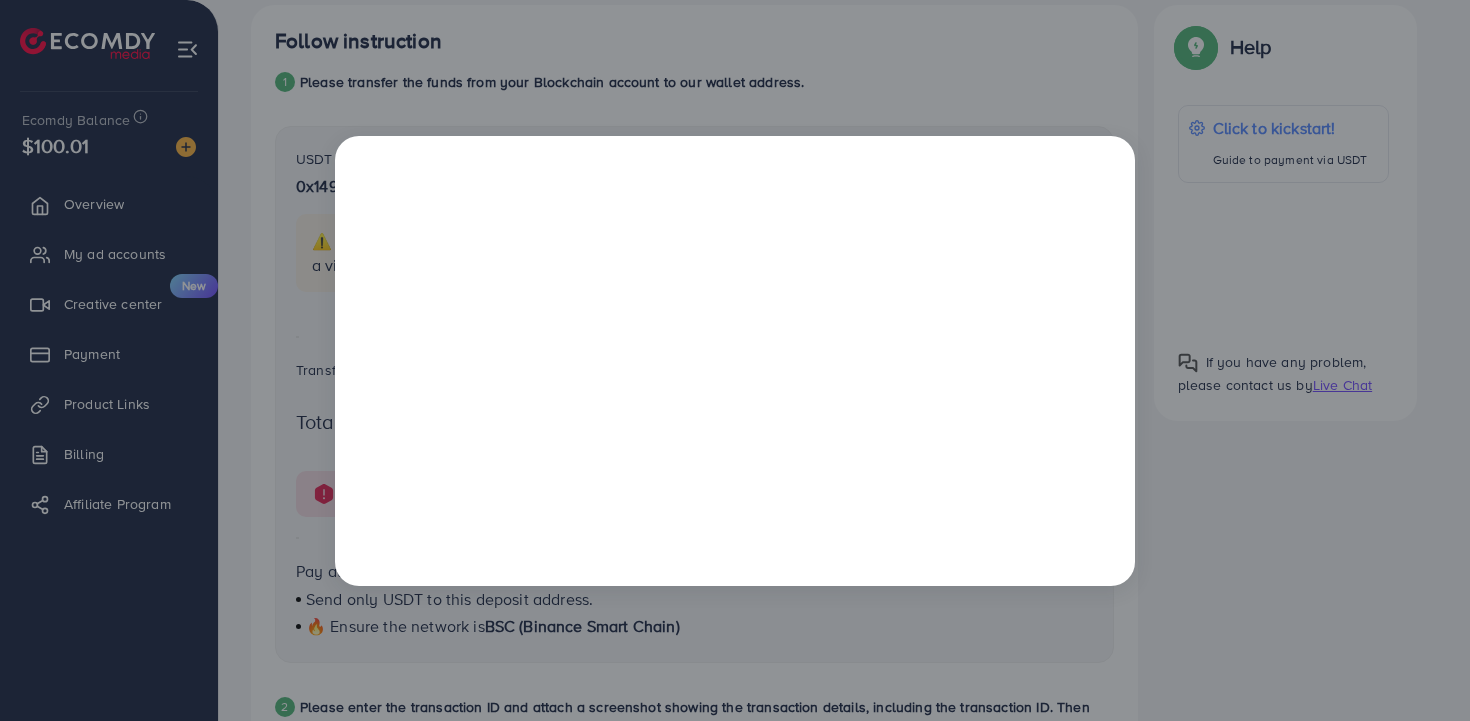 click at bounding box center [735, 360] 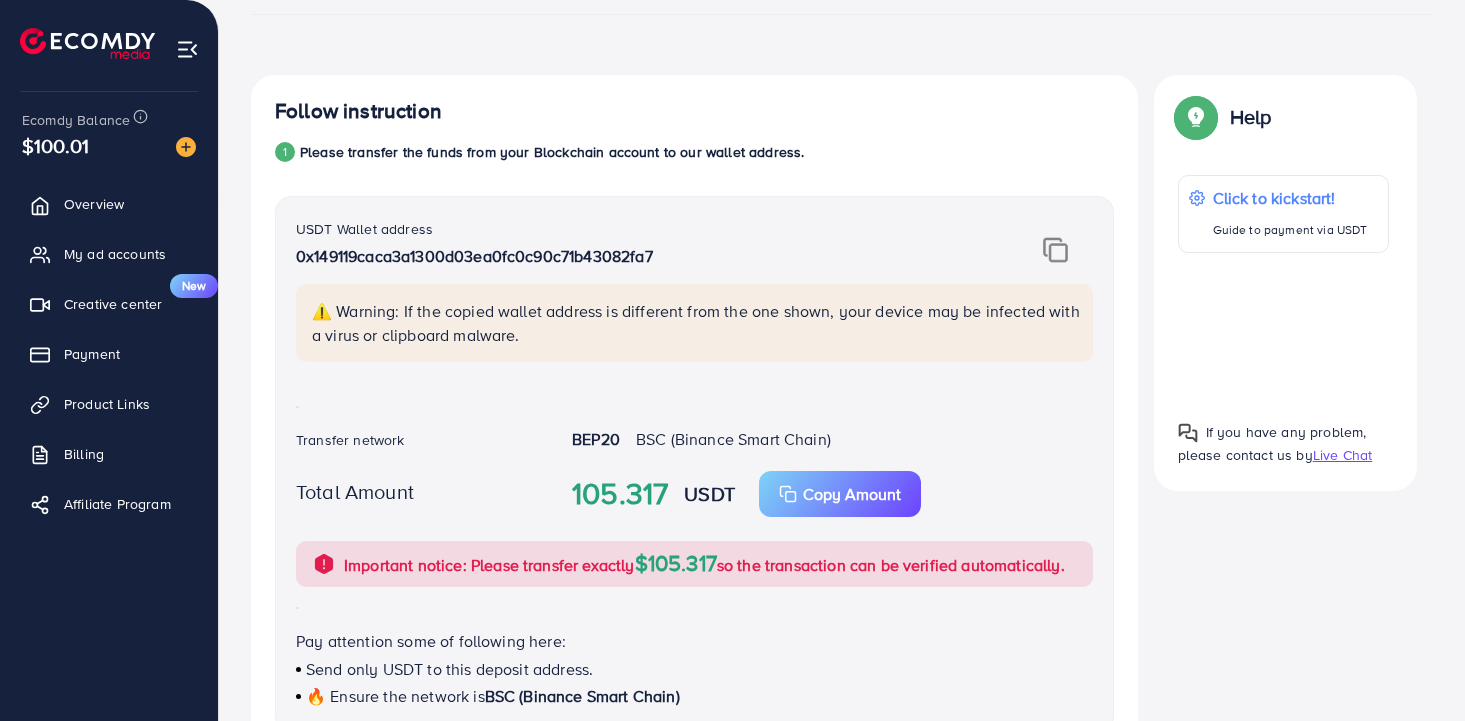 scroll, scrollTop: 297, scrollLeft: 0, axis: vertical 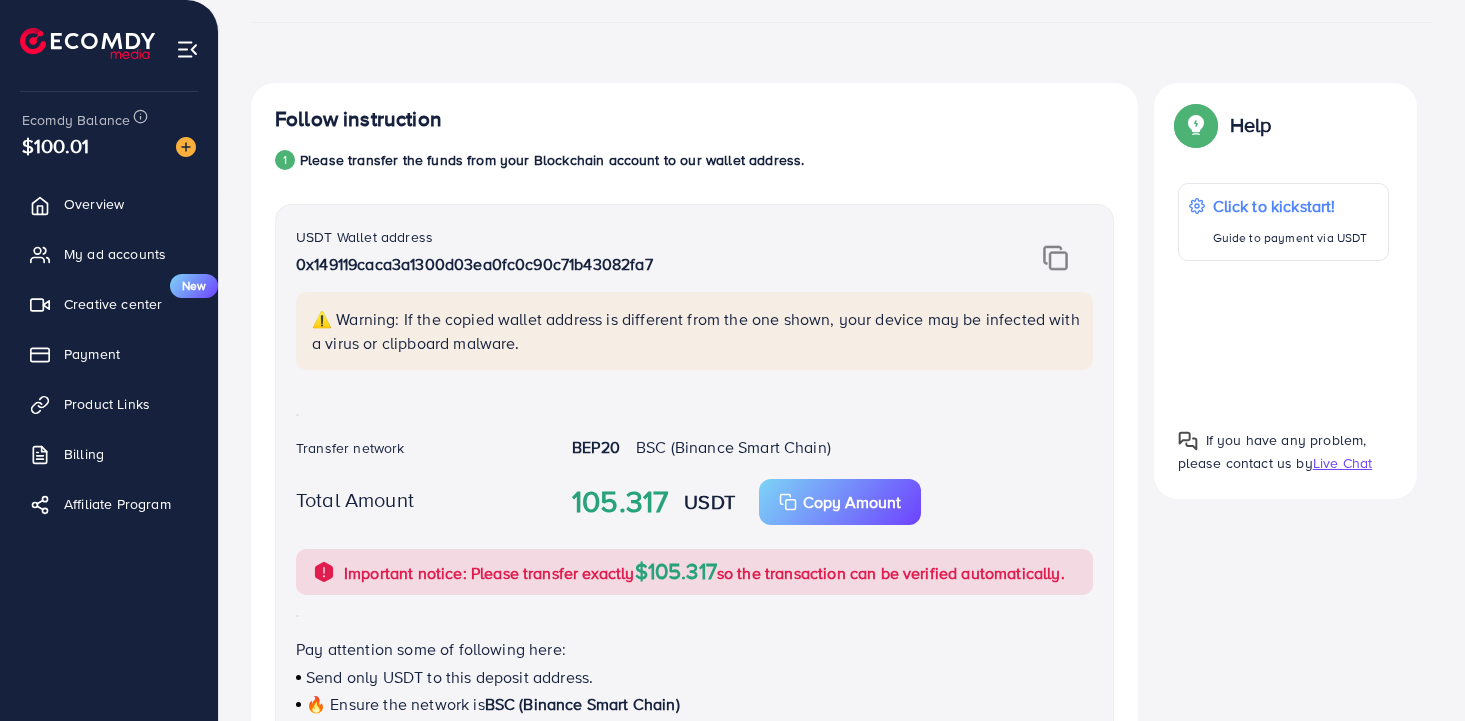 click at bounding box center (1284, 336) 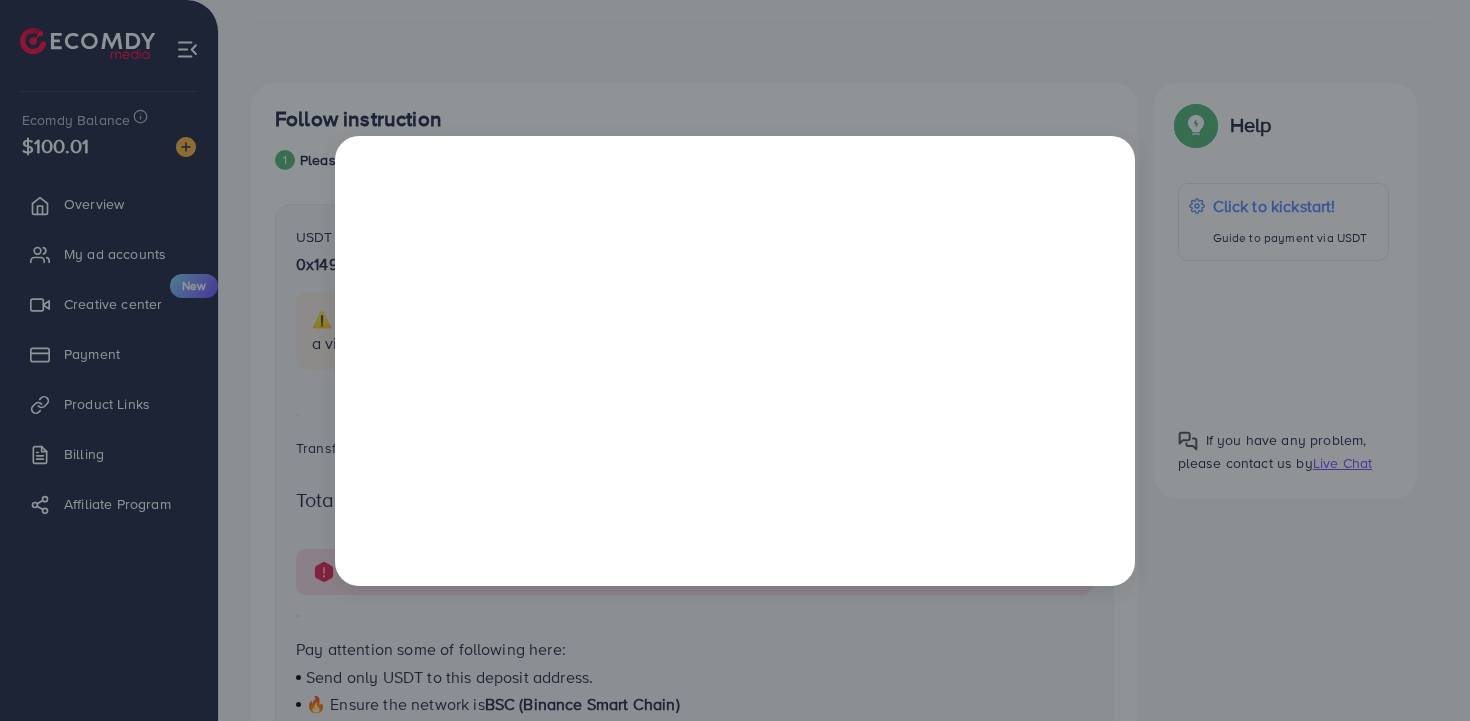 click at bounding box center (735, 360) 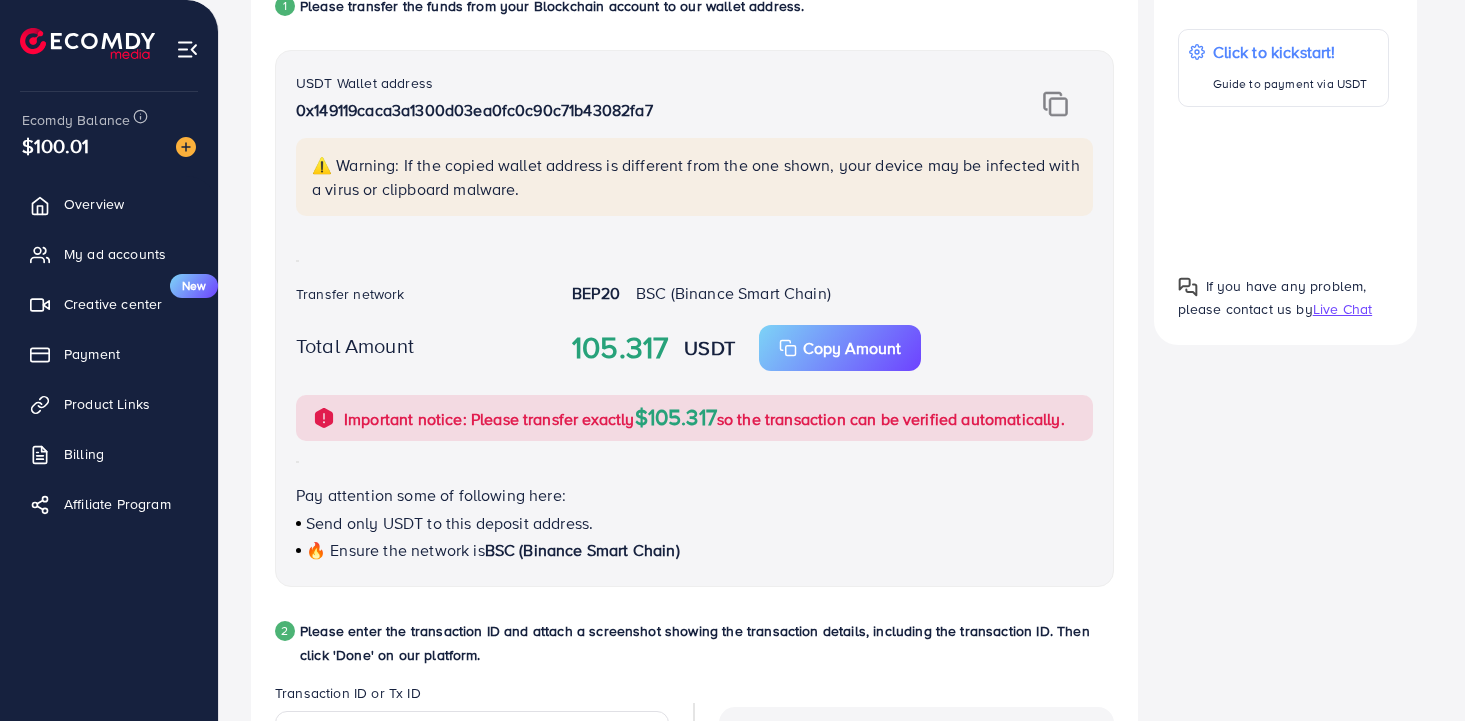 scroll, scrollTop: 452, scrollLeft: 0, axis: vertical 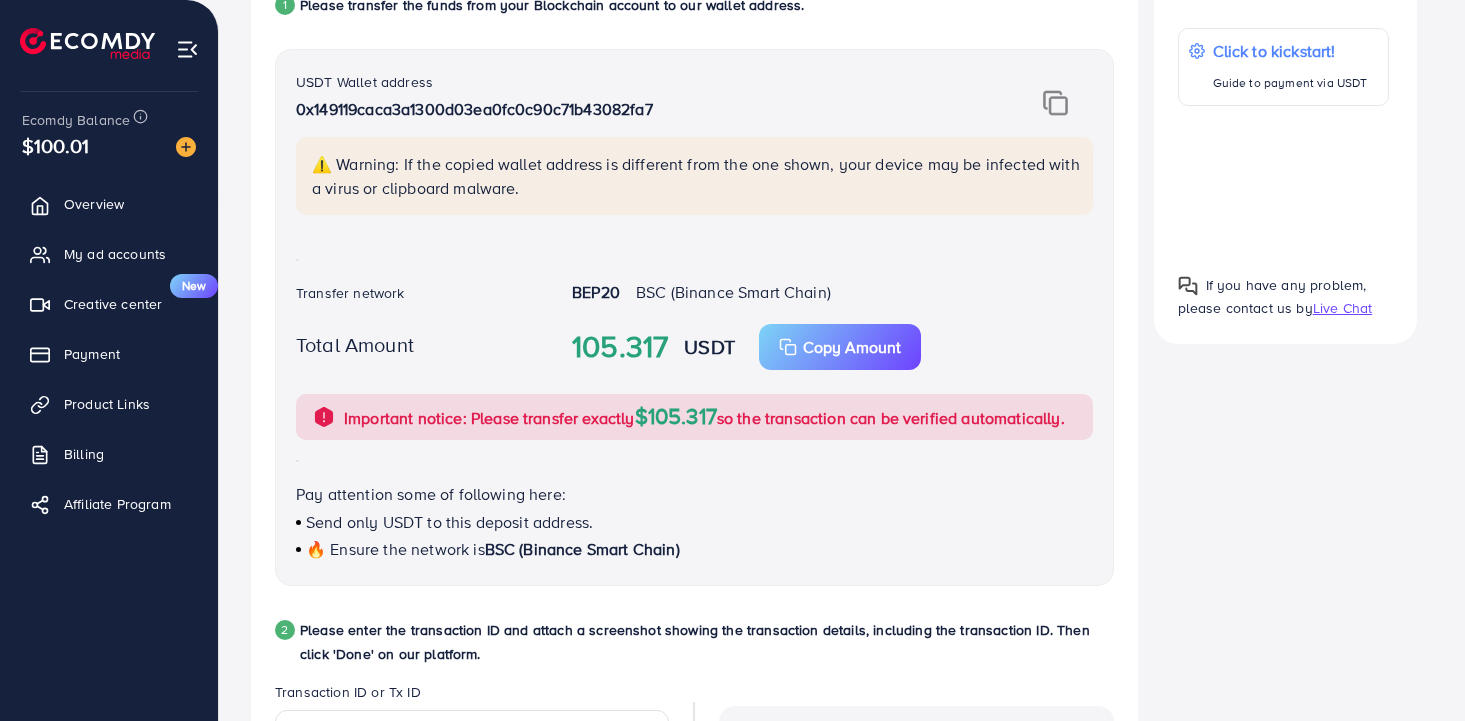 click on "Pay attention some of following here:" at bounding box center (694, 494) 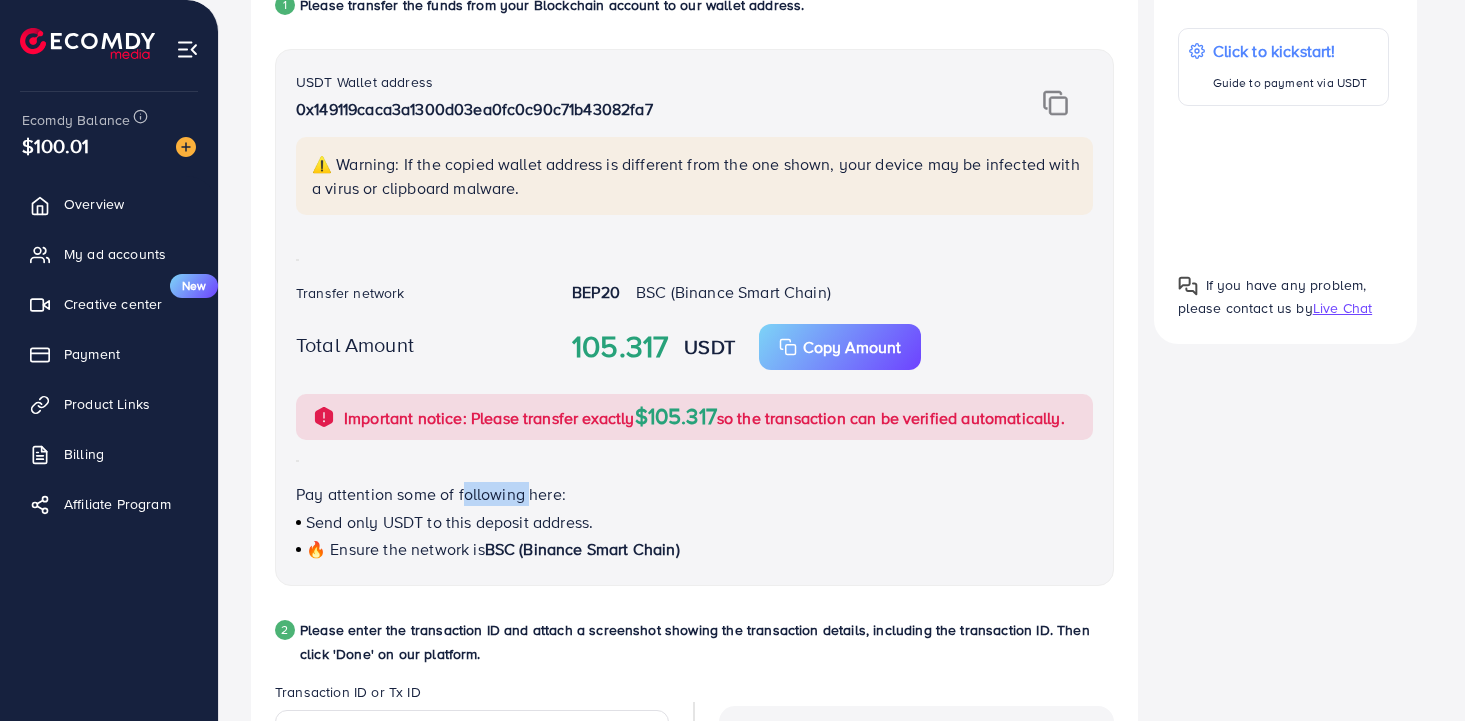 click on "Pay attention some of following here:" at bounding box center (694, 494) 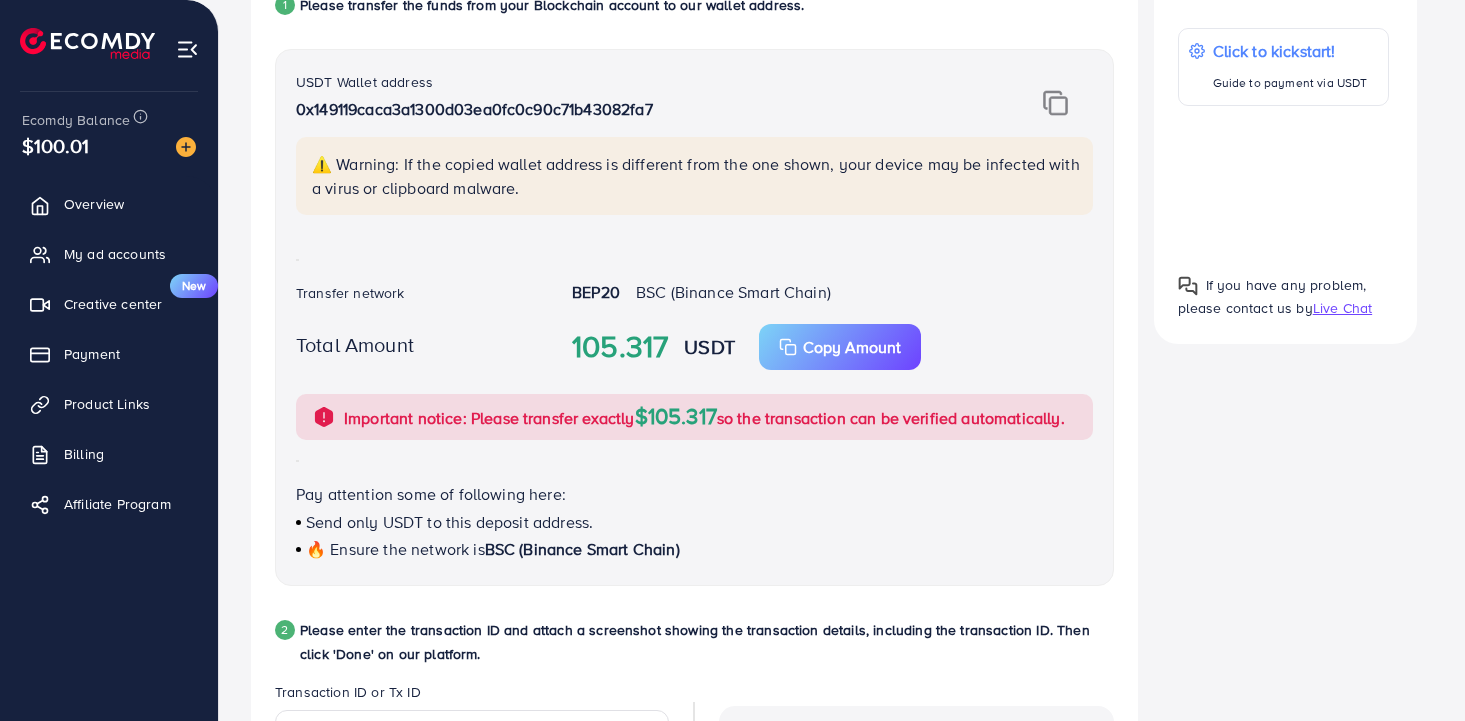 click on "Pay attention some of following here:" at bounding box center (694, 494) 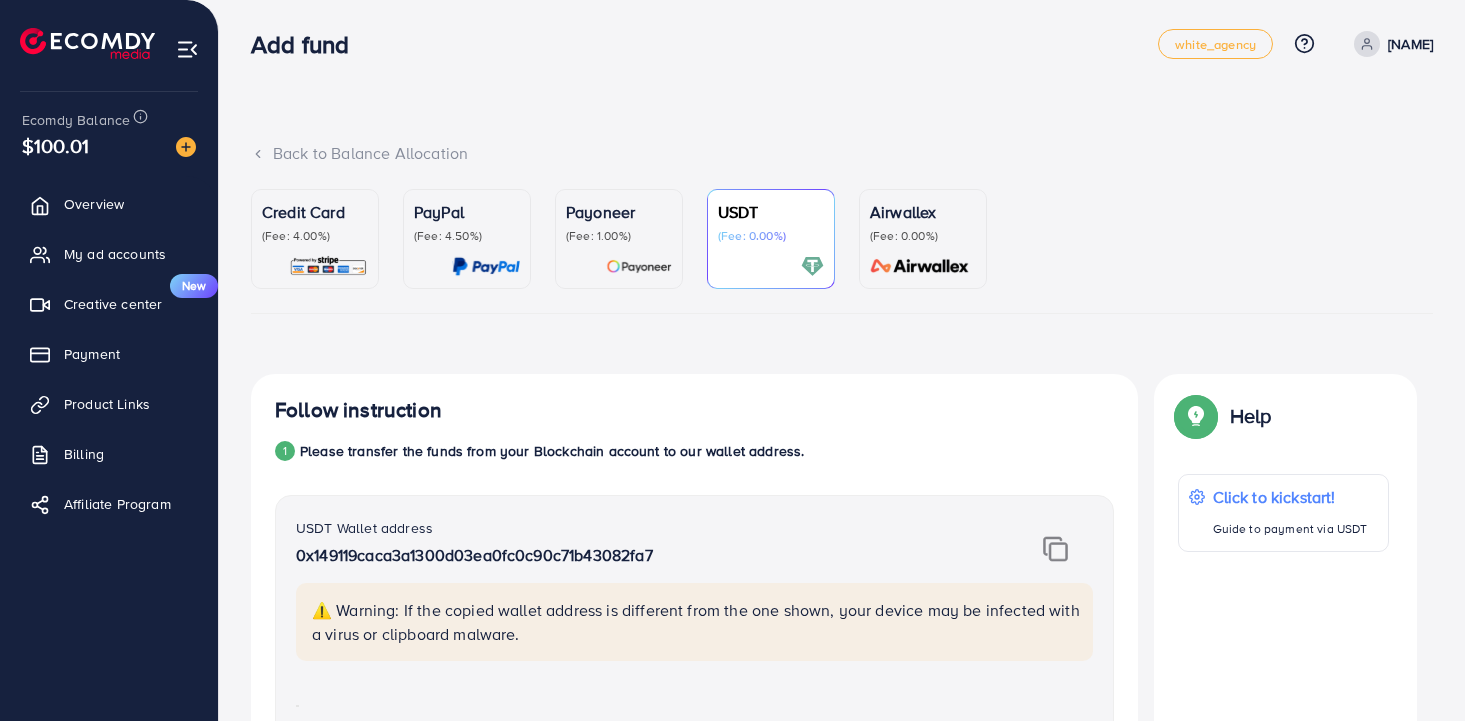 scroll, scrollTop: 0, scrollLeft: 0, axis: both 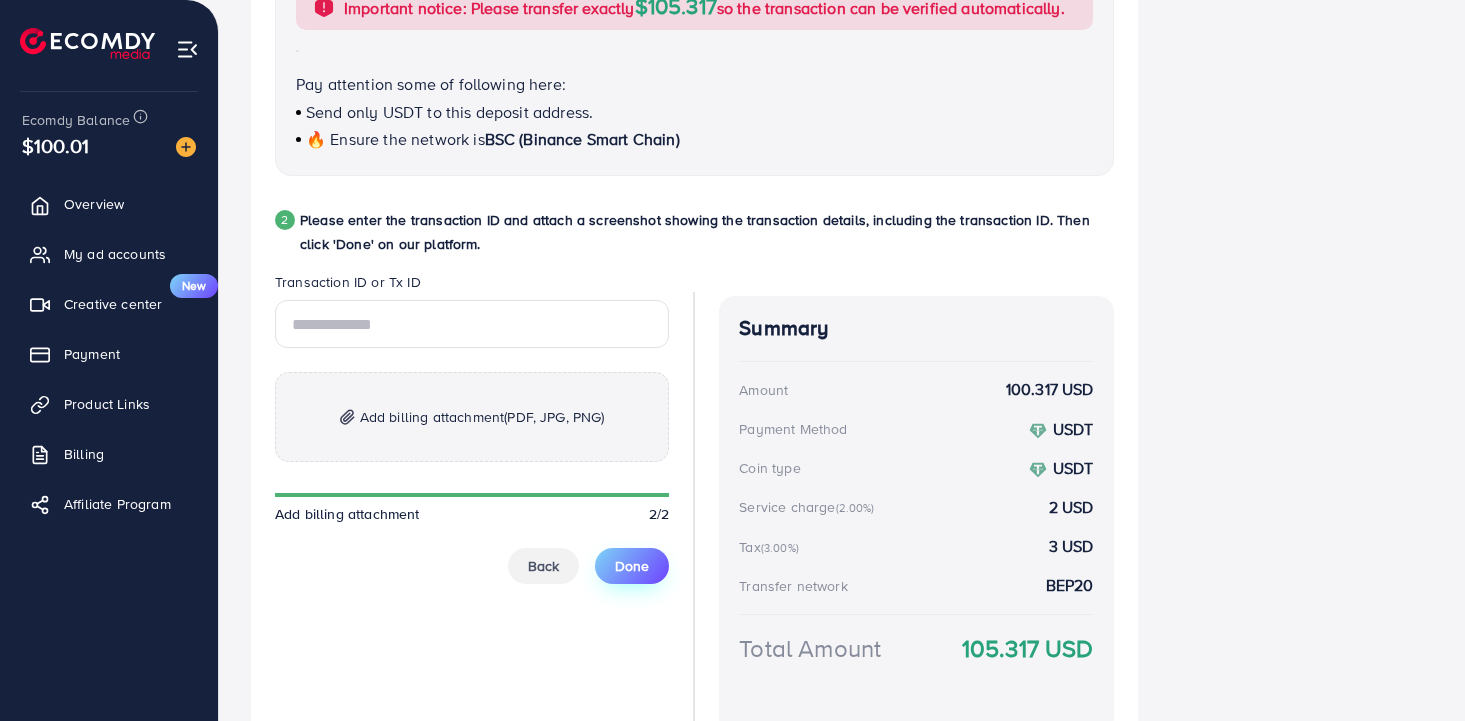 click on "Done" at bounding box center (632, 566) 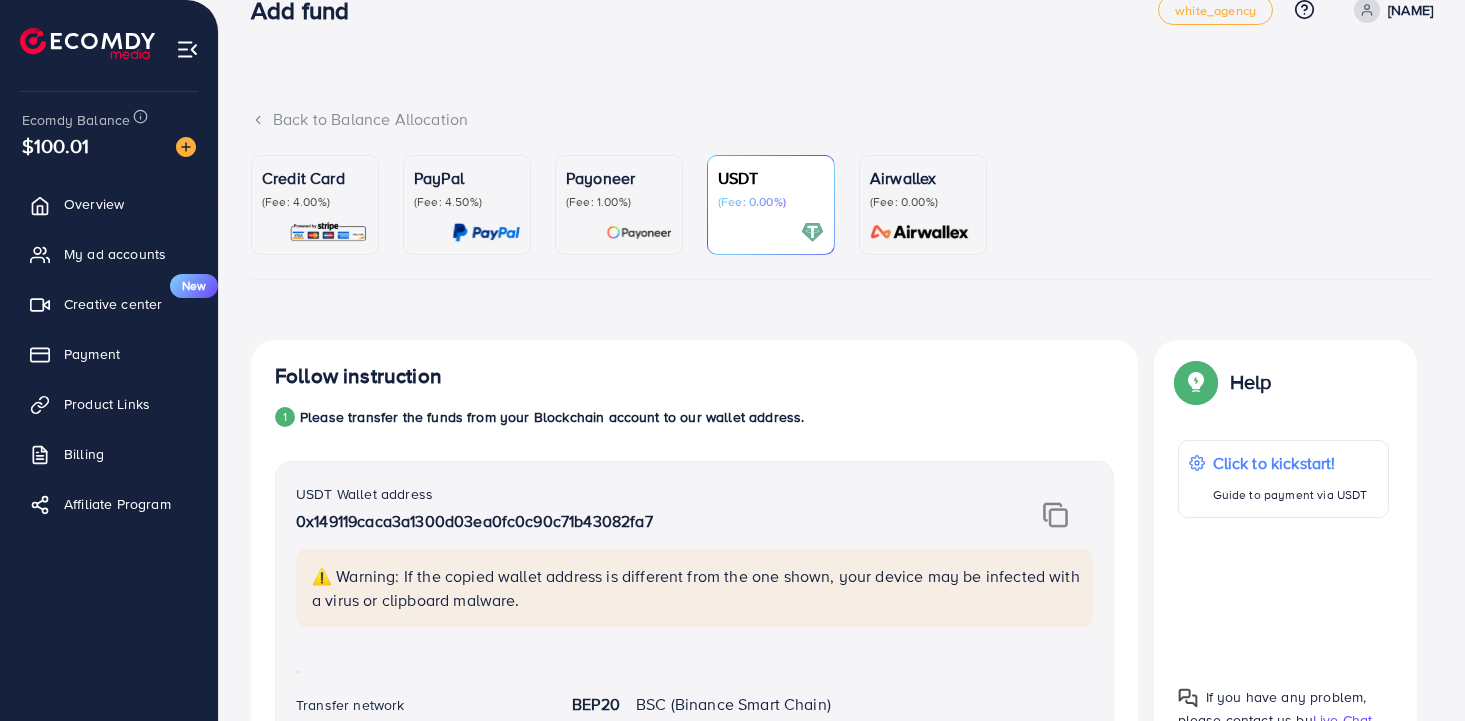 scroll, scrollTop: 0, scrollLeft: 0, axis: both 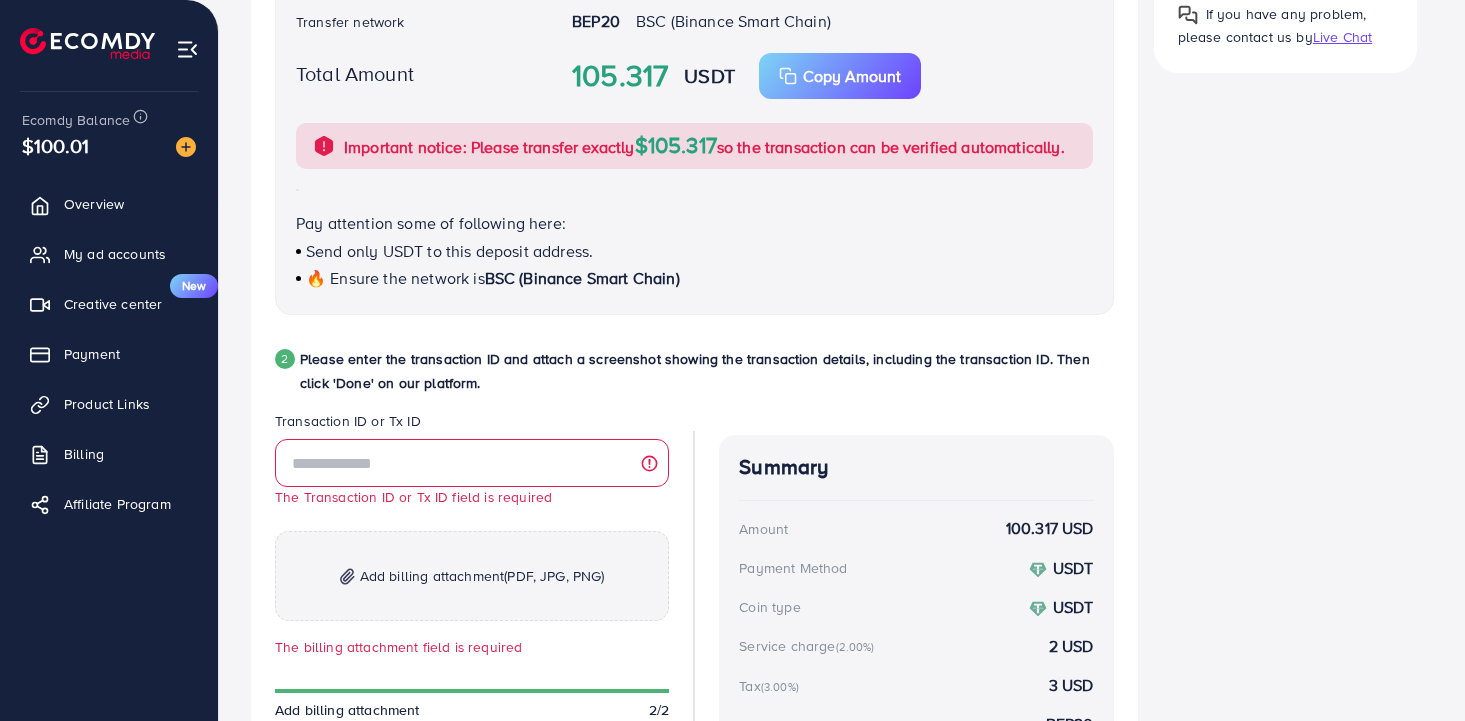 click on "Summary   Amount   100.317 USD   Payment Method  USDT  Coin type  USDT  Service charge   (2.00%)  2 USD  Tax   (3.00%)  3 USD  Transfer network  BEP20  Total Amount   105.317 USD" at bounding box center [916, 654] 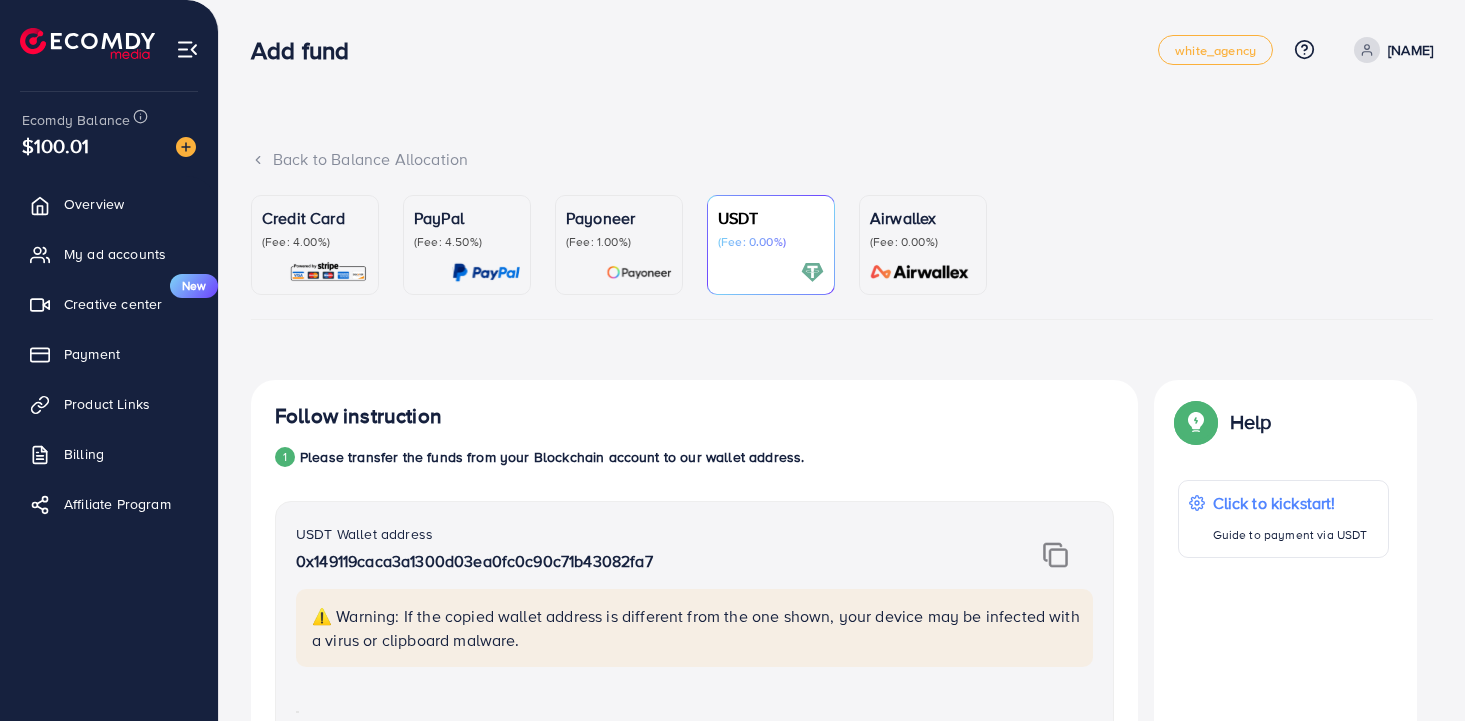scroll, scrollTop: 292, scrollLeft: 0, axis: vertical 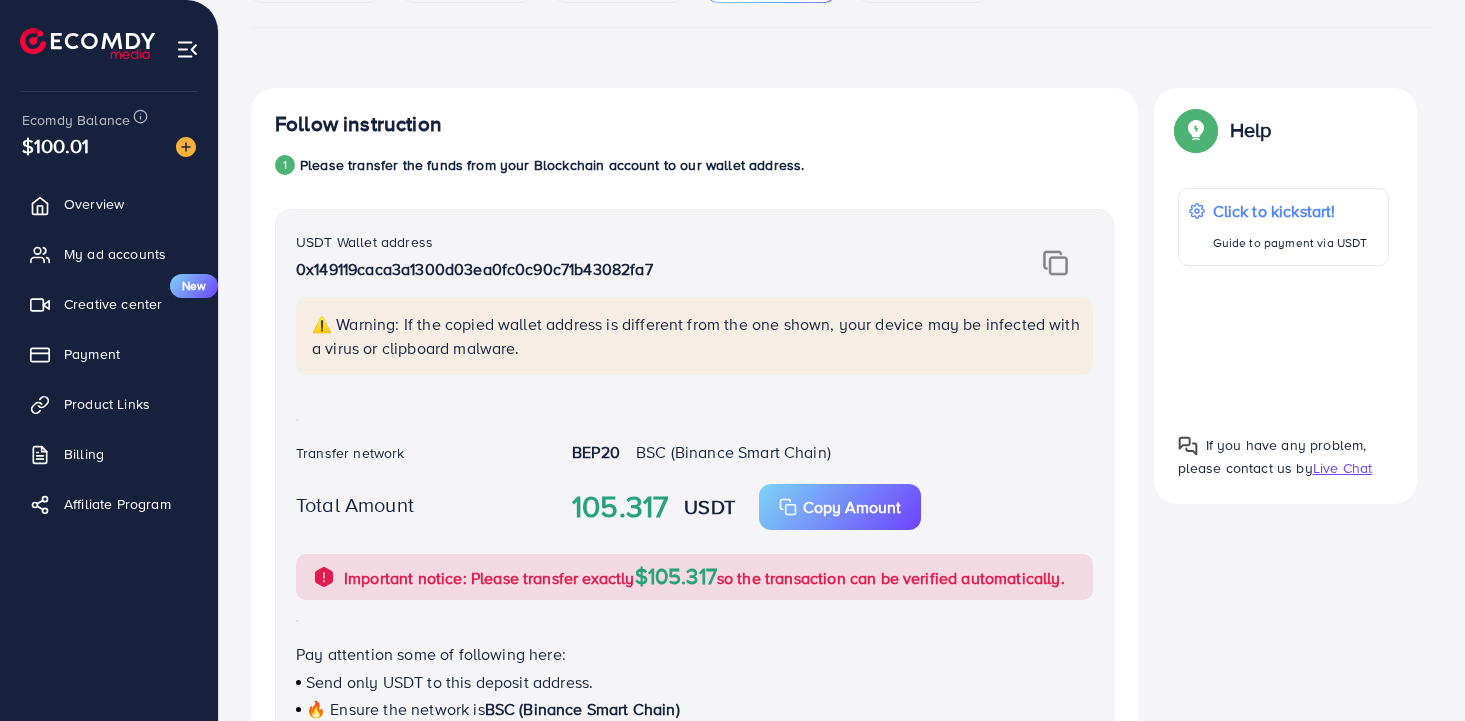 click on "Follow instruction   1   Please transfer the funds from your Blockchain account to our wallet address.  USDT Wallet address  0x149119caca3a1300d03ea0fc0c90c71b43082fa7   ⚠️ Warning: If the copied wallet address is different from the one shown, your device may be infected with a virus or clipboard malware.   Transfer network   BEP20   BSC (Binance Smart Chain)   Total Amount   105.317   USDT   Copy Amount  Important notice: Please transfer exactly  $105.317  so the transaction can be verified automatically.  Pay attention some of following here:   Send only USDT to this deposit address.  🔥 Ensure the network is   BSC (Binance Smart Chain)   2   Please enter the transaction ID and attach a screenshot showing the transaction details, including the transaction ID. Then click 'Done' on our platform.  Transaction ID or Tx ID  The Transaction ID or Tx ID field is required   Add billing attachment  (PDF, JPG, PNG)   The billing attachment field is required   Add billing attachment  2/2  Back   Done   Summary" at bounding box center (694, 707) 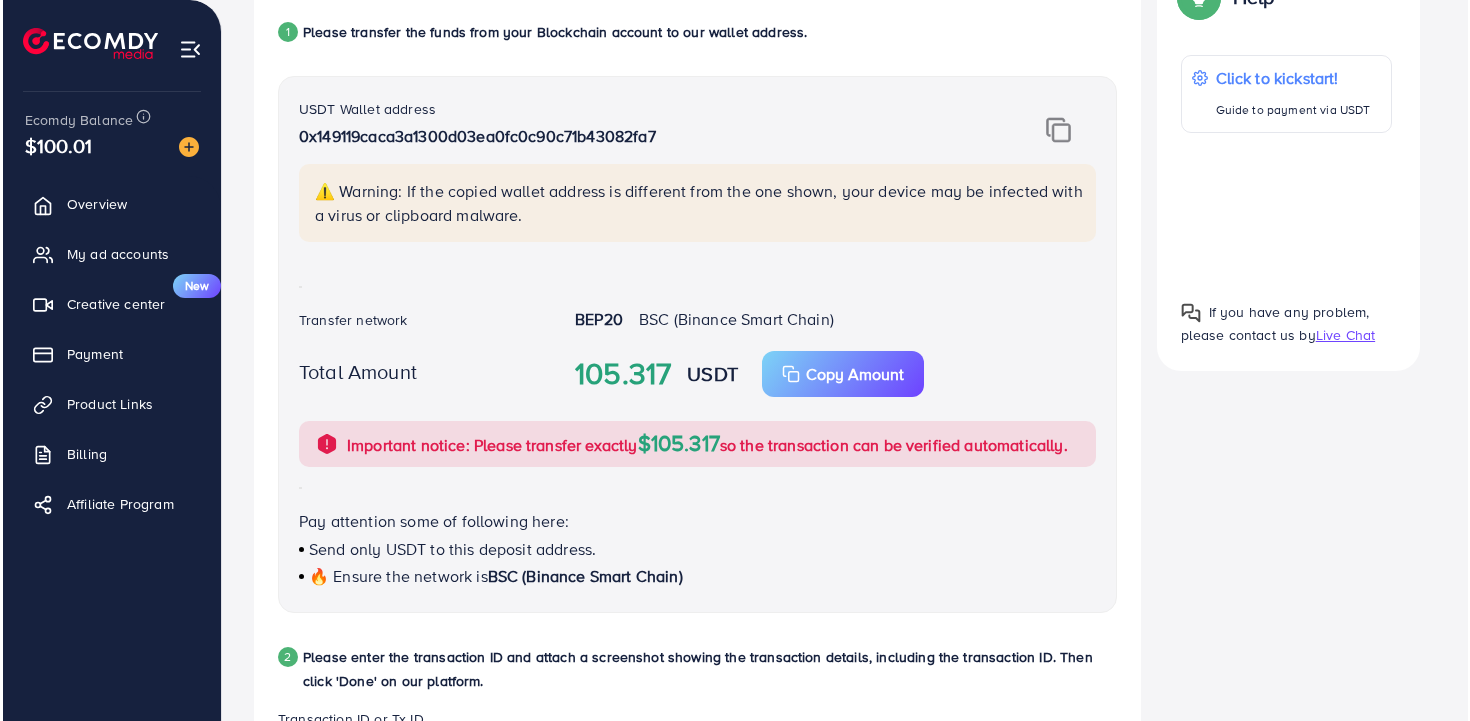 scroll, scrollTop: 0, scrollLeft: 0, axis: both 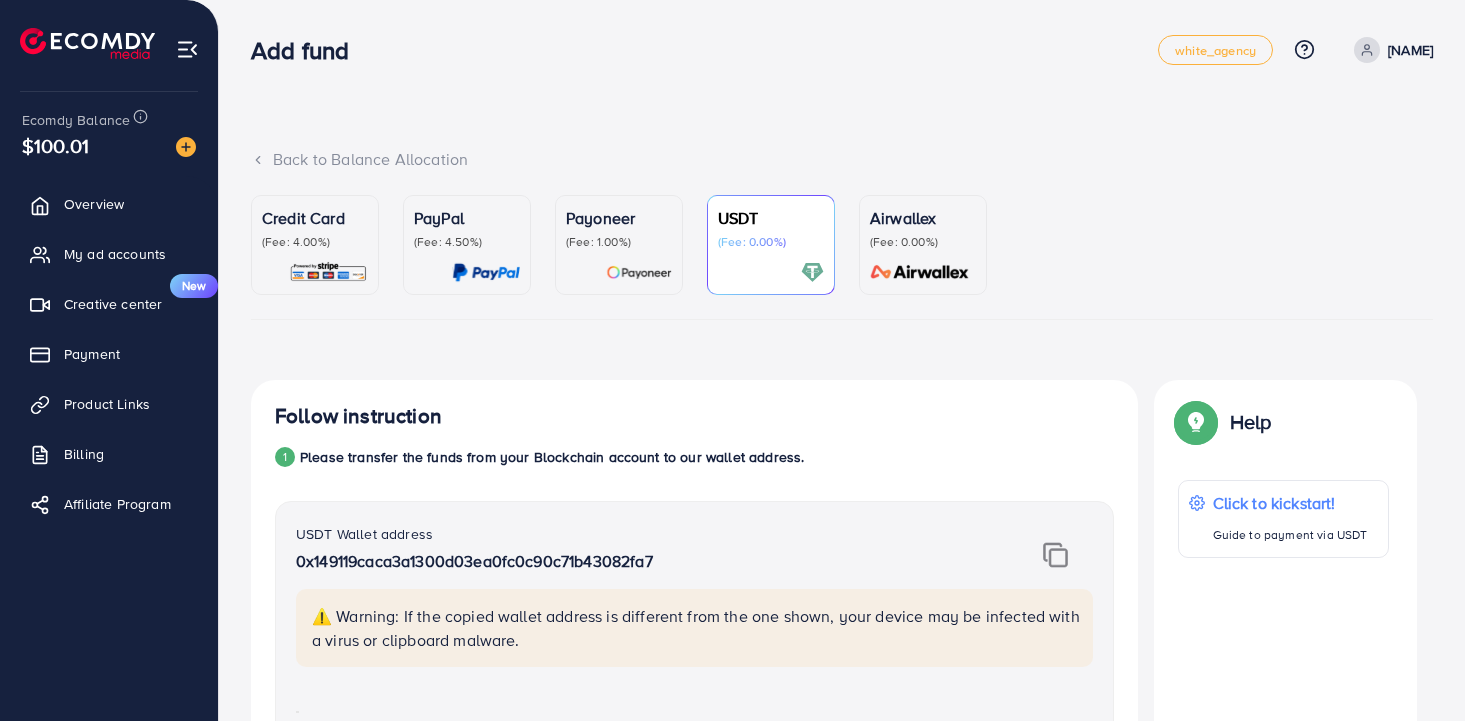 click on "Back to Balance Allocation   Credit Card   (Fee: 4.00%)   PayPal   (Fee: 4.50%)   Payoneer   (Fee: 1.00%)   USDT   (Fee: 0.00%)   Airwallex   (Fee: 0.00%)   Top-up Success!   Thanks you for your purchase. Please check your balance again.   Summary   Client   Đức Linh   Amount   0 USD   Payment Method      Service charge  0 USD  Credit card fee  0 USD  Tax  0 USD  Total Amount = Amount + Service charge + Tax + Credit card fee    0 USD   Recharge   Show me Ad Account  *You can download the invoice   here  Credit Card  My Credit Cards   Card ID   Status  No credit card found! Add credit card  Guaranteed  SAFE  Checkout   Email   Card Number   Expired   CVC   Name on card   Add card   If you have any problem, please contact us by   Live Chat   Help   Help   Click to kickstart!   Guide to payment via USDT   If you have any problem, please contact us by   Live Chat   Top-up fail!  Your transaction cannot be completed with error:   Summary   Amount   Đức Linh   Client   0 USD   Payment Method   Paypal  0 USD" at bounding box center [842, 845] 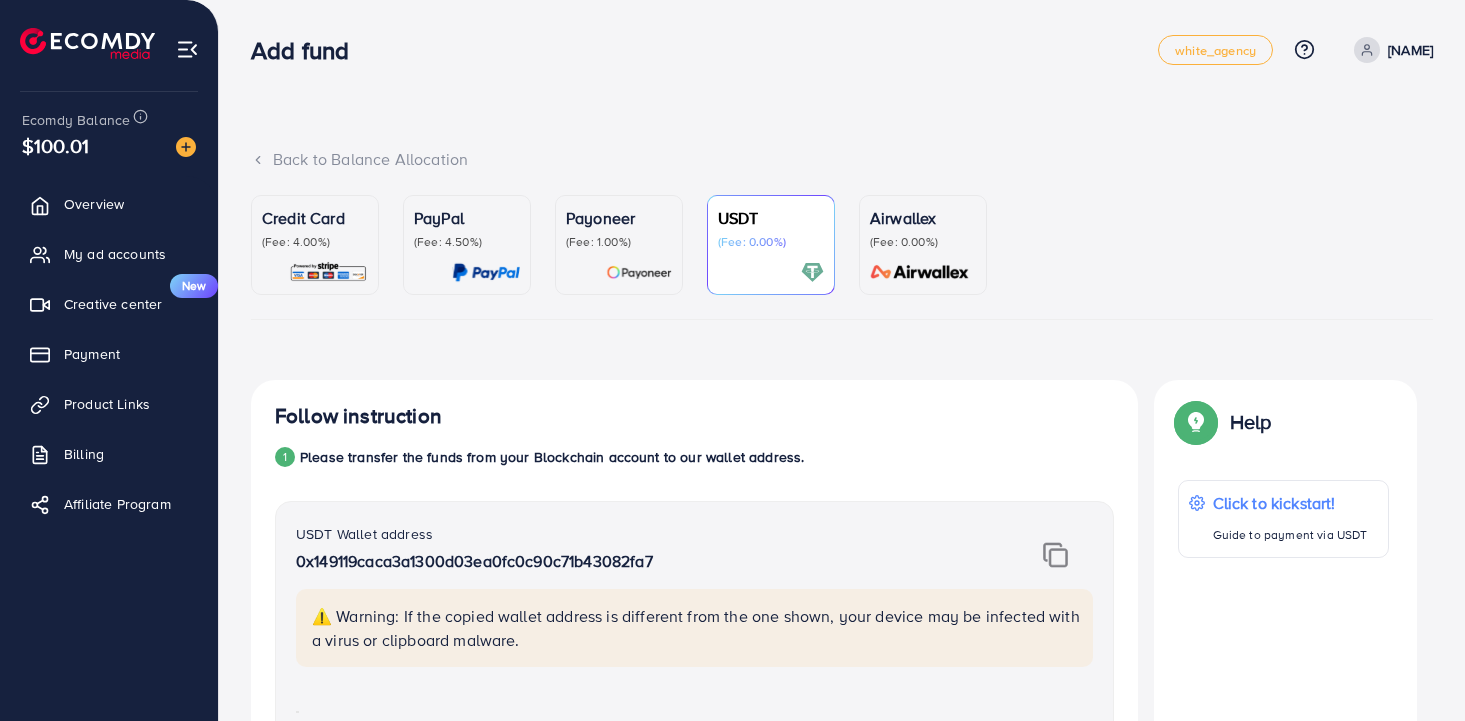 click on "Credit Card   (Fee: 4.00%)   PayPal   (Fee: 4.50%)   Payoneer   (Fee: 1.00%)   USDT   (Fee: 0.00%)   Airwallex   (Fee: 0.00%)   Top-up Success!   Thanks you for your purchase. Please check your balance again.   Summary   Client   Đức Linh   Amount   0 USD   Payment Method      Service charge  0 USD  Credit card fee  0 USD  Tax  0 USD  Total Amount = Amount + Service charge + Tax + Credit card fee    0 USD   Recharge   Show me Ad Account  *You can download the invoice   here  Credit Card  My Credit Cards   Card ID   Status  No credit card found! Add credit card  Guaranteed  SAFE  Checkout   Email   Card Number   Expired   CVC   Name on card   Add card   If you have any problem, please contact us by   Live Chat   Help   Help   Click to kickstart!   Guide to payment via USDT   If you have any problem, please contact us by   Live Chat   Top-up fail!  Your transaction cannot be completed with error:   Summary   Amount   Đức Linh   Client   0 USD   Payment Method   Paypal   Service charge  0 USD  Tax  0 USD" at bounding box center (842, 915) 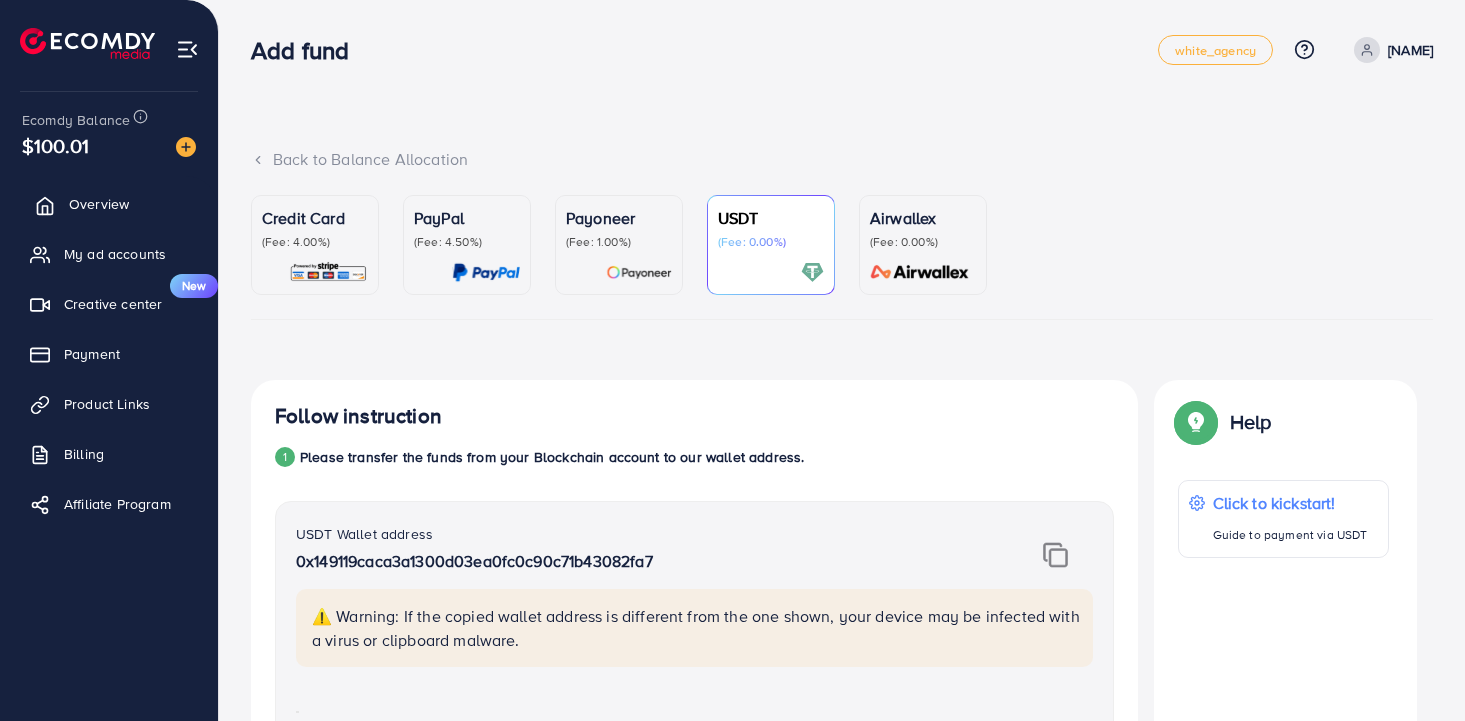 click on "Overview" at bounding box center (99, 204) 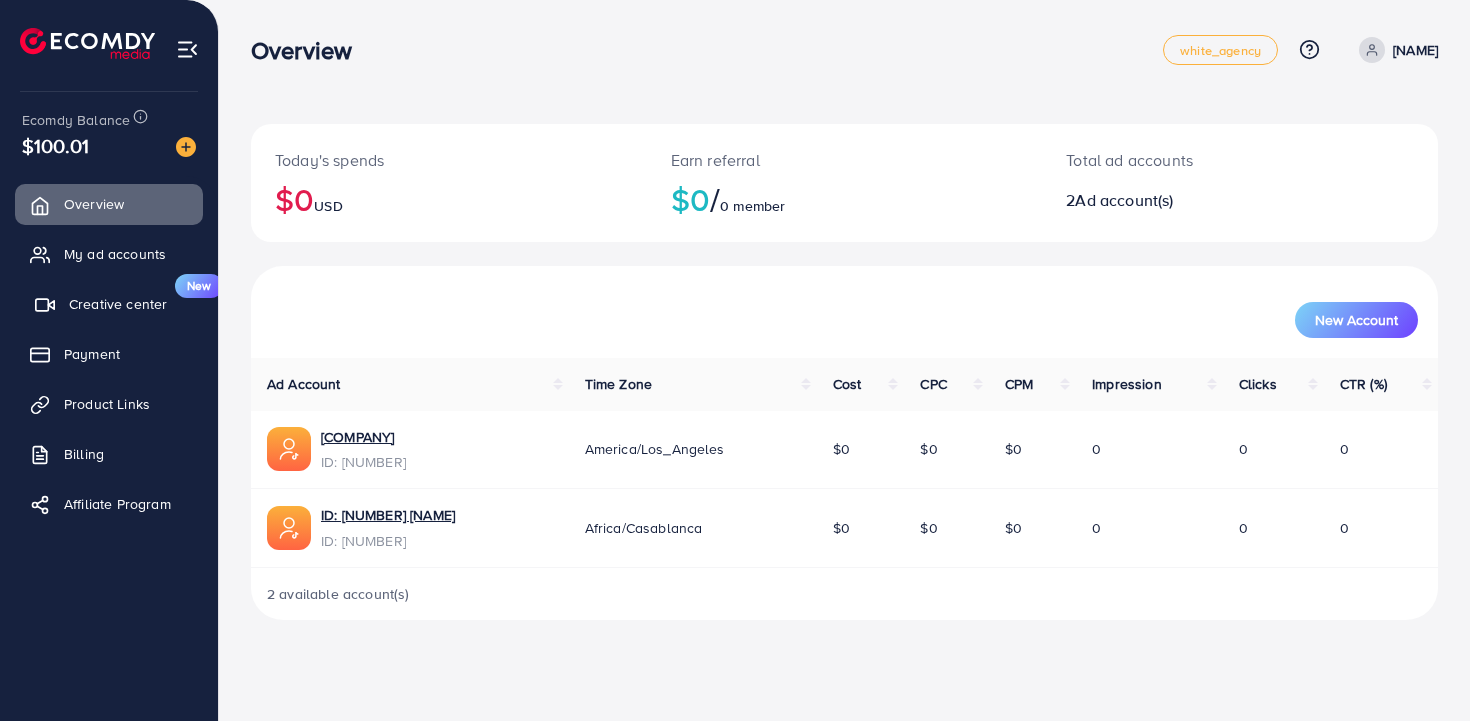 click on "Creative center" at bounding box center (118, 304) 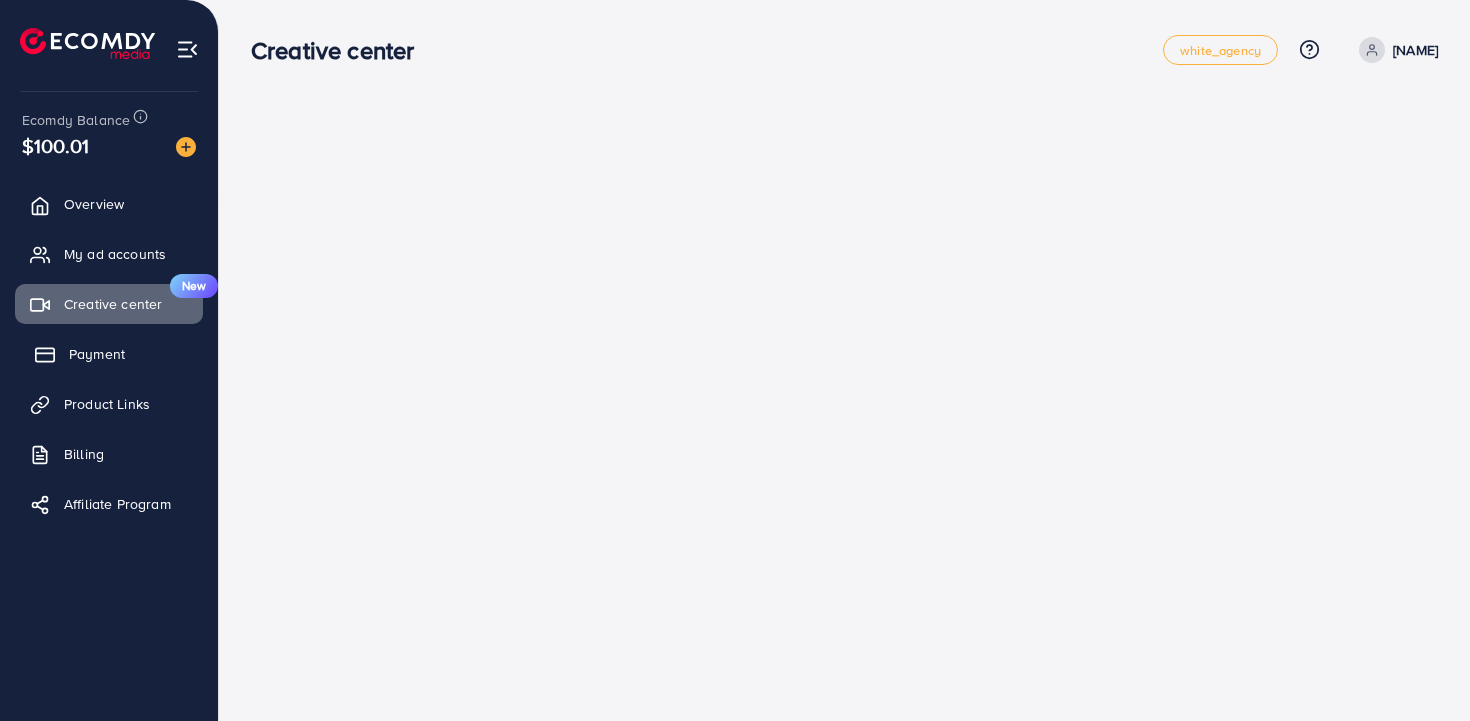 click on "Payment" at bounding box center [97, 354] 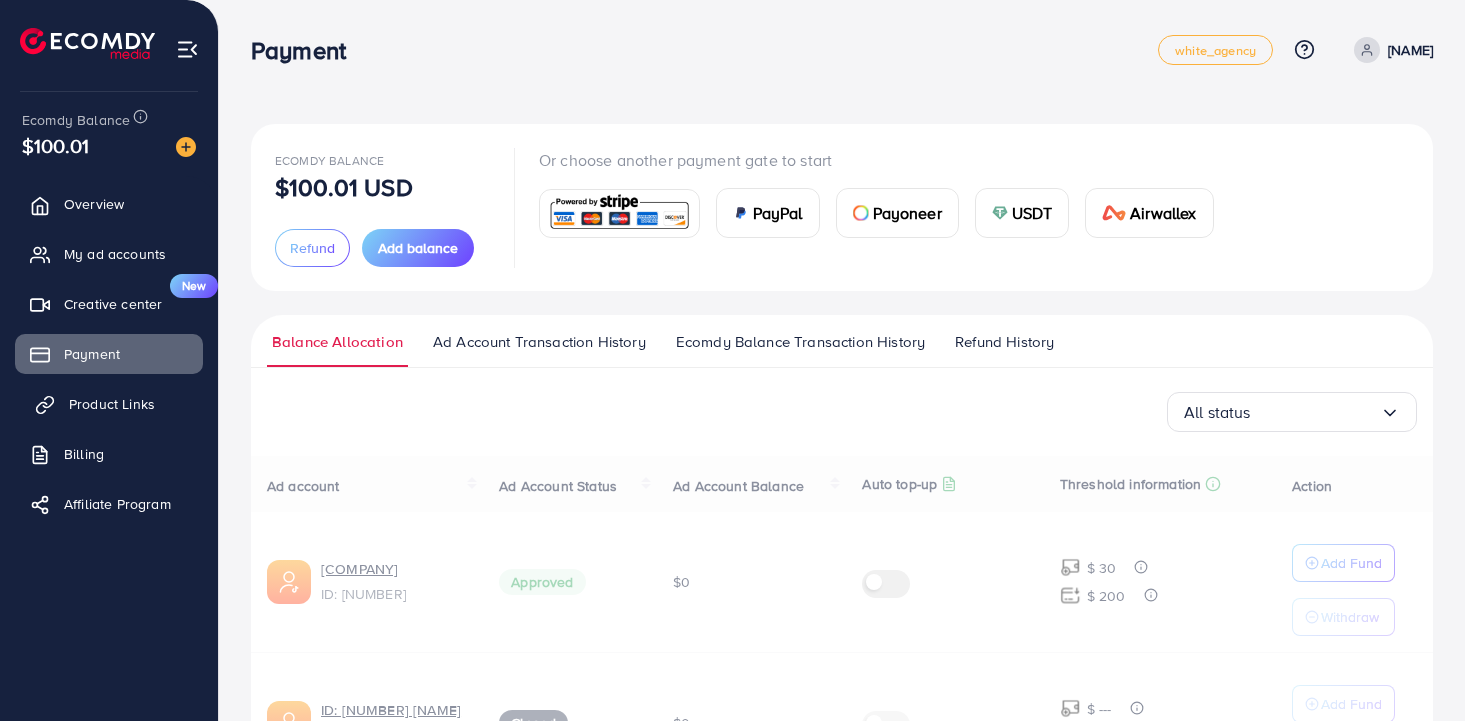 click on "Product Links" at bounding box center [112, 404] 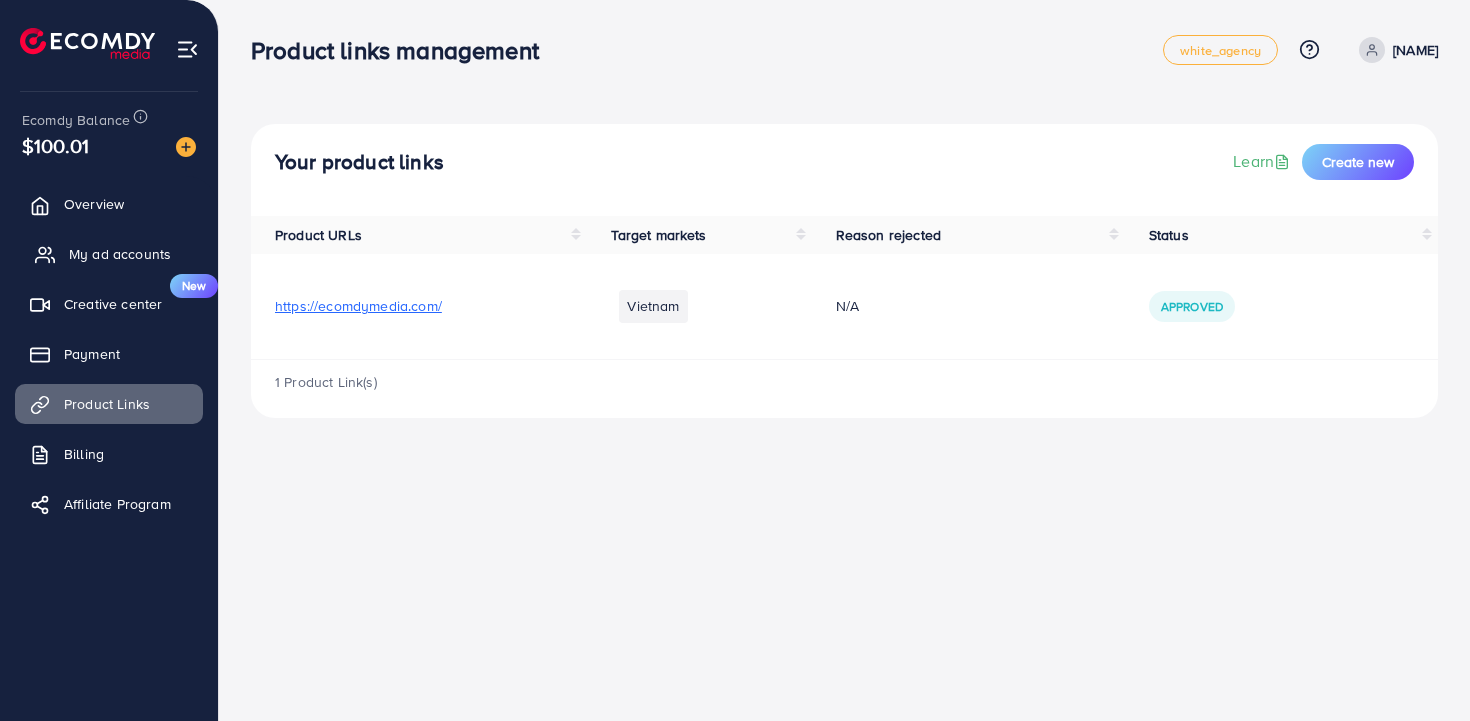 click on "My ad accounts" at bounding box center (120, 254) 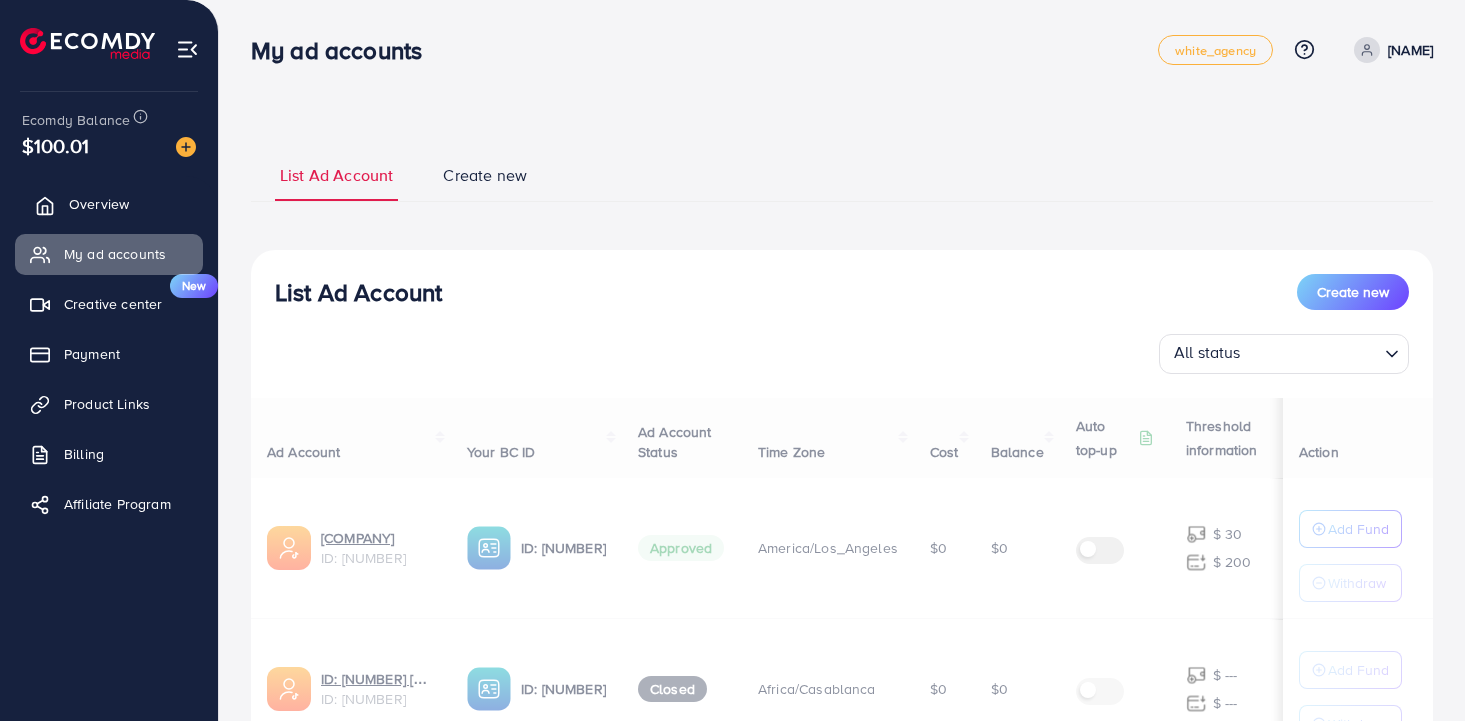 click on "Overview" at bounding box center [99, 204] 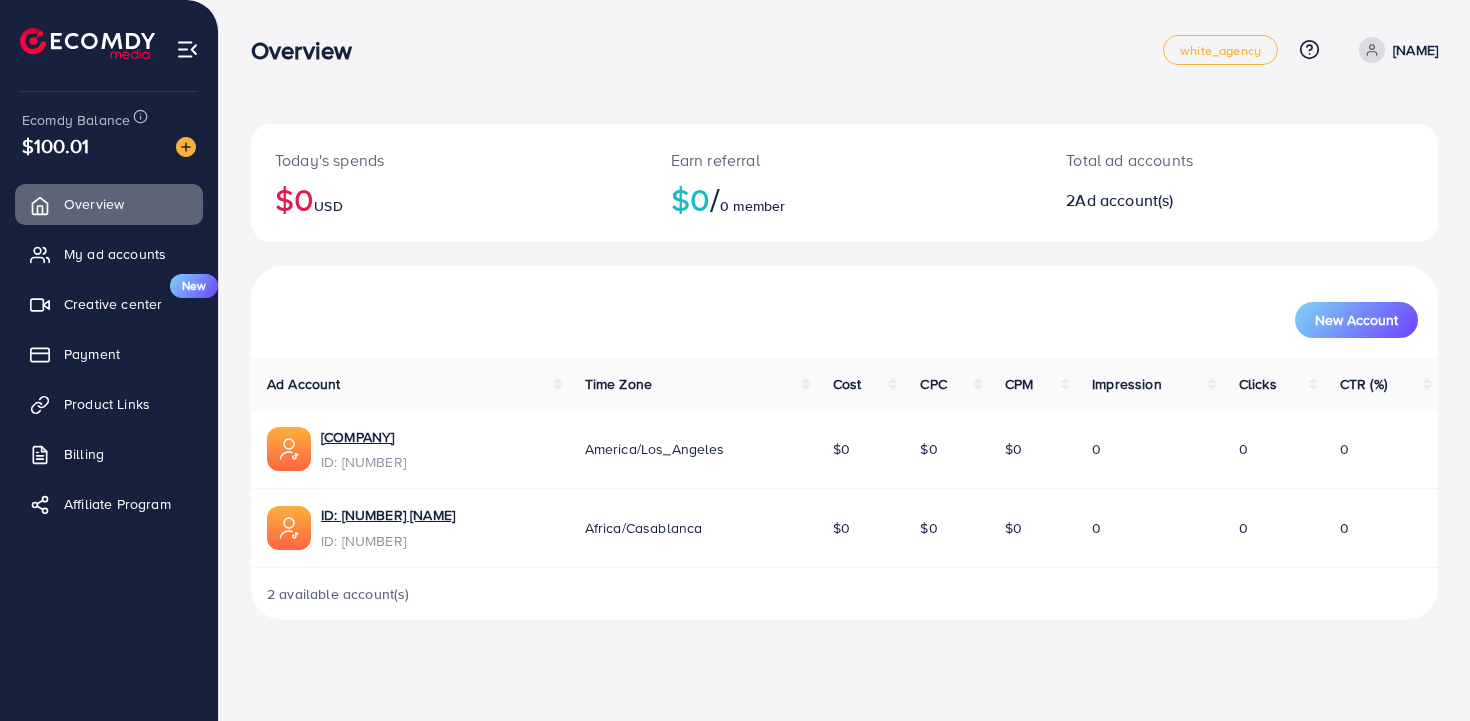 click on "New Account" at bounding box center [844, 312] 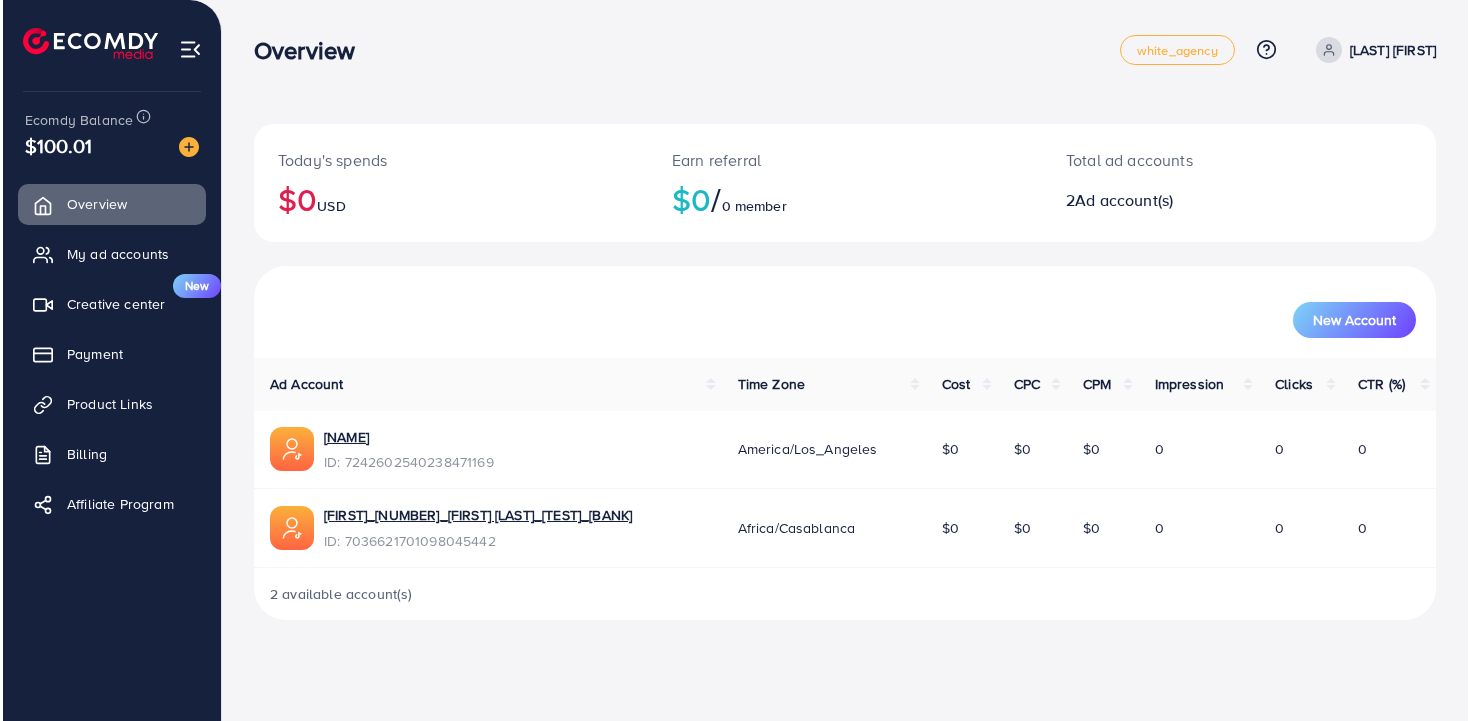 scroll, scrollTop: 0, scrollLeft: 0, axis: both 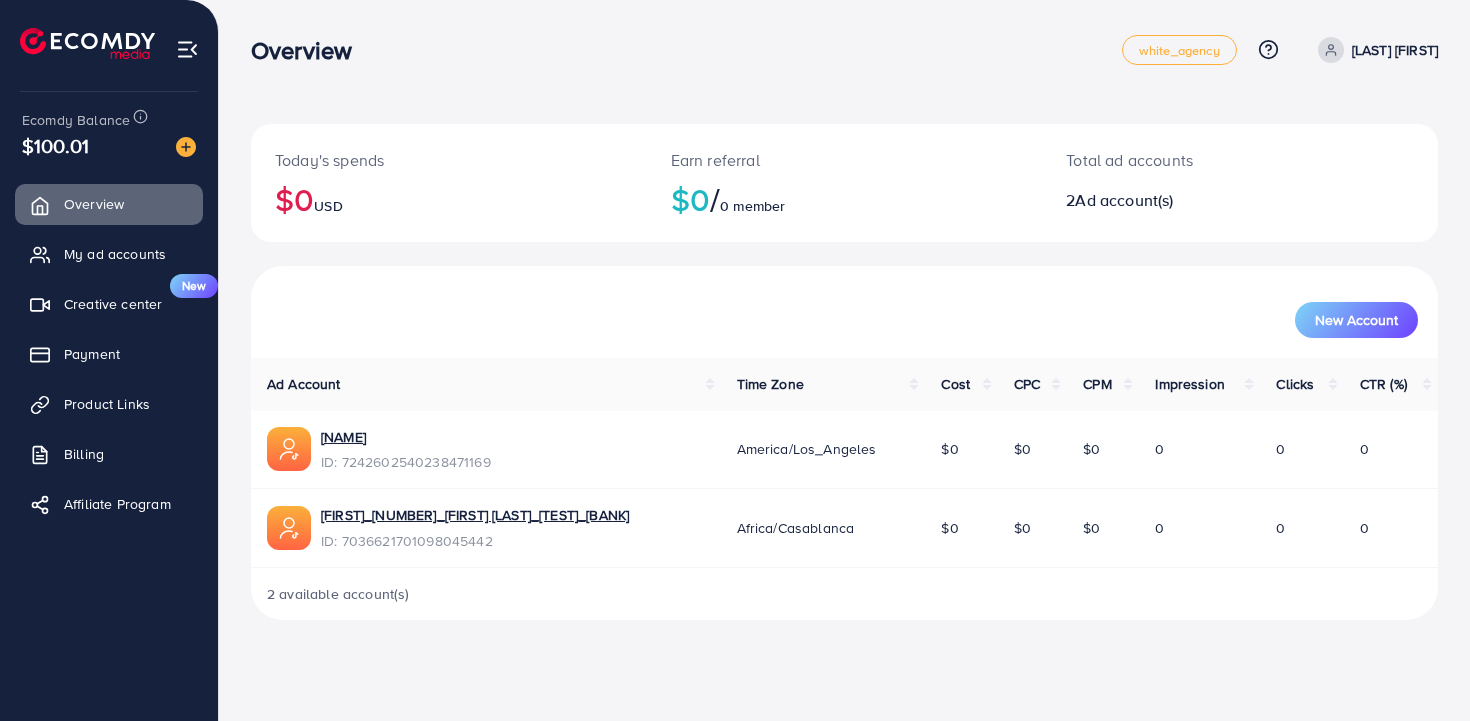 click on "Earn referral   $0 / 0 member" at bounding box center (845, 183) 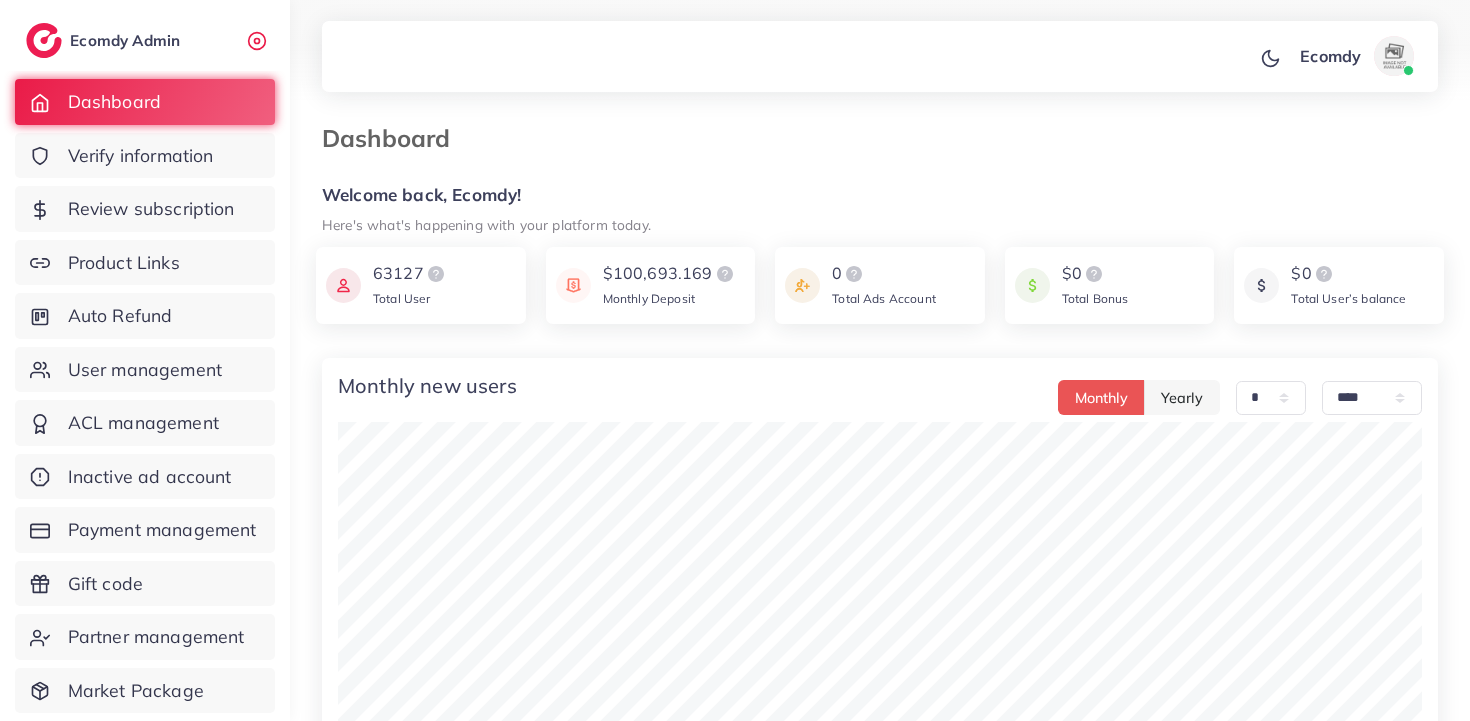 select on "*" 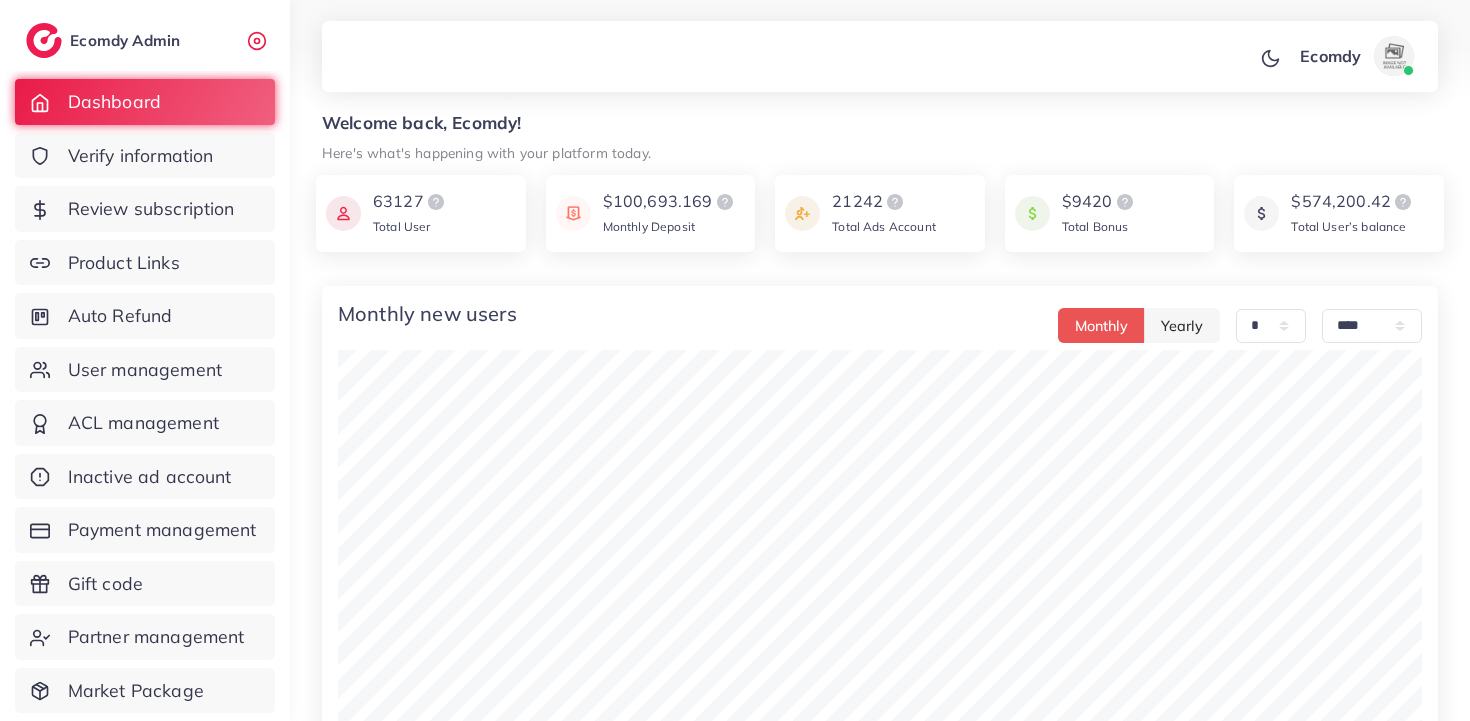 scroll, scrollTop: 0, scrollLeft: 0, axis: both 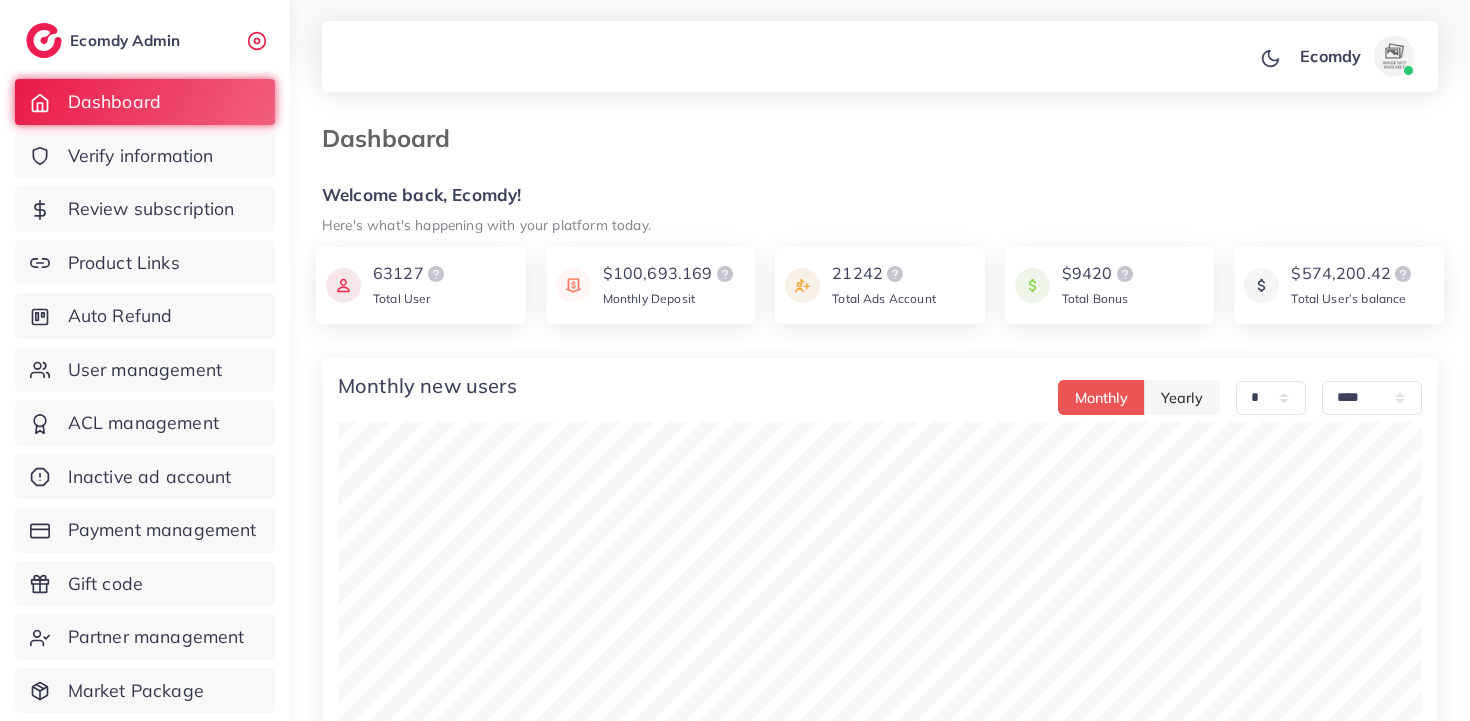 click on "Welcome back, [COMPANY]!  Here's what's happening with your platform today.  [POSTAL_CODE]  Total User  [CURRENCY]  Monthly Deposit  [NUMBER]  Total Ads Account  [CURRENCY]  Total Bonus  [CURRENCY]  Total User’s balance  Monthly new users   Monthly   Yearly  * * * * * * * * * ** ** ** **** **** **** **** **** ****  Monthly deposit   Monthly   Yearly  * * * * * * * * * ** ** ** **** **** **** **** **** ****  Monthly spending   Monthly   Yearly  * * * * * * * * * ** ** ** **** **** **** **** **** ****  Plan charged  [DATE] to [DATE]  Total User:  [NUMBER]  Total Amount:  [CURRENCY]  List BC   Add new BC
Loading...
BC ID BC Name Balance Status Action
No data for table
1  Payment method frequently  [DATE] to [DATE]               Total uses Payment method Total amount Total Service charge Total Method fee Total tax            119   Credit Card   [CURRENCY]   [CURRENCY]   [CURRENCY]   [CURRENCY]       10   PayPal   [CURRENCY]   [CURRENCY]   [CURRENCY]   [CURRENCY]" at bounding box center (880, 1702) 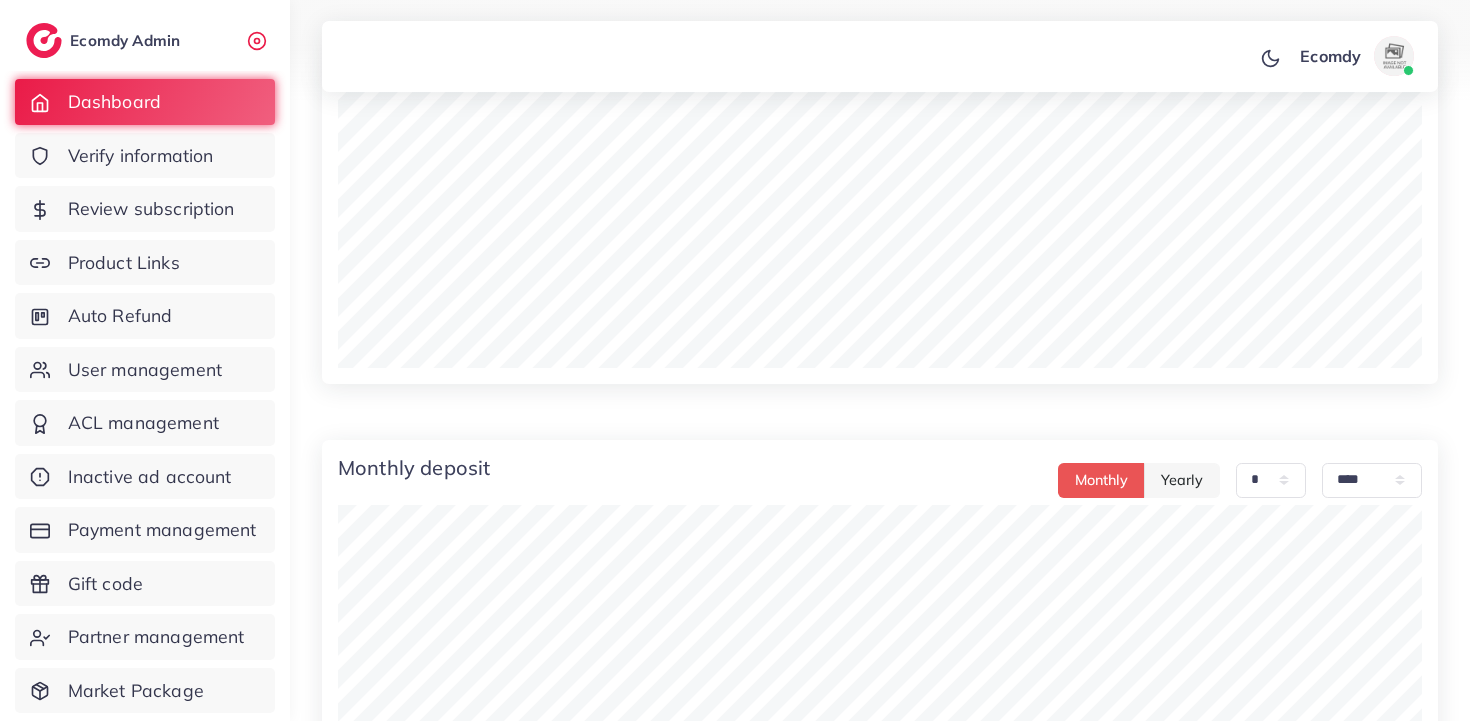 scroll, scrollTop: 0, scrollLeft: 0, axis: both 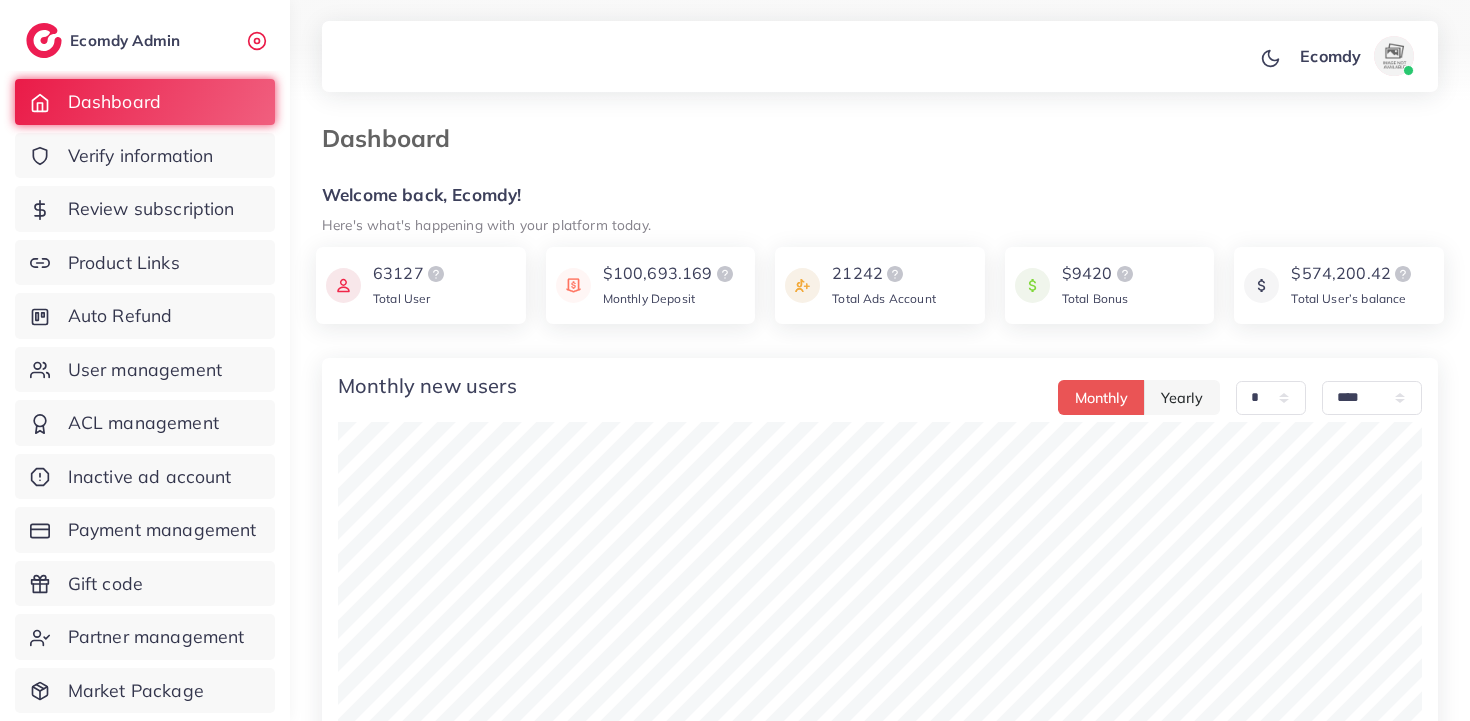 click on "Dashboard" at bounding box center [880, 150] 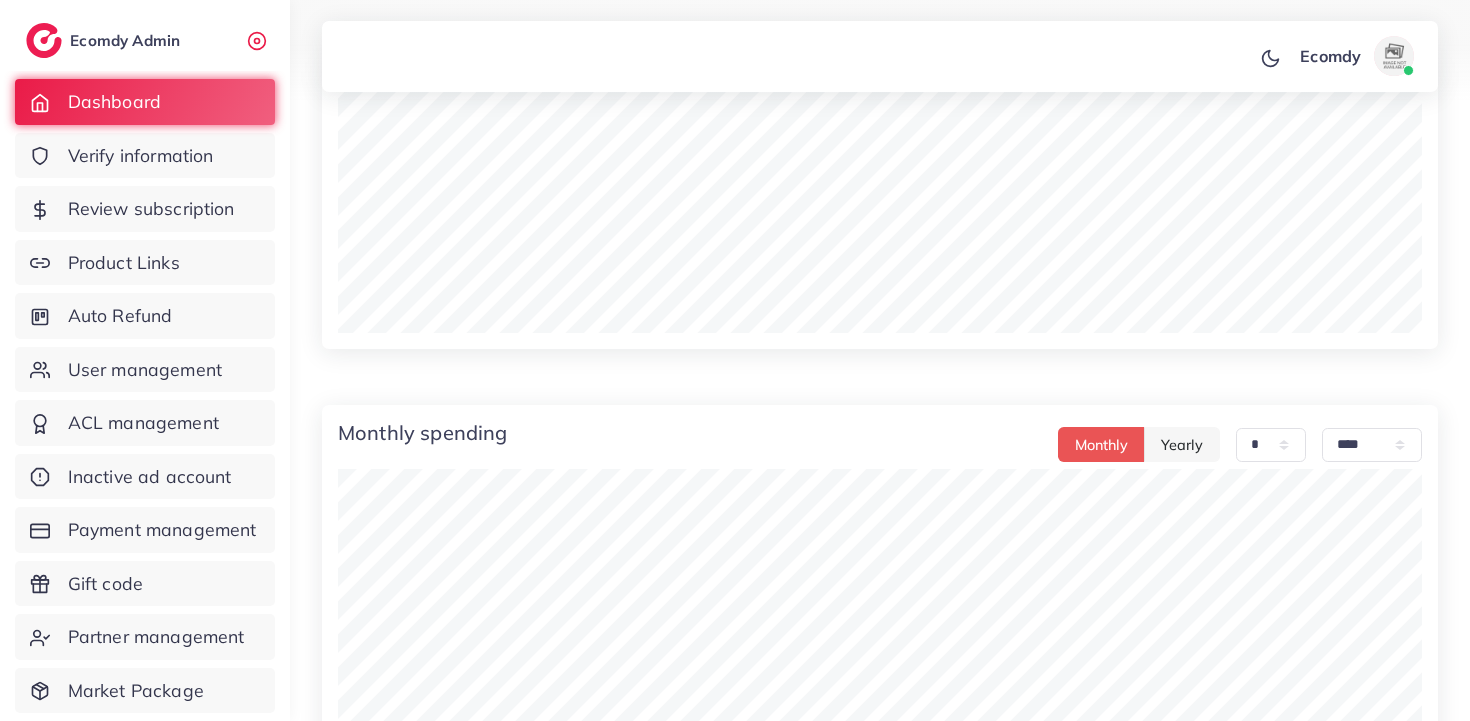 scroll, scrollTop: 0, scrollLeft: 0, axis: both 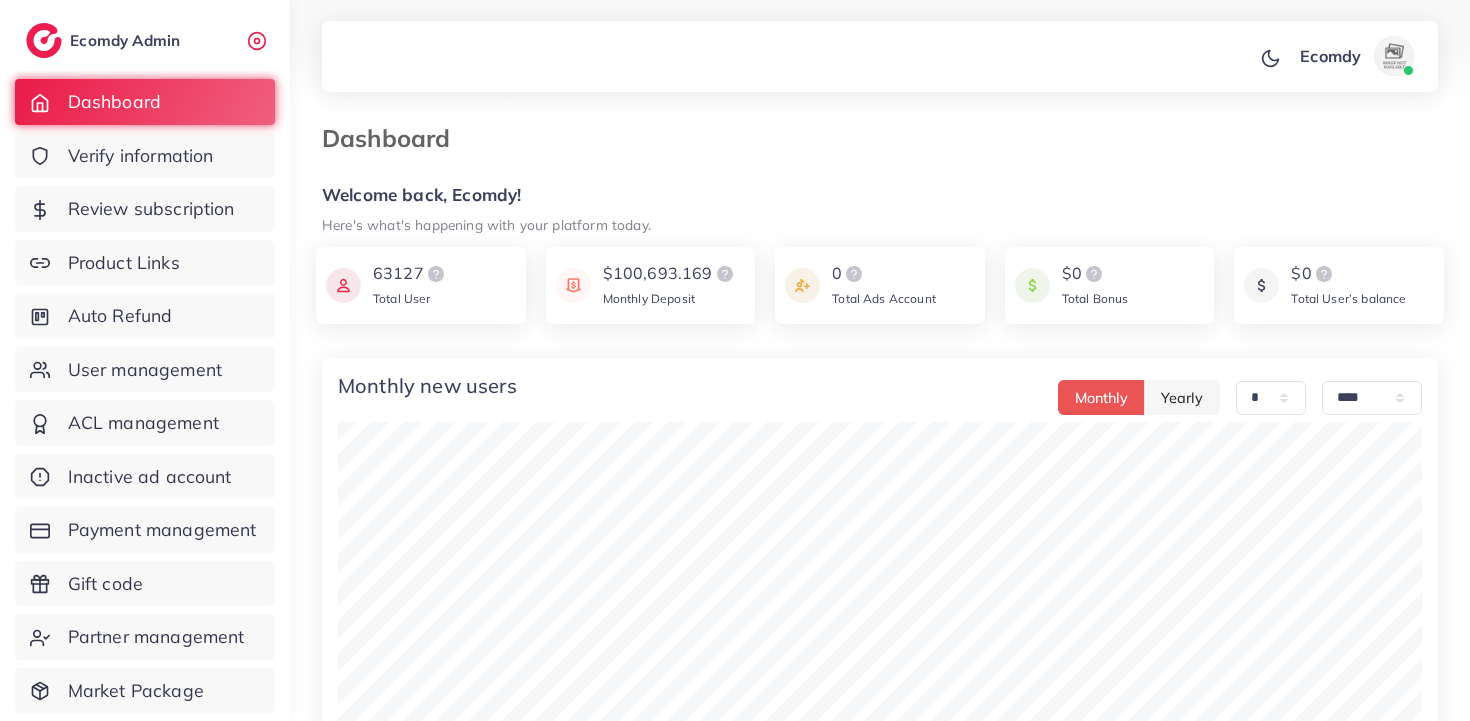 select on "*" 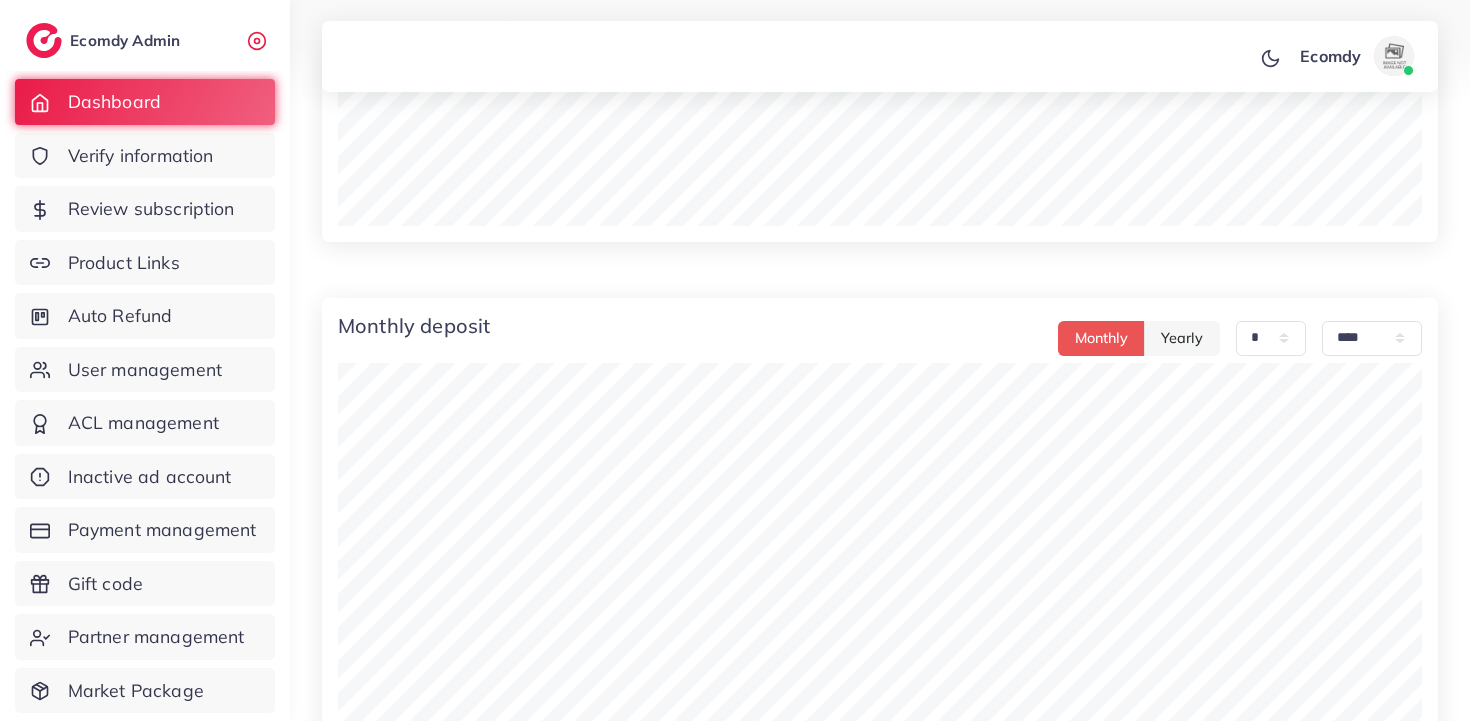 scroll, scrollTop: 0, scrollLeft: 0, axis: both 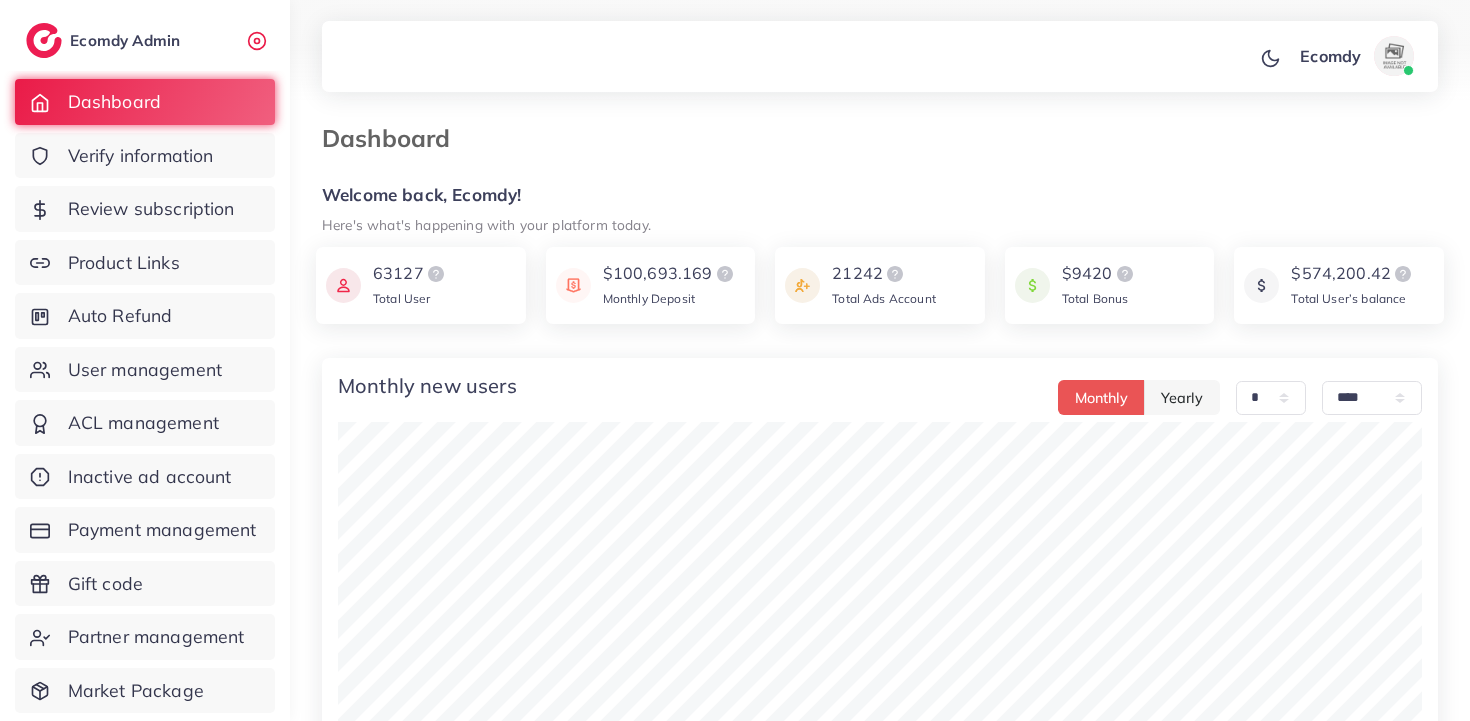 click on "Dashboard" at bounding box center (880, 150) 